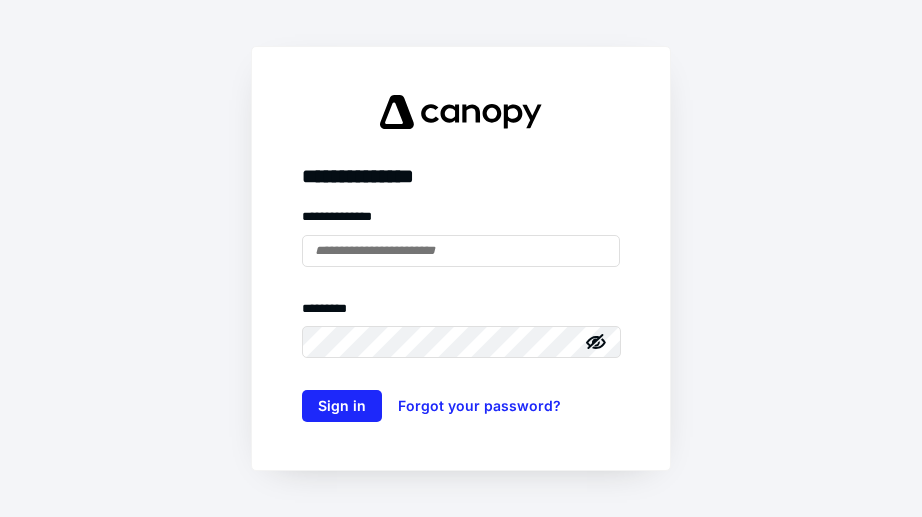 scroll, scrollTop: 0, scrollLeft: 0, axis: both 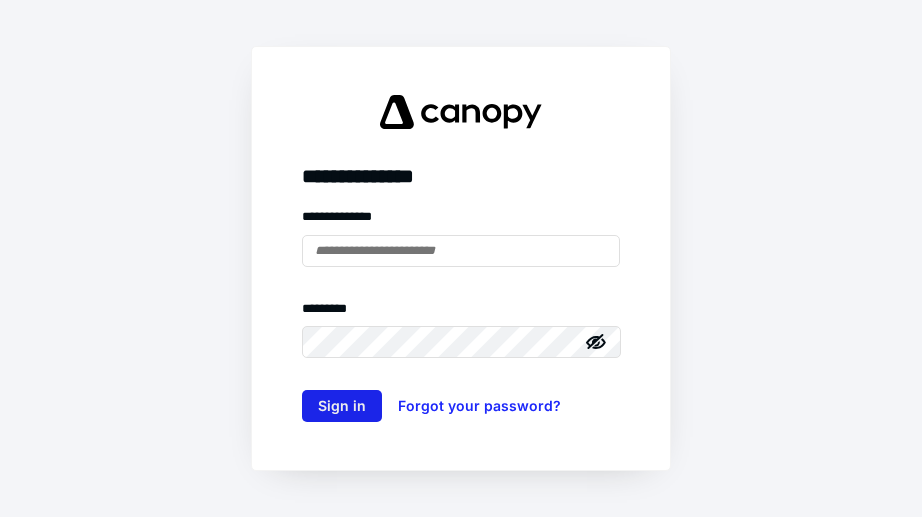 type on "**********" 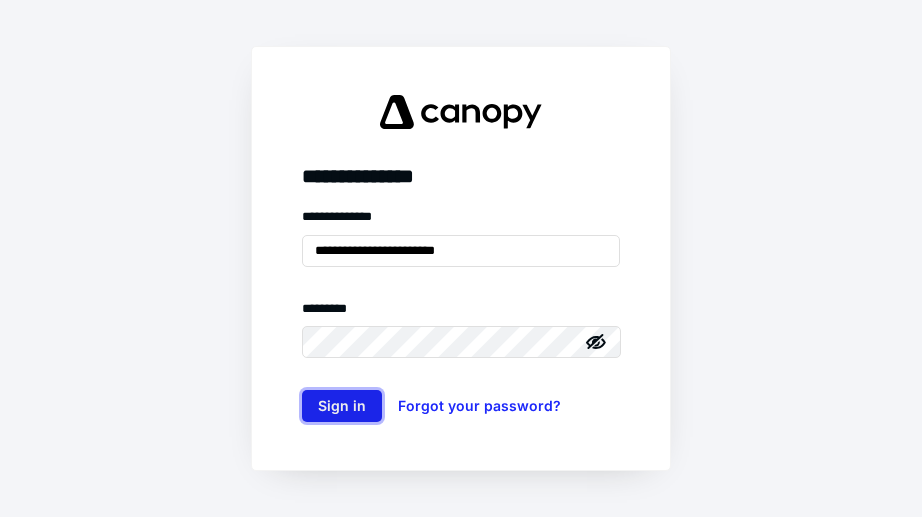 click on "Sign in" at bounding box center [342, 406] 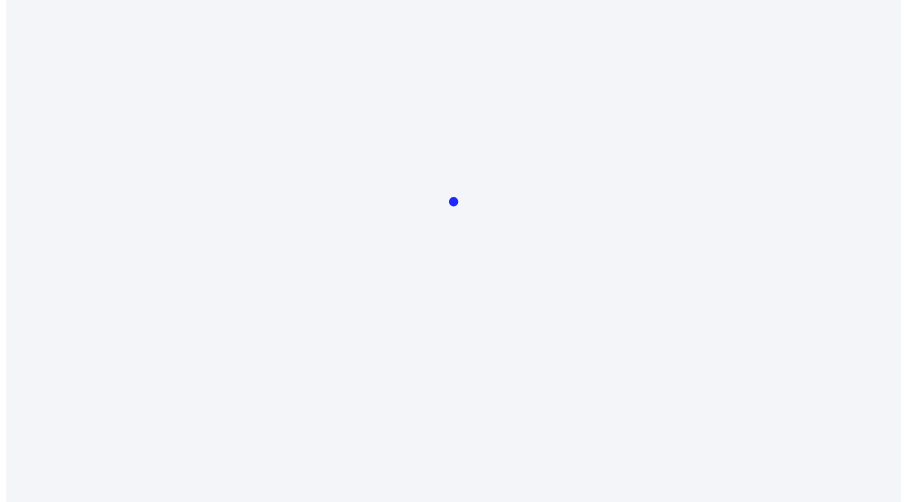scroll, scrollTop: 0, scrollLeft: 0, axis: both 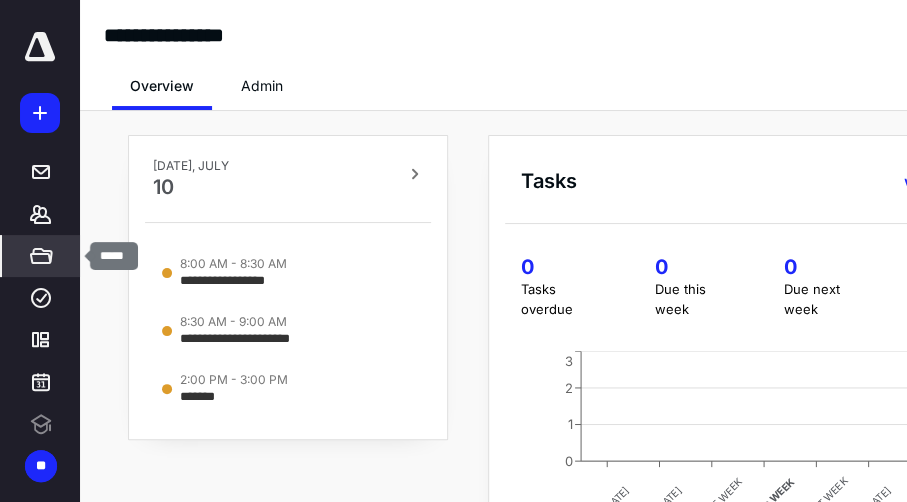 click 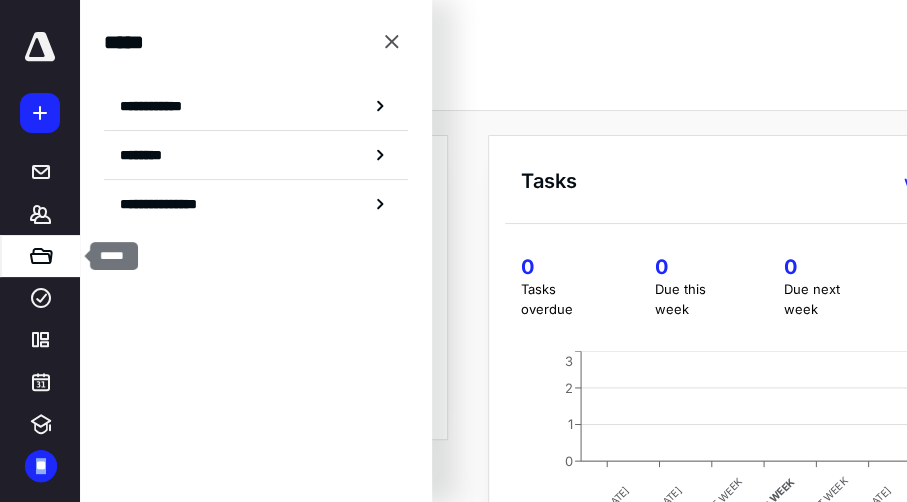 click 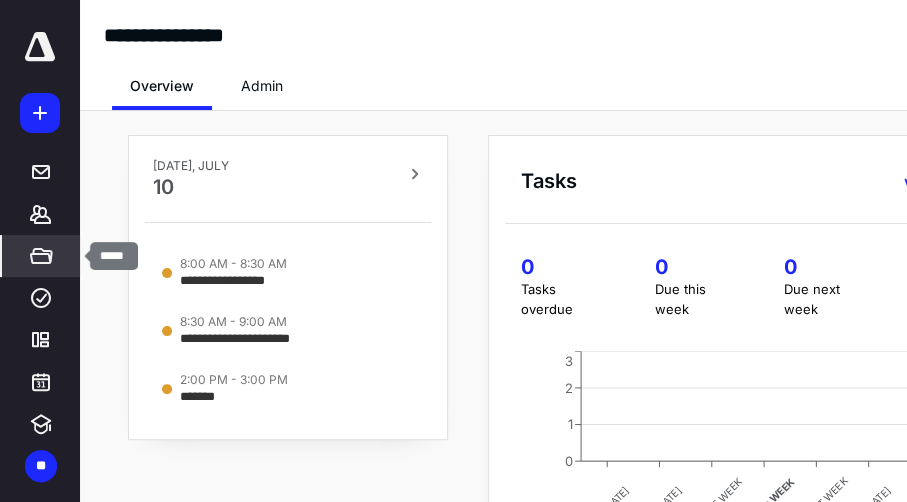 click 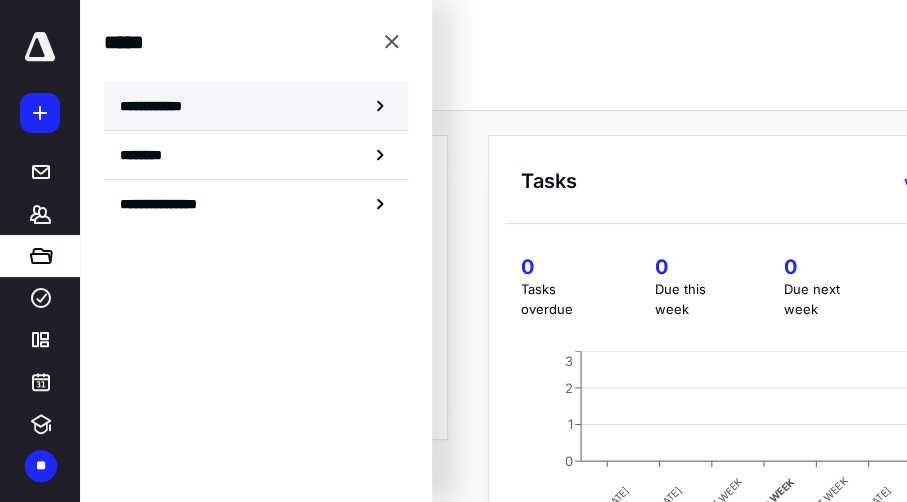 click on "**********" at bounding box center [157, 106] 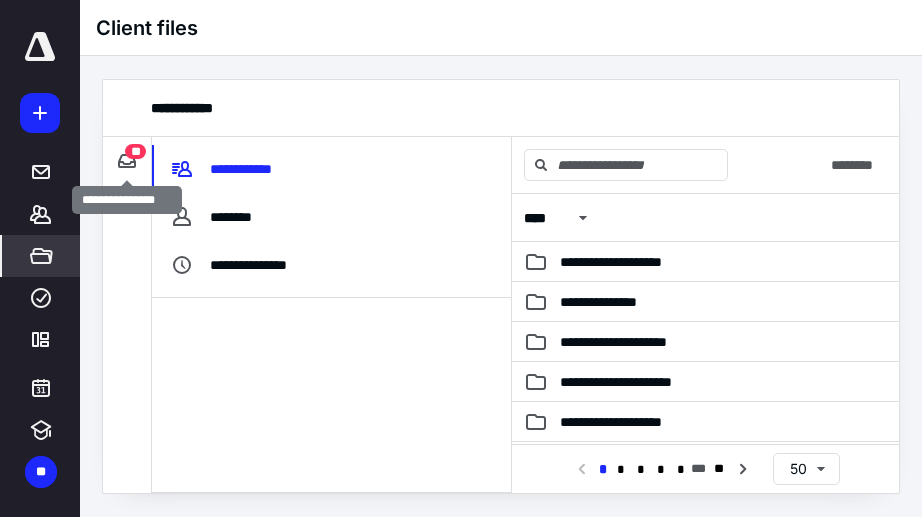 click on "**" at bounding box center [135, 151] 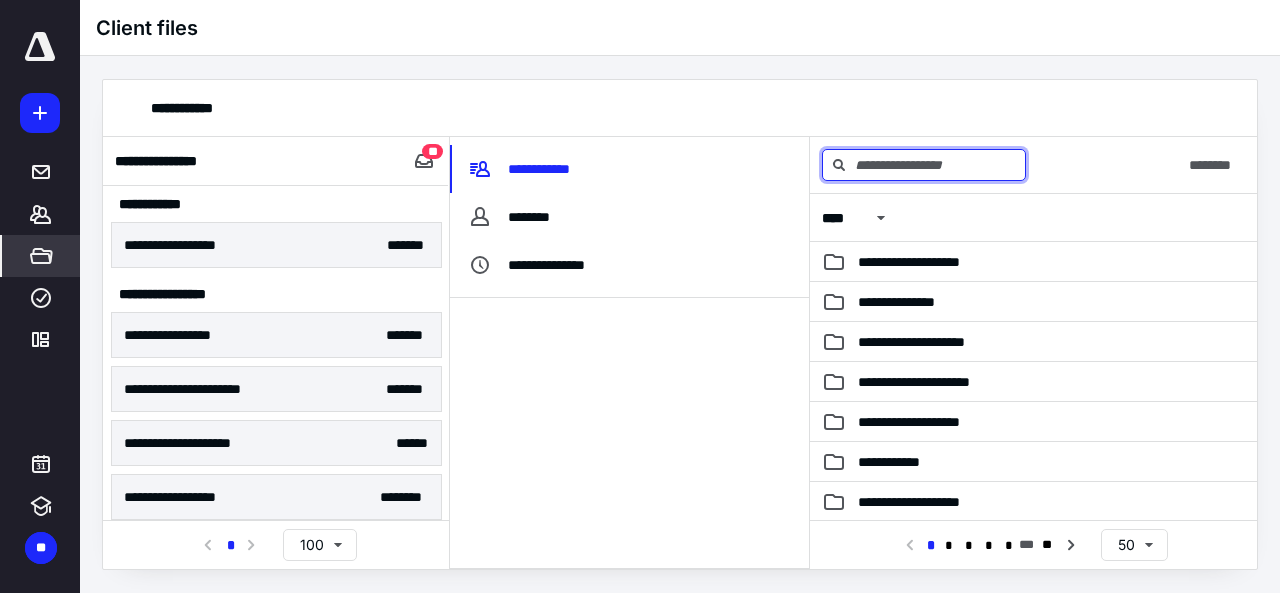 click at bounding box center (924, 165) 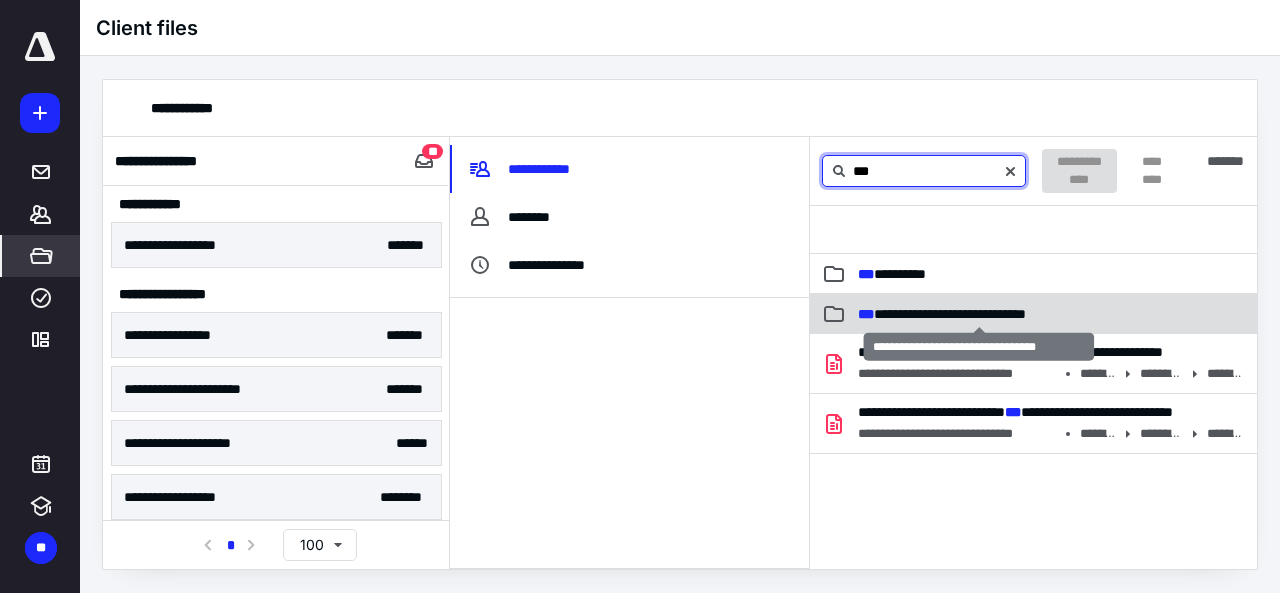type on "***" 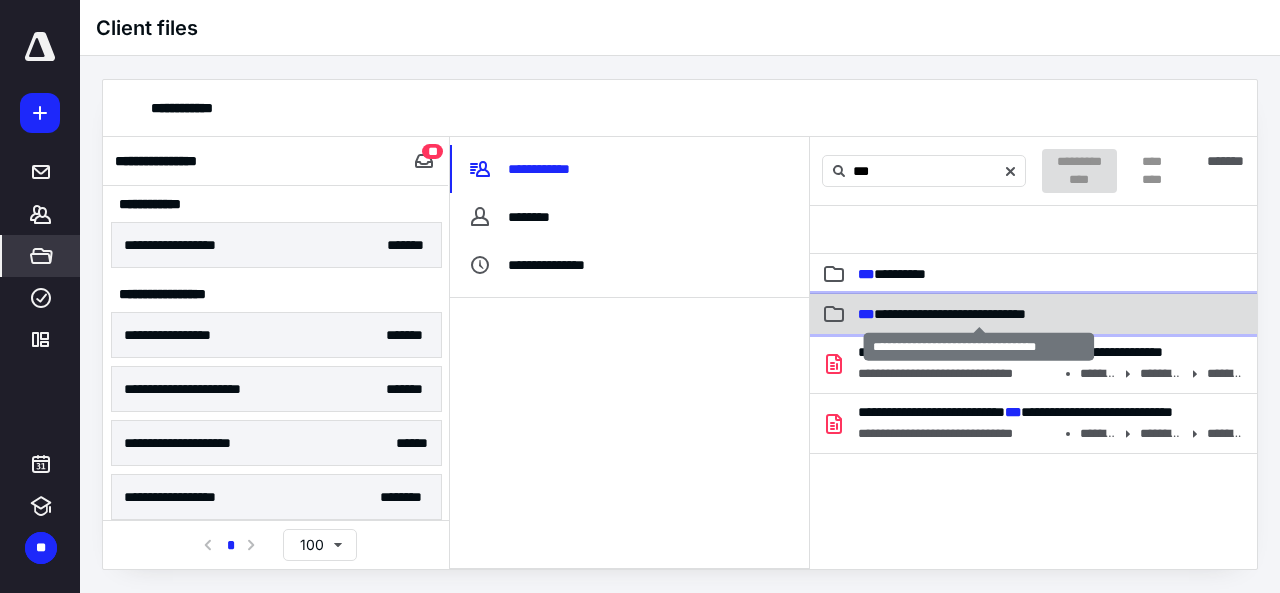 click on "**********" at bounding box center (942, 314) 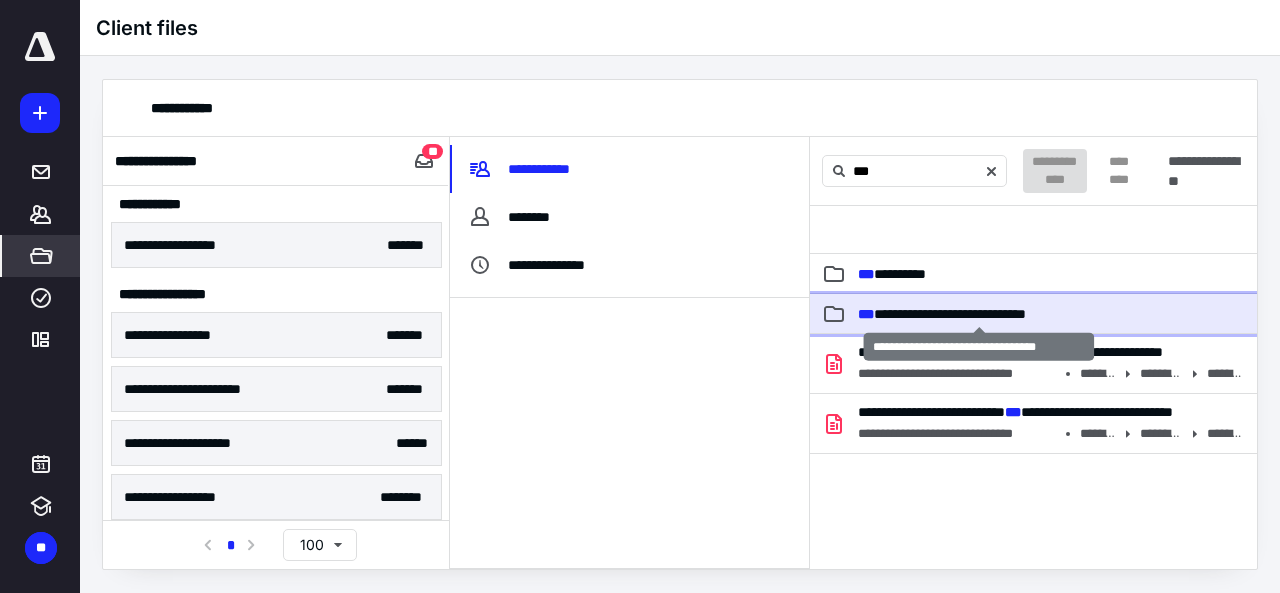 click on "**********" at bounding box center [942, 314] 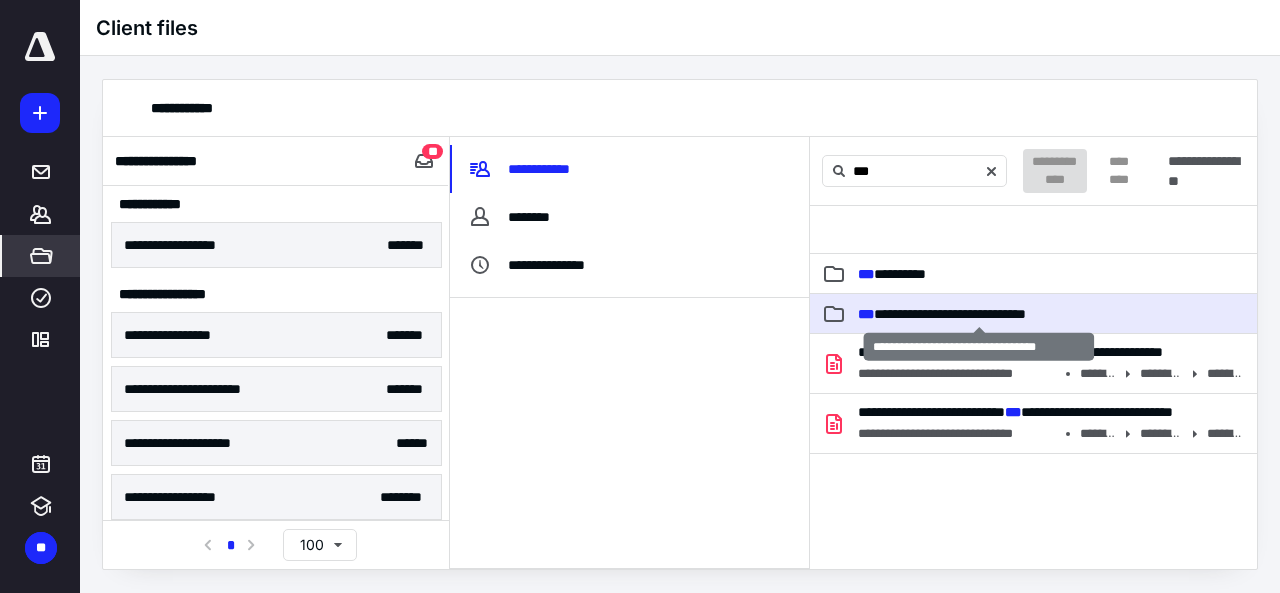 type 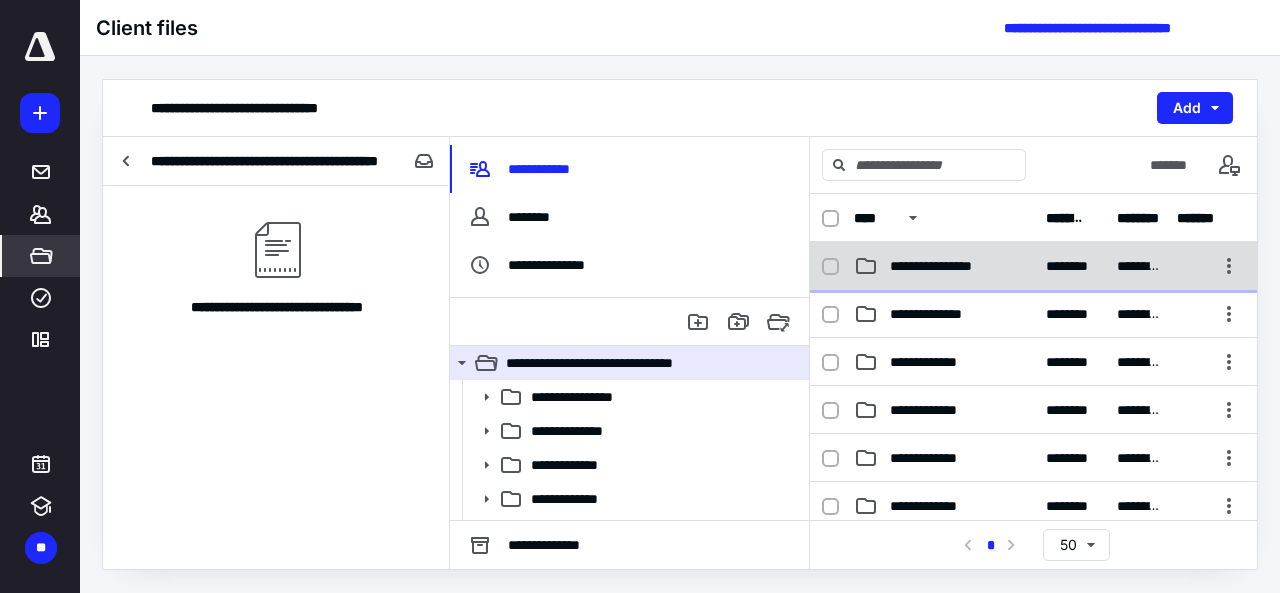 click on "**********" at bounding box center (944, 266) 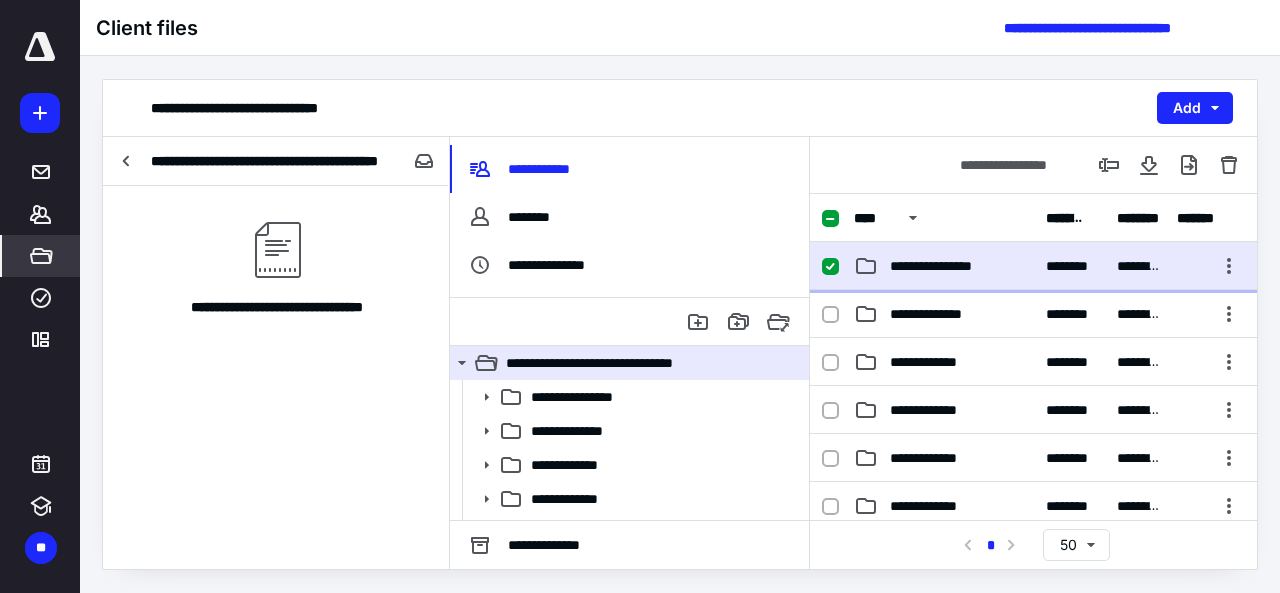 click on "**********" at bounding box center [944, 266] 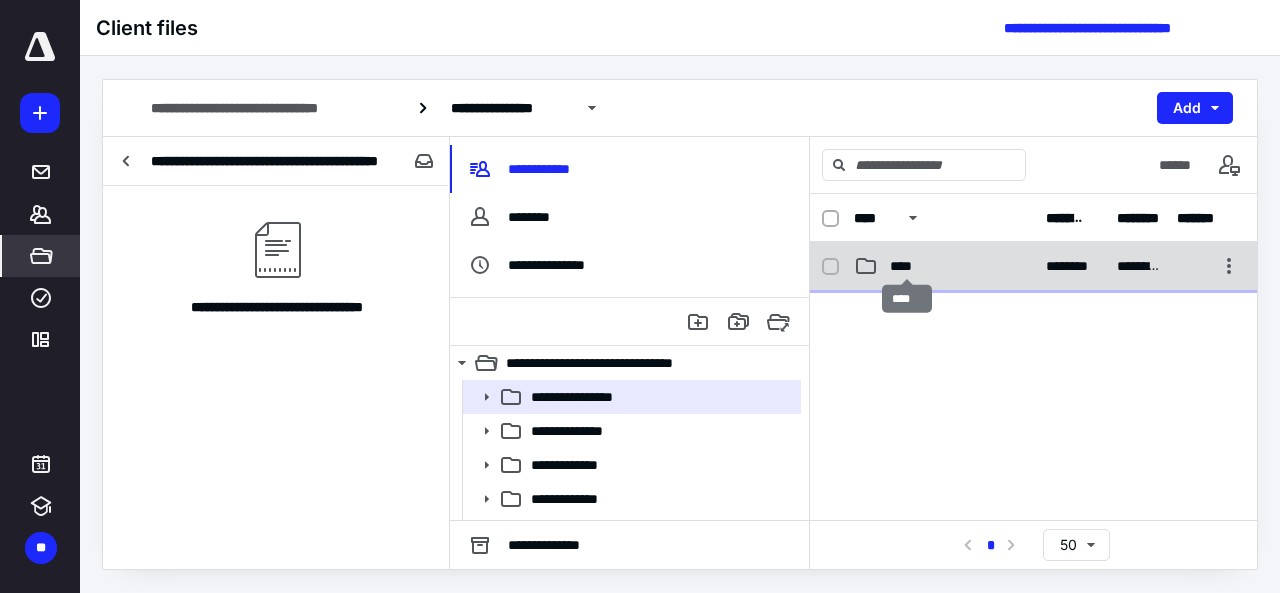 click on "****" at bounding box center [907, 266] 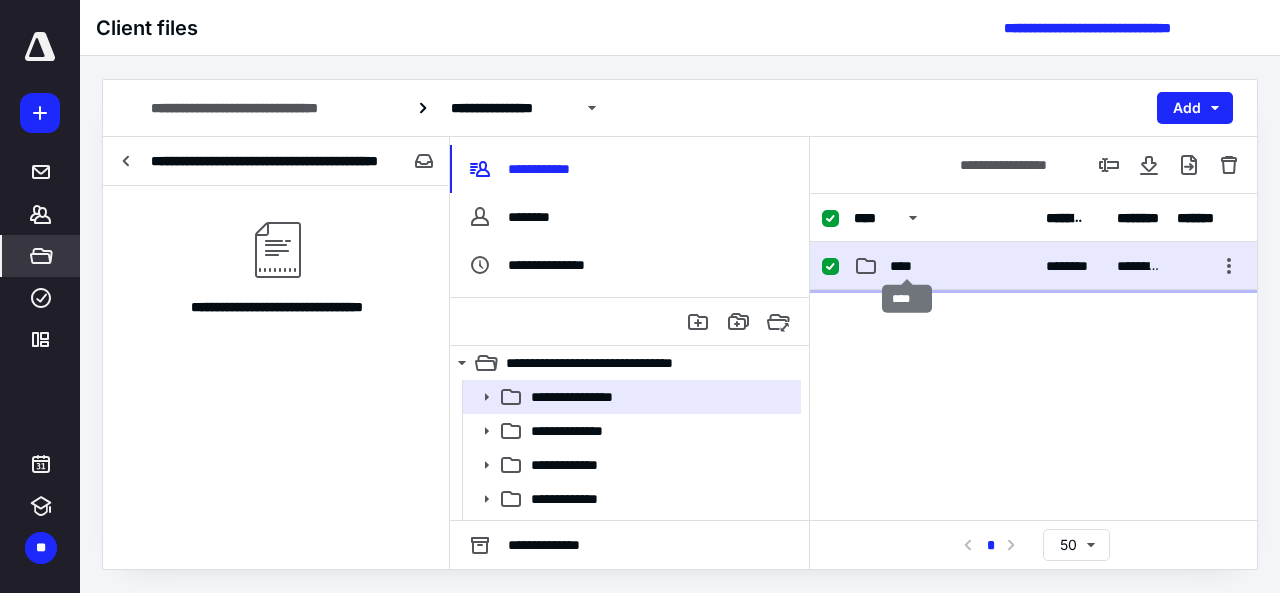 click on "****" at bounding box center (907, 266) 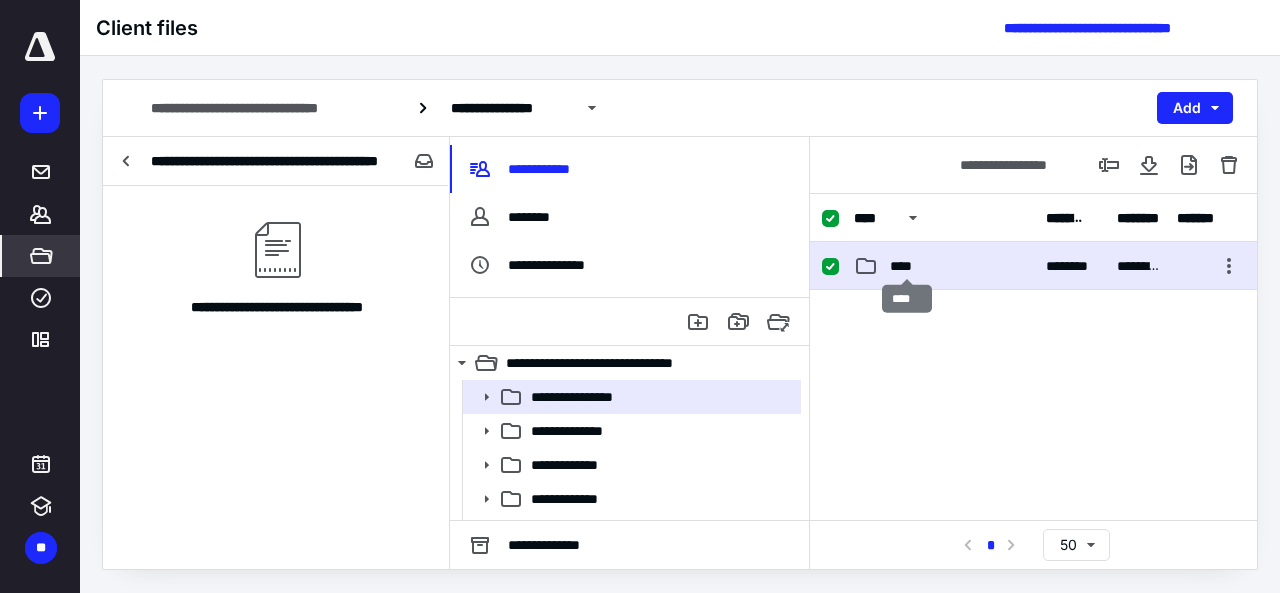 checkbox on "false" 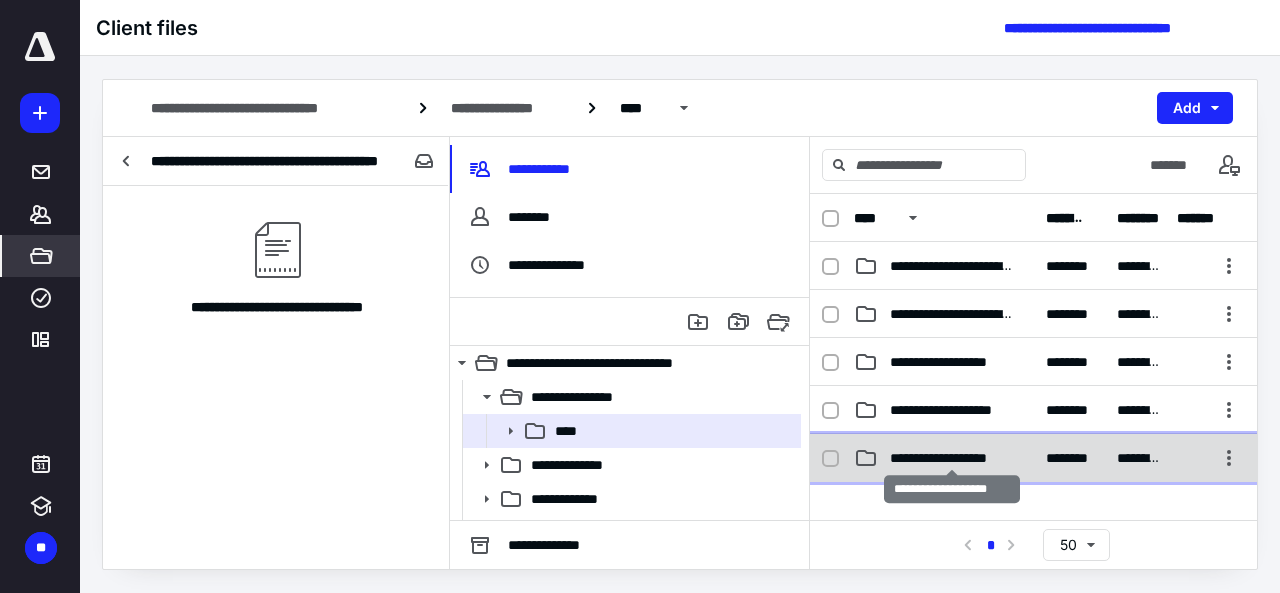 click on "**********" at bounding box center (952, 458) 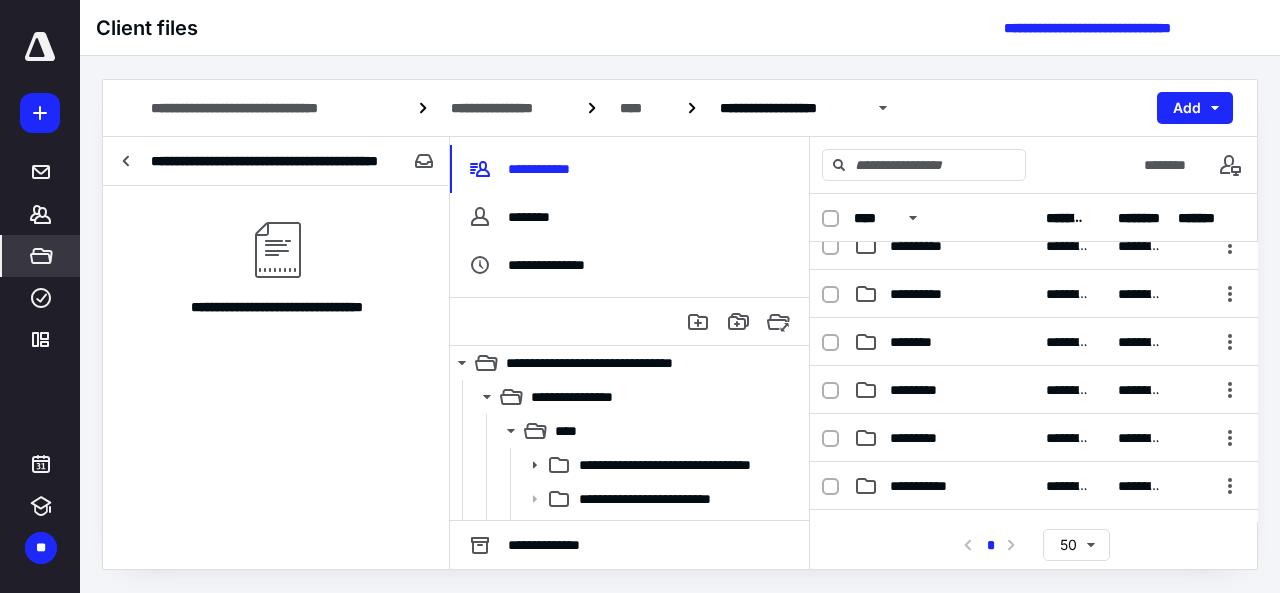 scroll, scrollTop: 156, scrollLeft: 0, axis: vertical 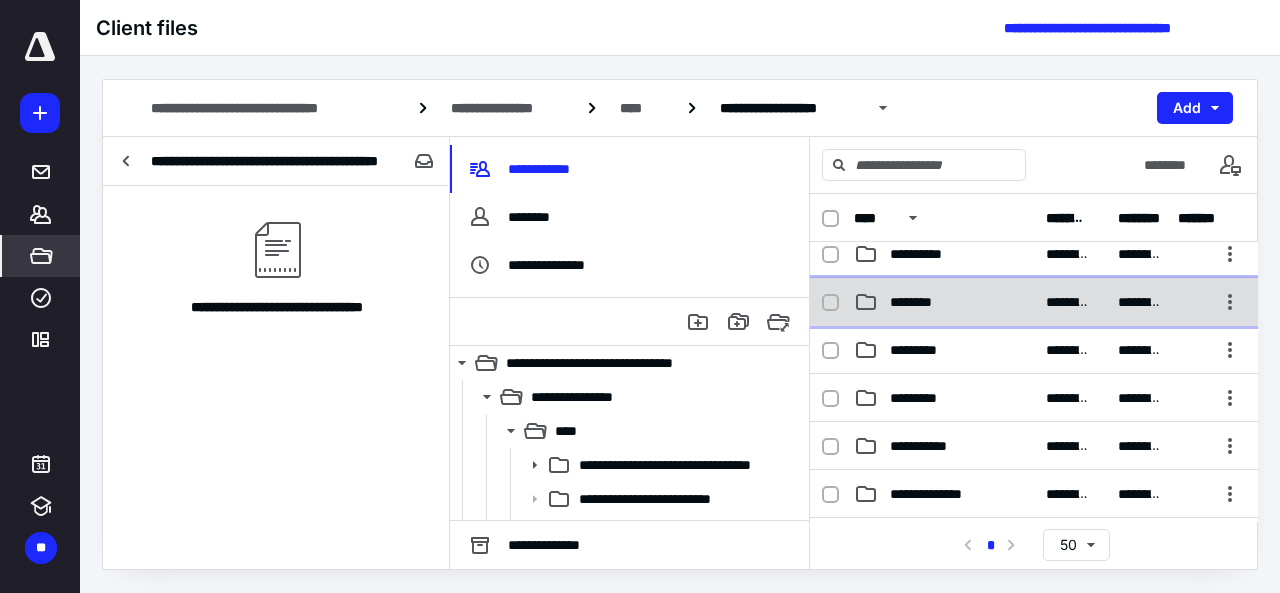 click on "********" at bounding box center (920, 302) 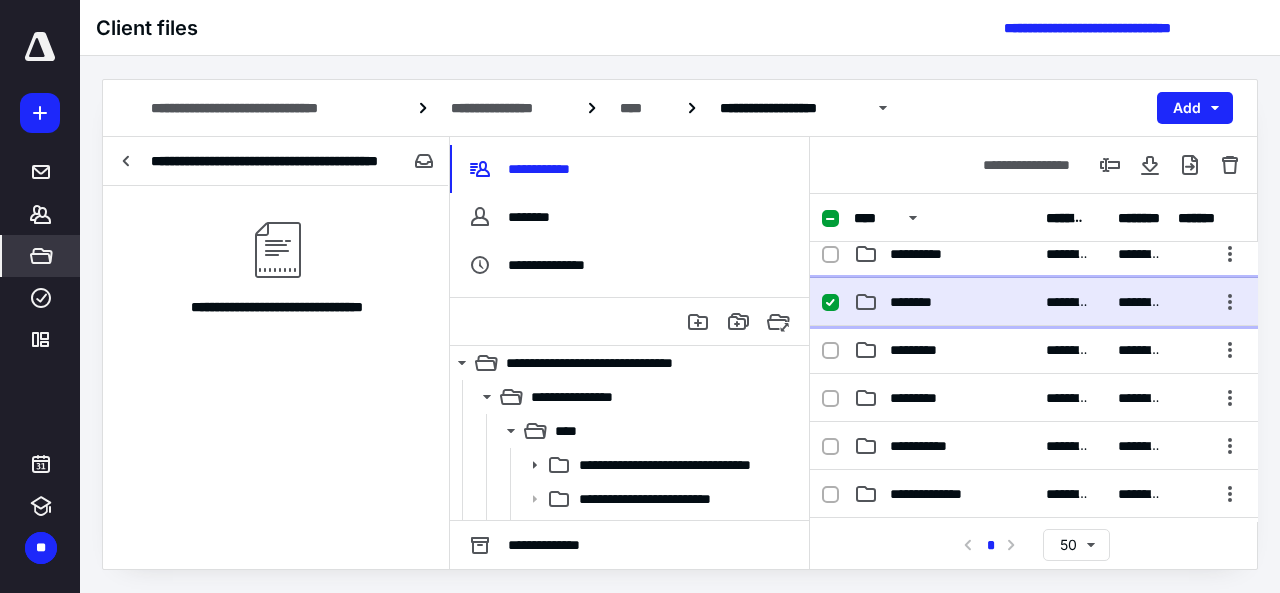 click on "********" at bounding box center [920, 302] 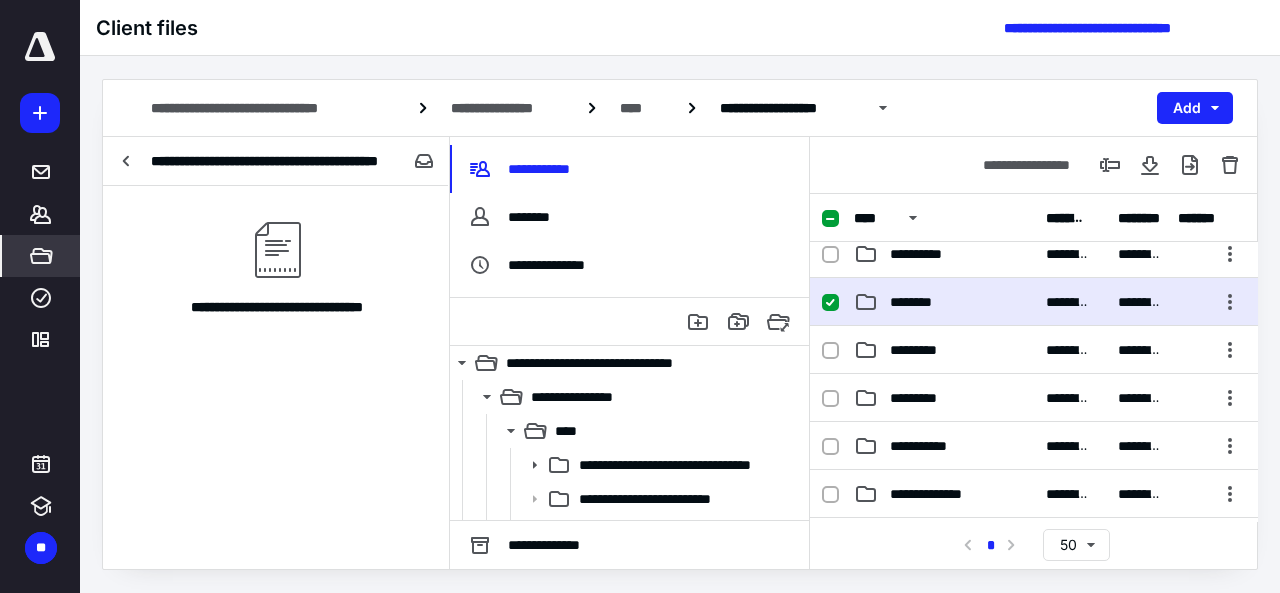 scroll, scrollTop: 0, scrollLeft: 0, axis: both 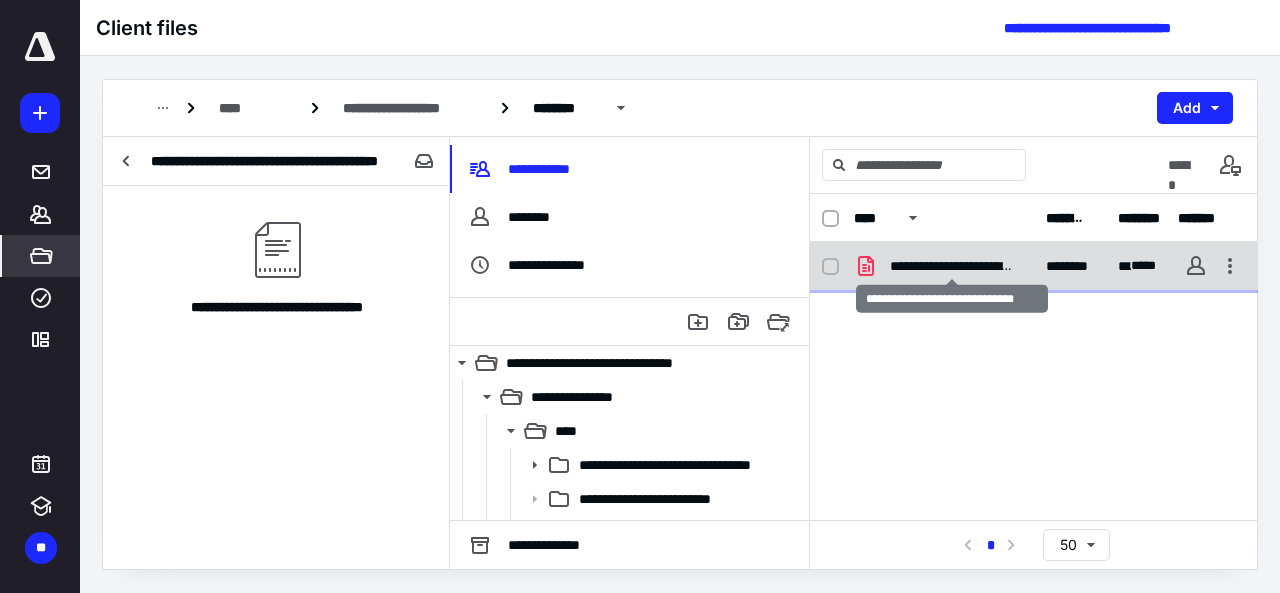 click on "**********" at bounding box center [952, 266] 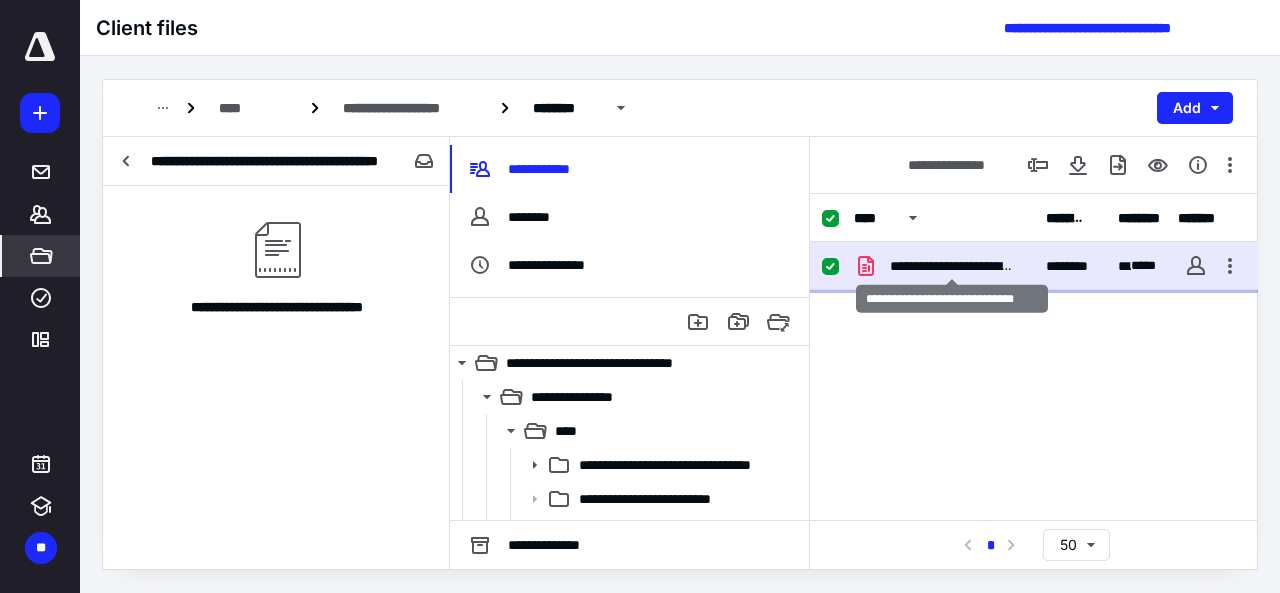 click on "**********" at bounding box center [952, 266] 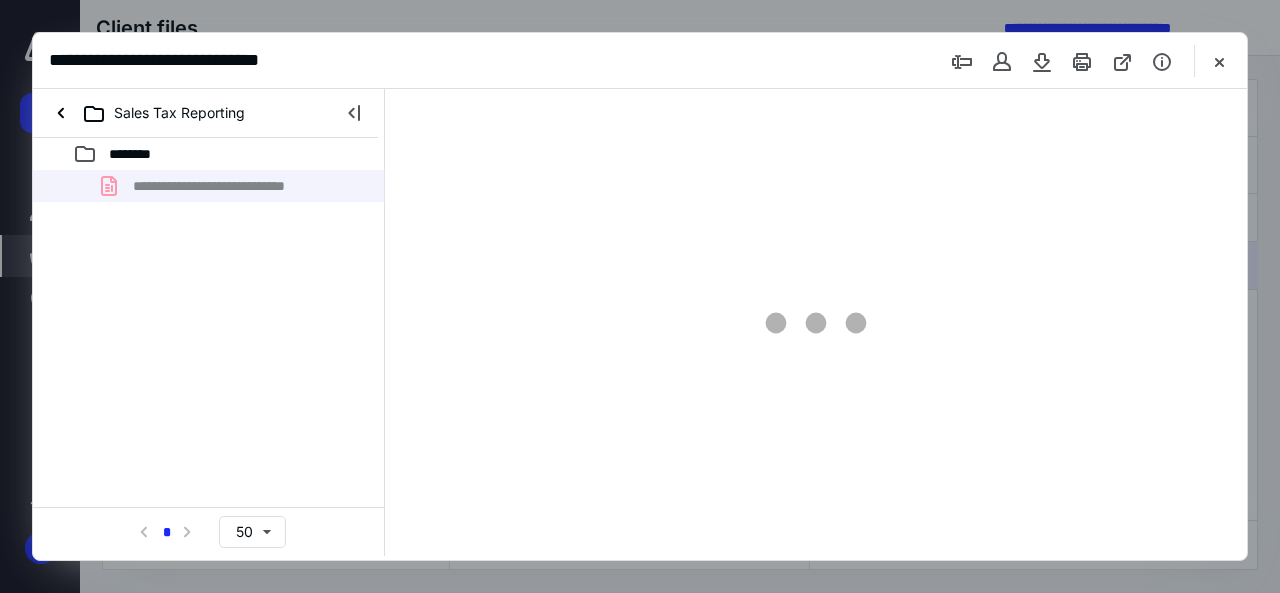 scroll, scrollTop: 0, scrollLeft: 0, axis: both 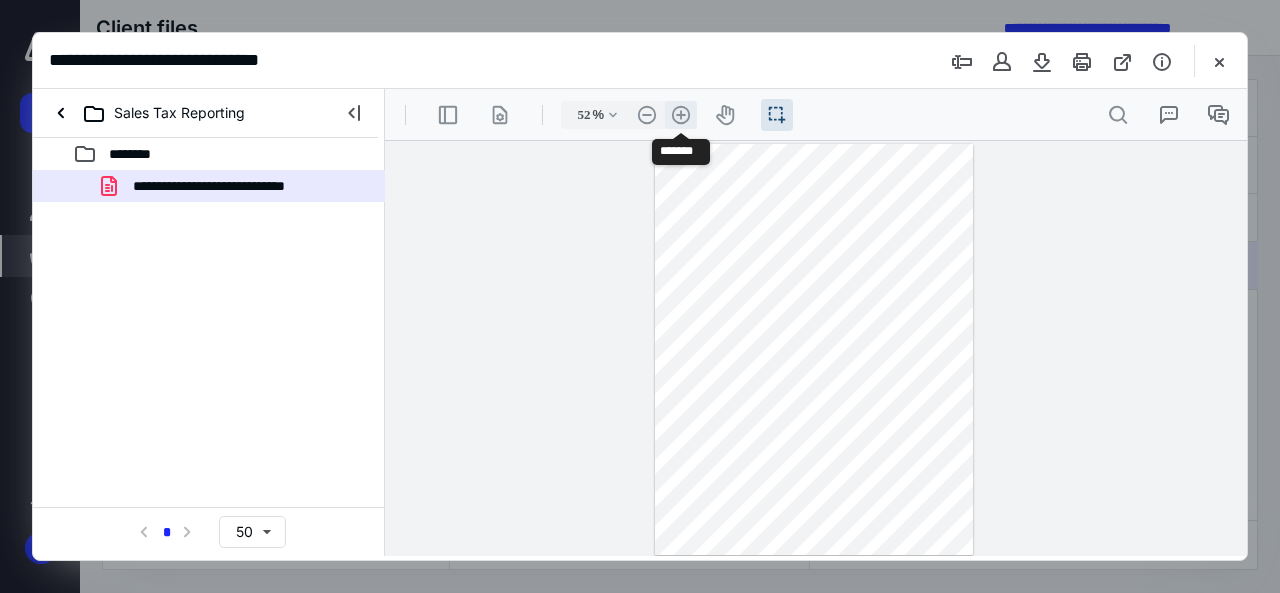 click on ".cls-1{fill:#abb0c4;} icon - header - zoom - in - line" at bounding box center [681, 115] 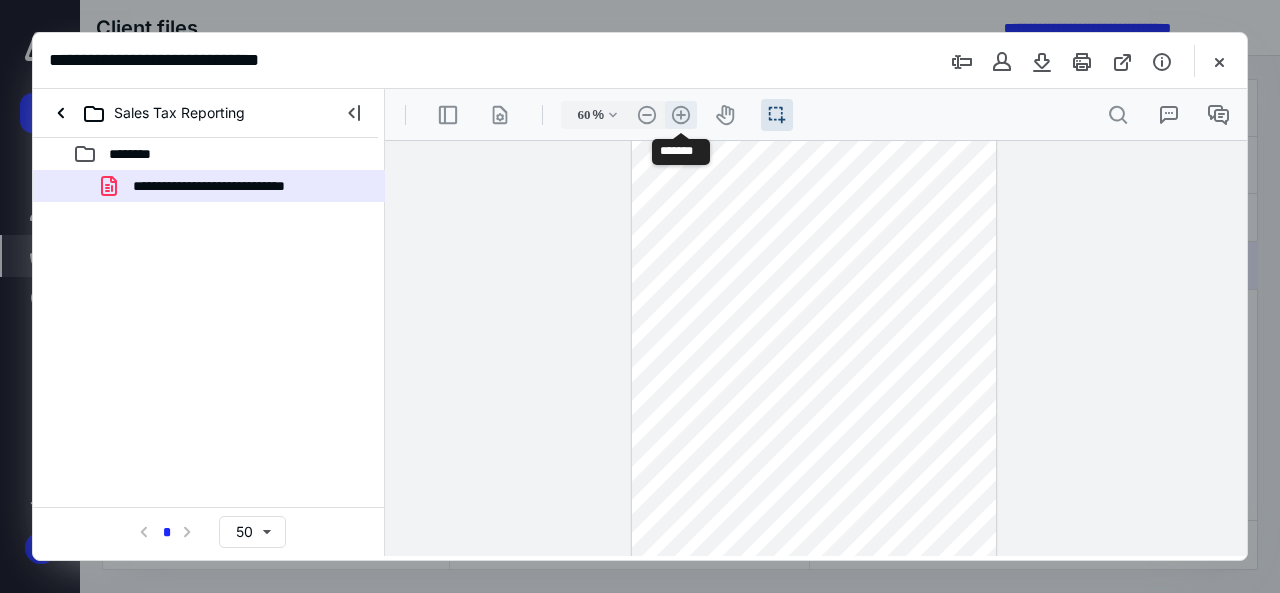click on ".cls-1{fill:#abb0c4;} icon - header - zoom - in - line" at bounding box center (681, 115) 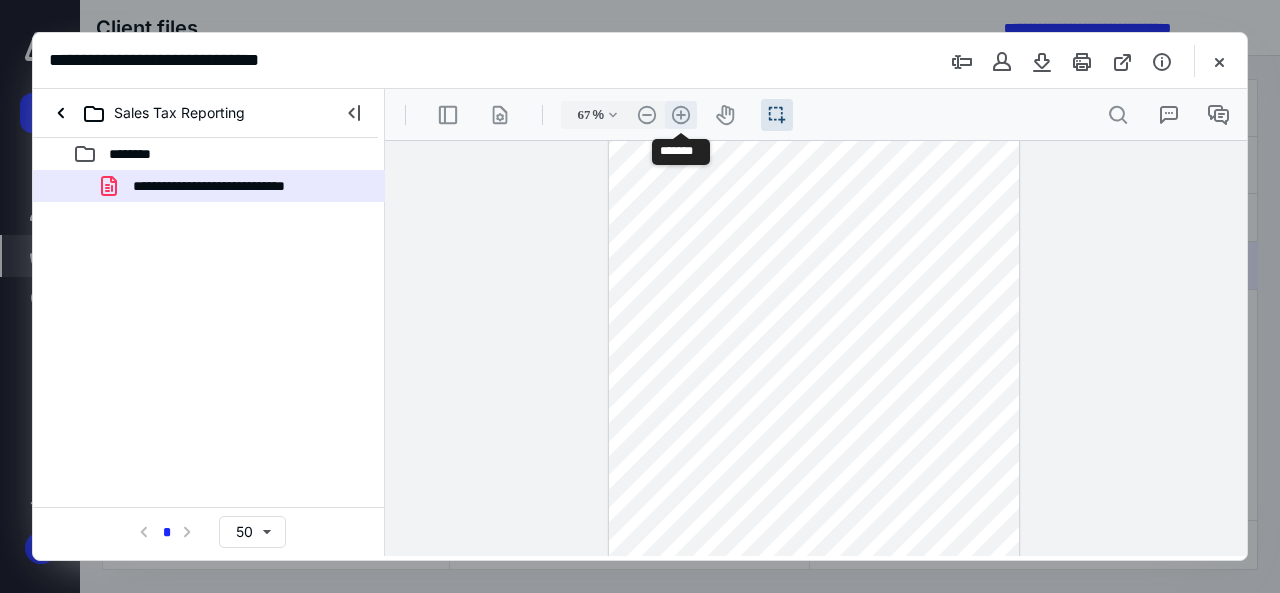 click on ".cls-1{fill:#abb0c4;} icon - header - zoom - in - line" at bounding box center (681, 115) 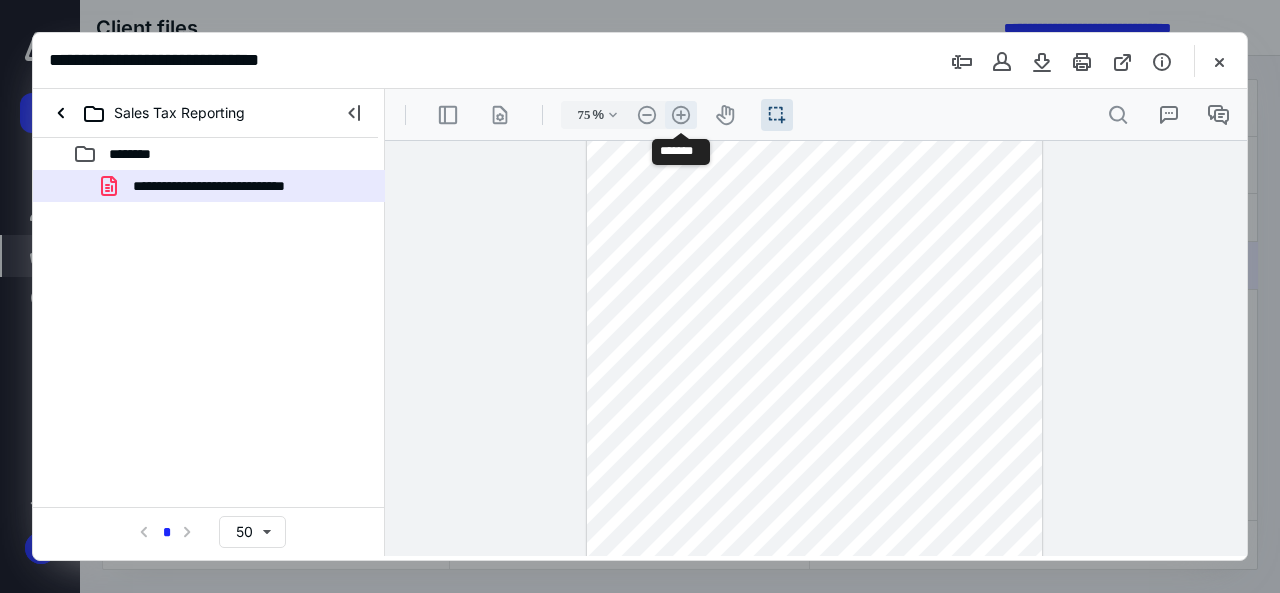 click on ".cls-1{fill:#abb0c4;} icon - header - zoom - in - line" at bounding box center [681, 115] 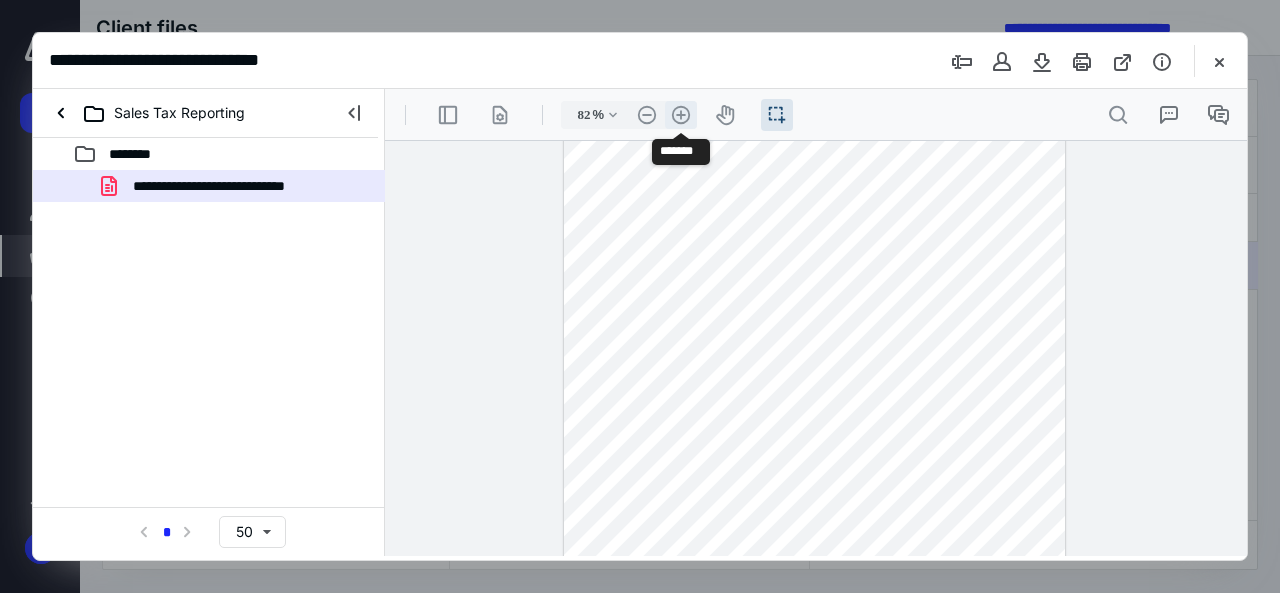 click on ".cls-1{fill:#abb0c4;} icon - header - zoom - in - line" at bounding box center (681, 115) 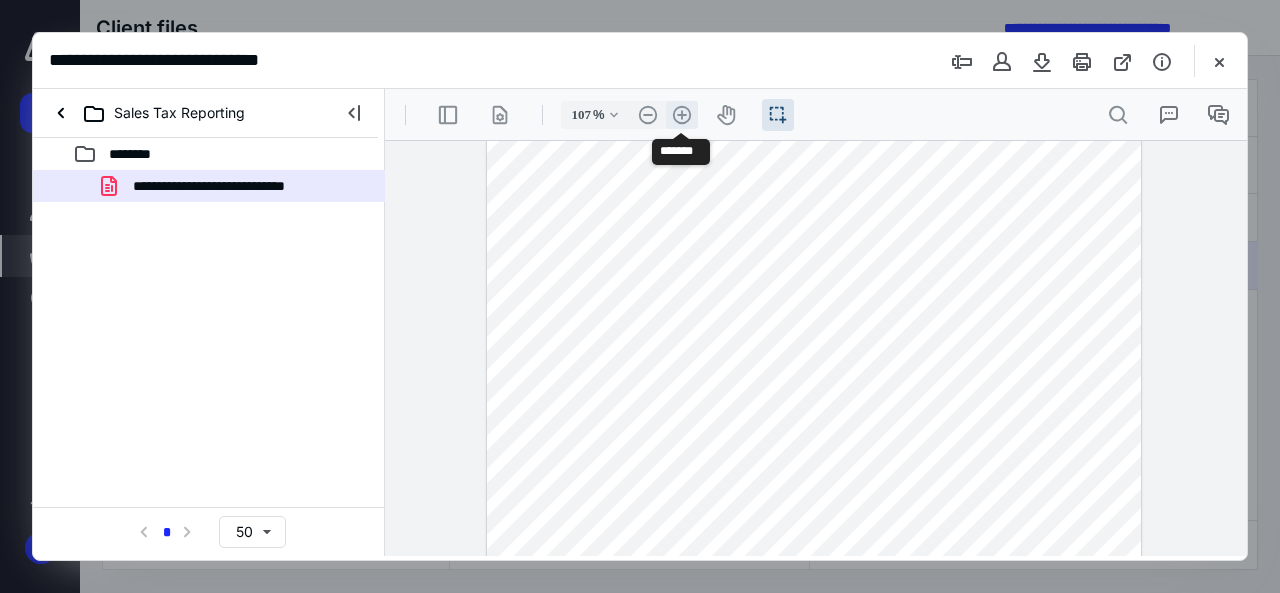 click on ".cls-1{fill:#abb0c4;} icon - header - zoom - in - line" at bounding box center [682, 115] 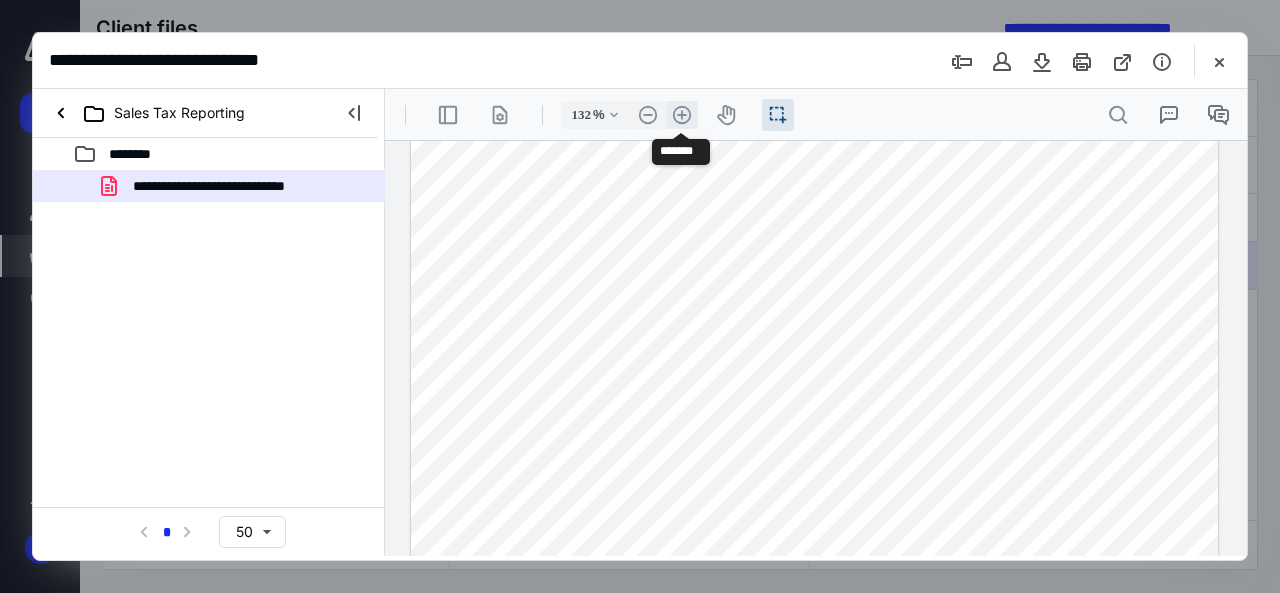 scroll, scrollTop: 276, scrollLeft: 0, axis: vertical 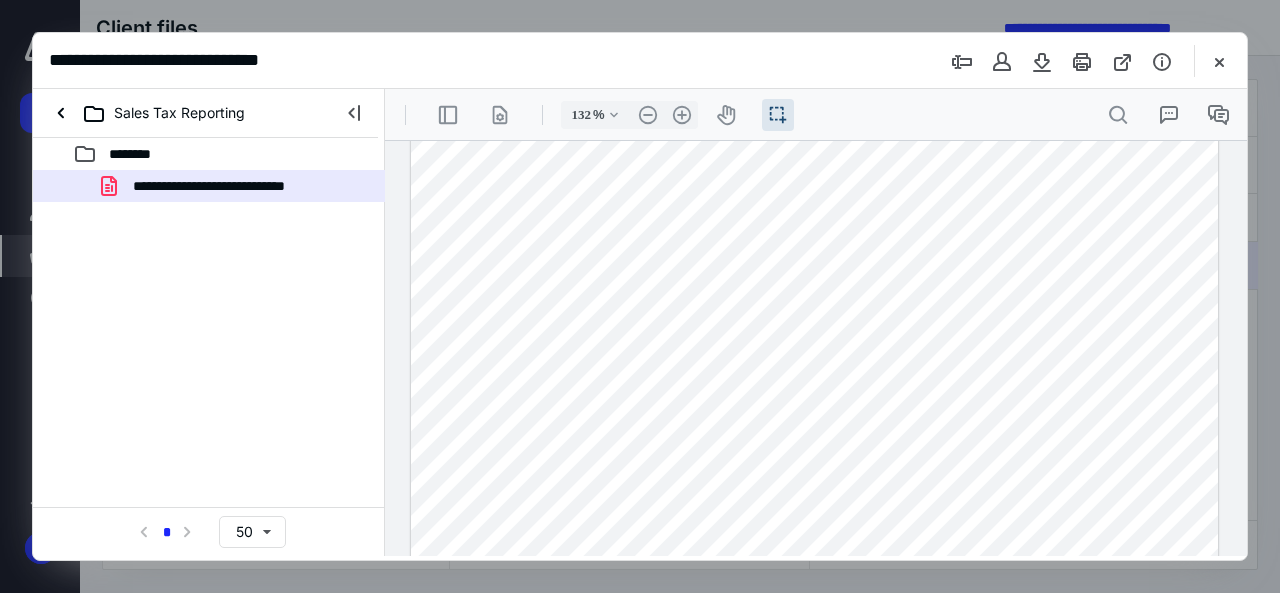 drag, startPoint x: 1239, startPoint y: 303, endPoint x: 1237, endPoint y: 222, distance: 81.02469 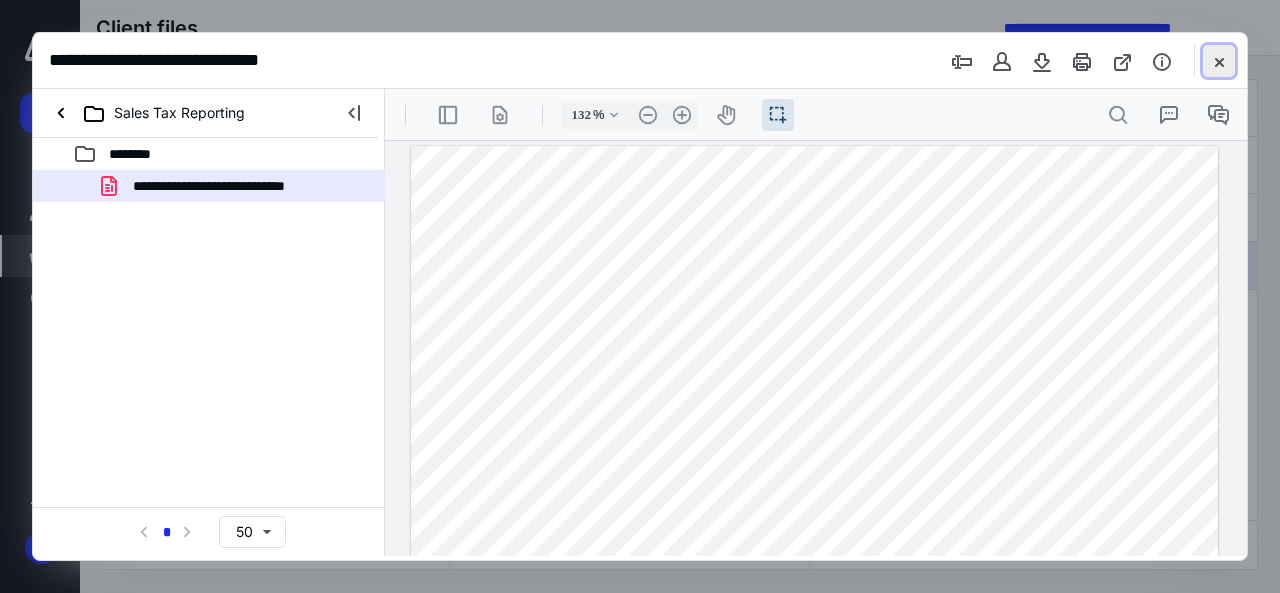 click at bounding box center [1219, 61] 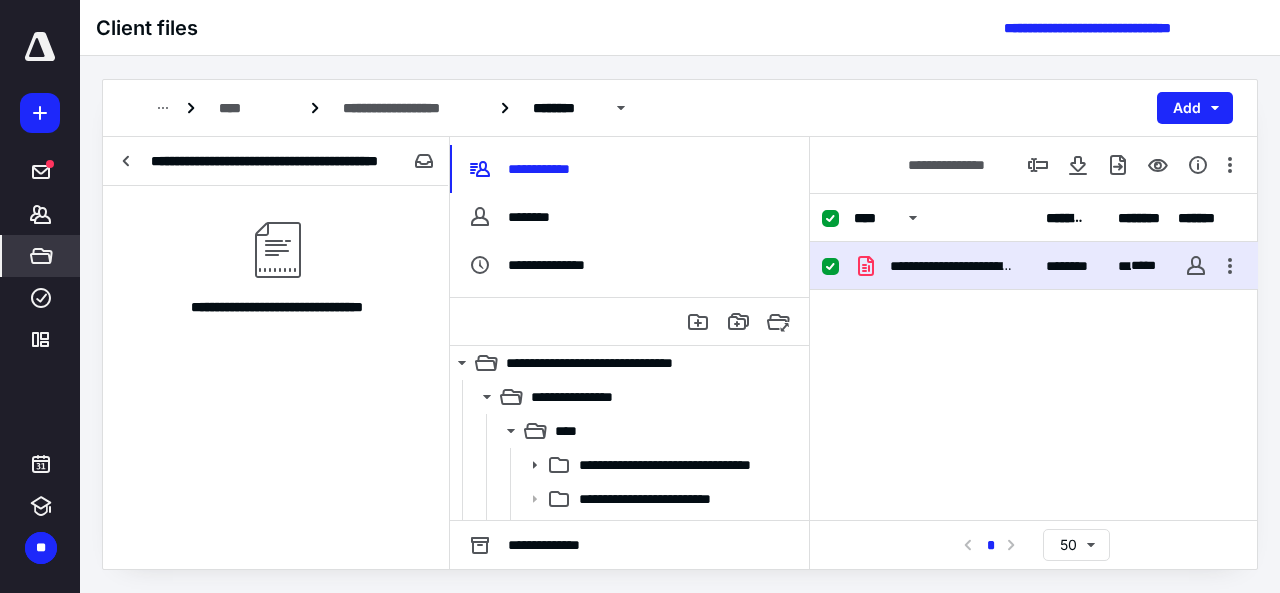 scroll, scrollTop: 20, scrollLeft: 0, axis: vertical 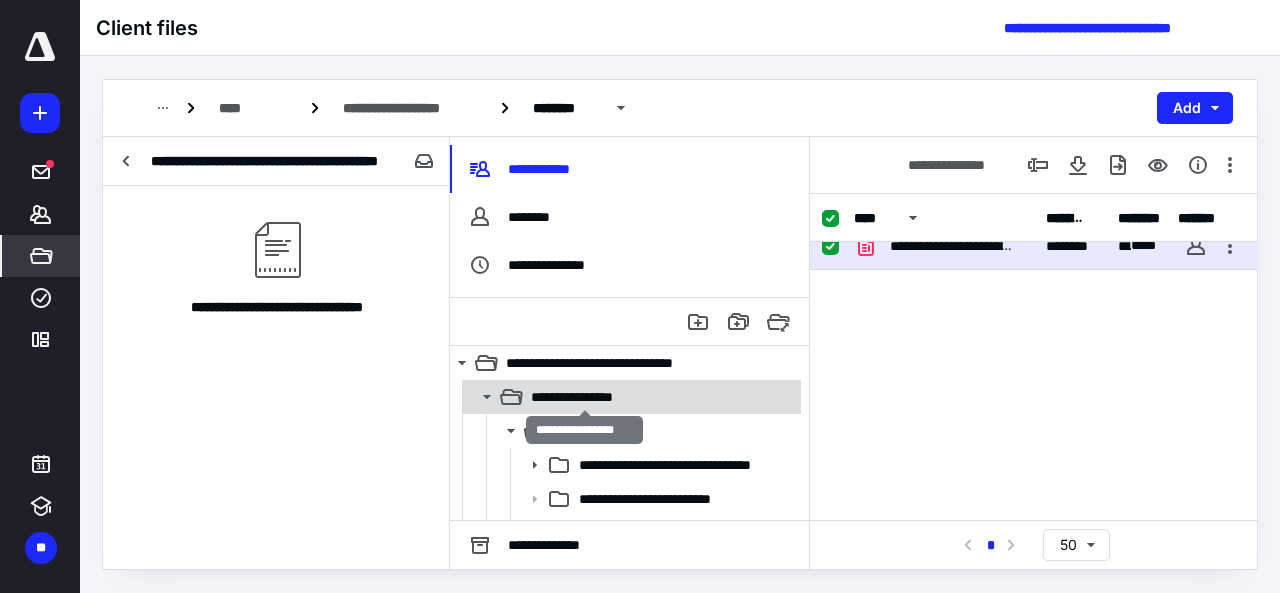 click on "**********" at bounding box center (585, 397) 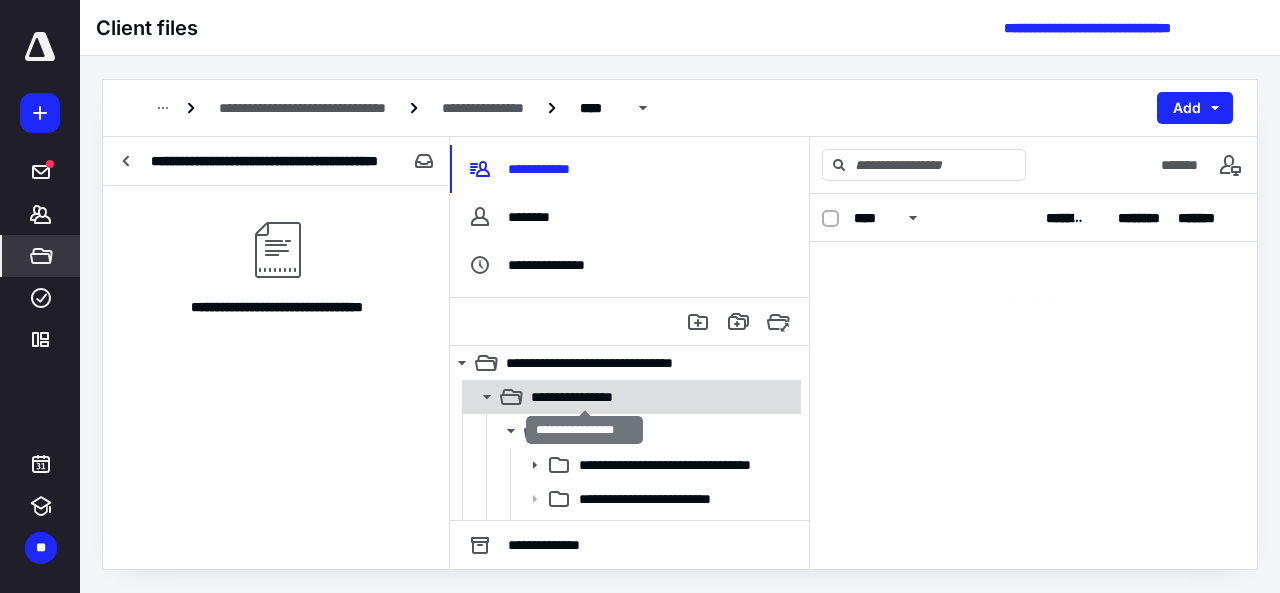 click on "**********" at bounding box center [585, 397] 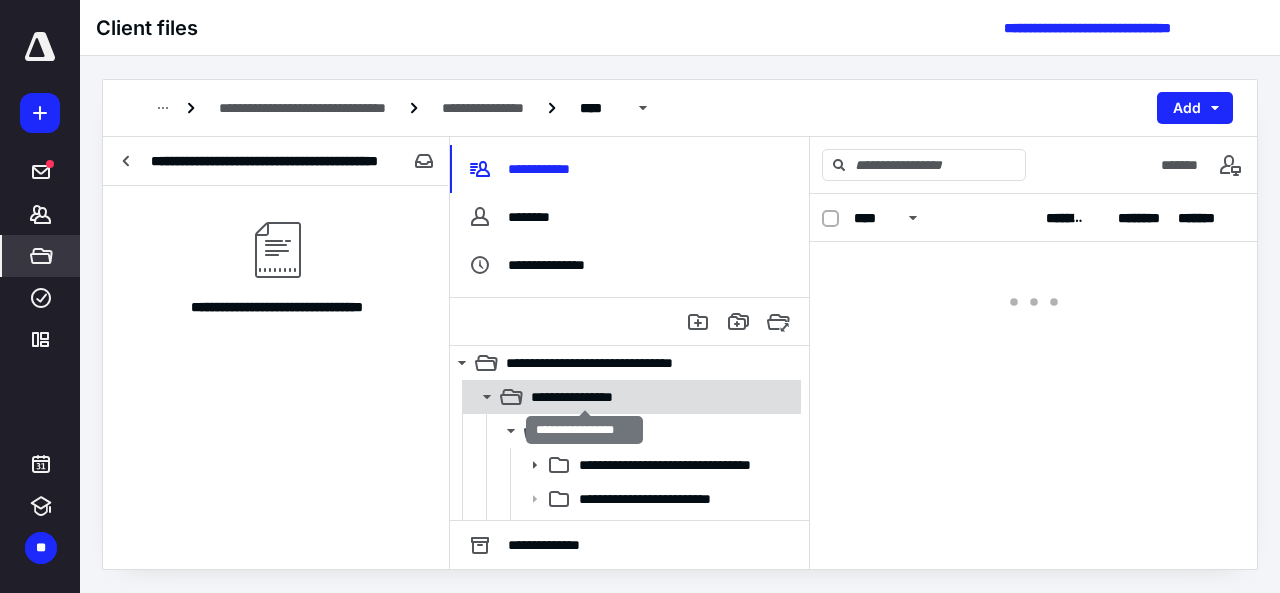 scroll, scrollTop: 0, scrollLeft: 0, axis: both 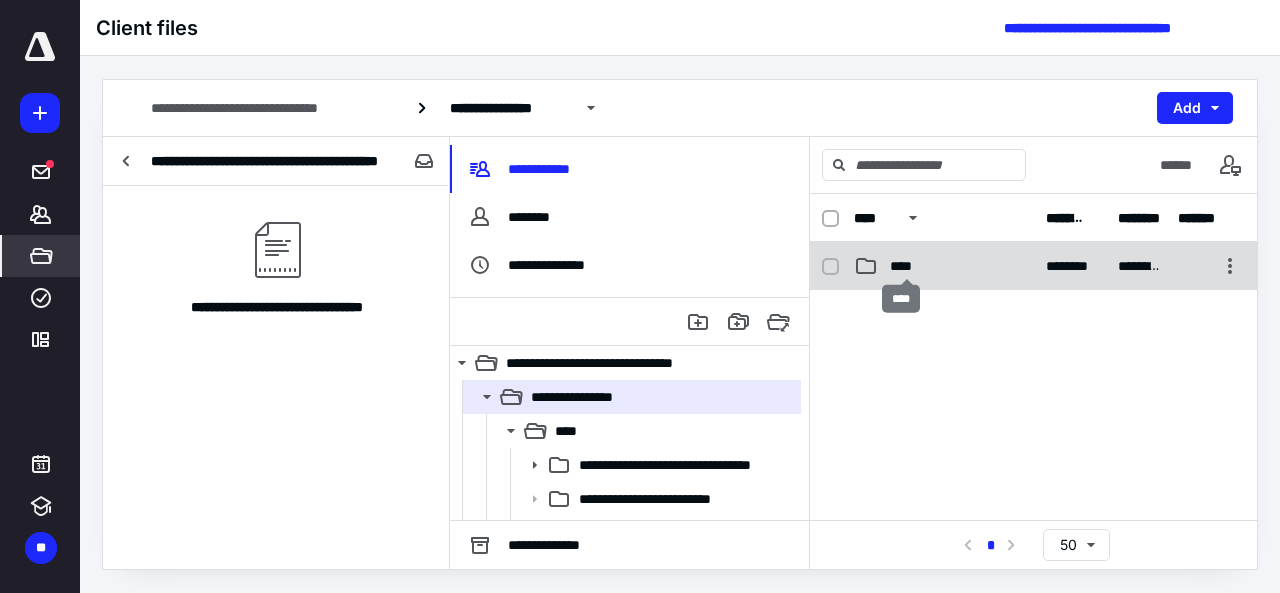 click on "****" at bounding box center [907, 266] 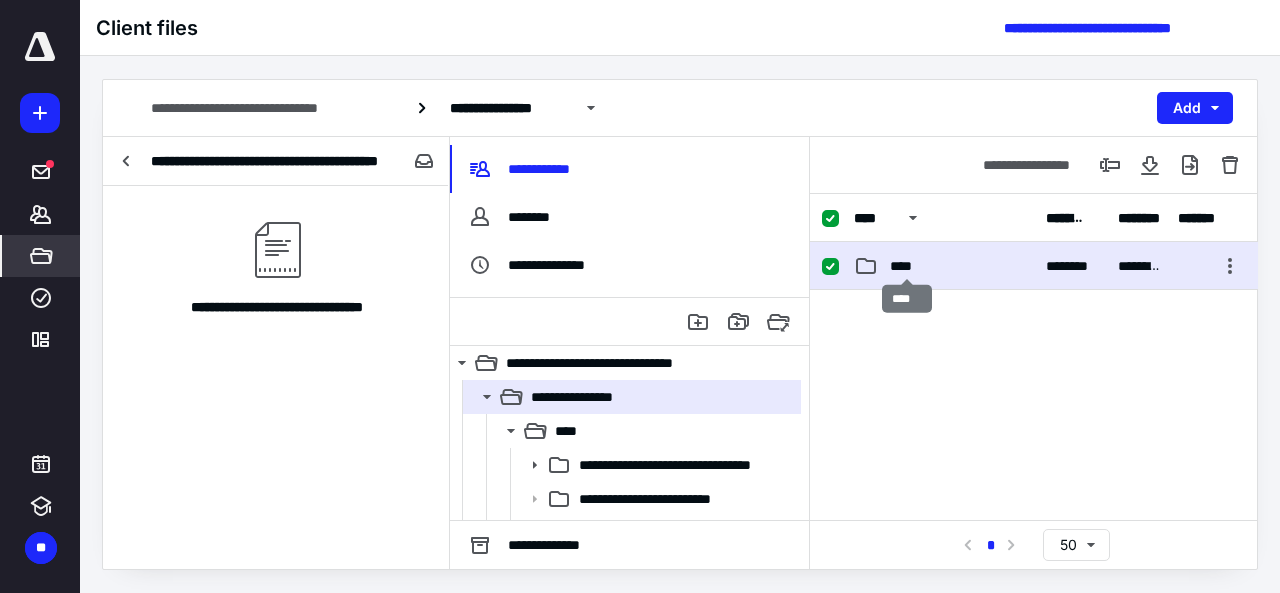 click on "****" at bounding box center [907, 266] 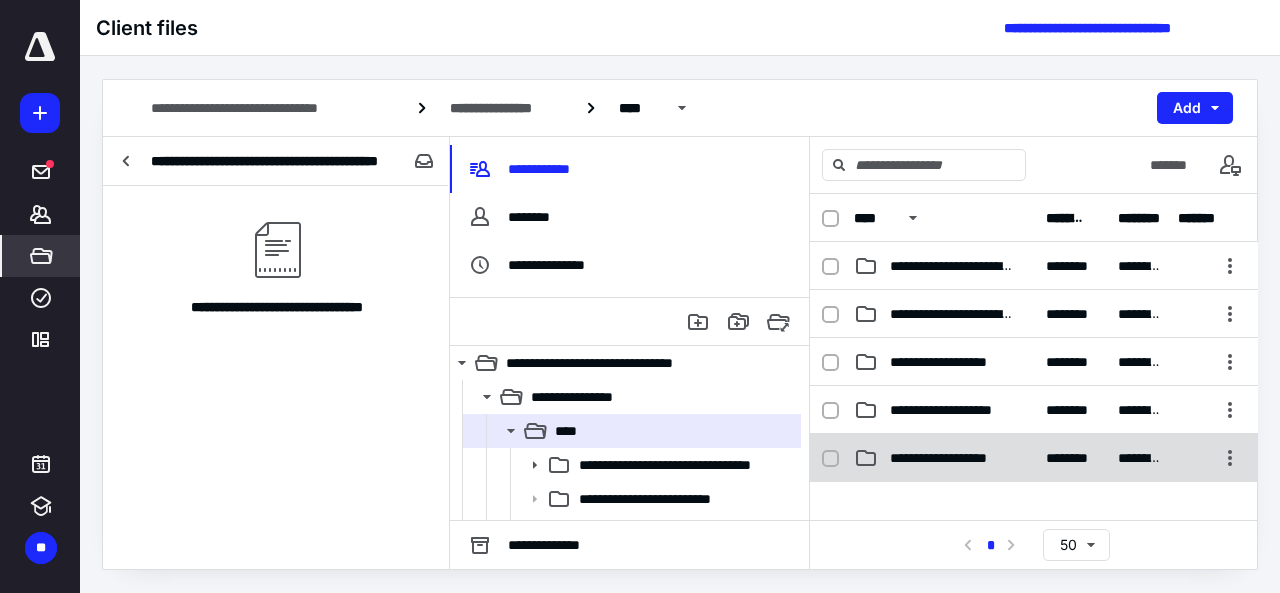 click on "**********" at bounding box center (1034, 458) 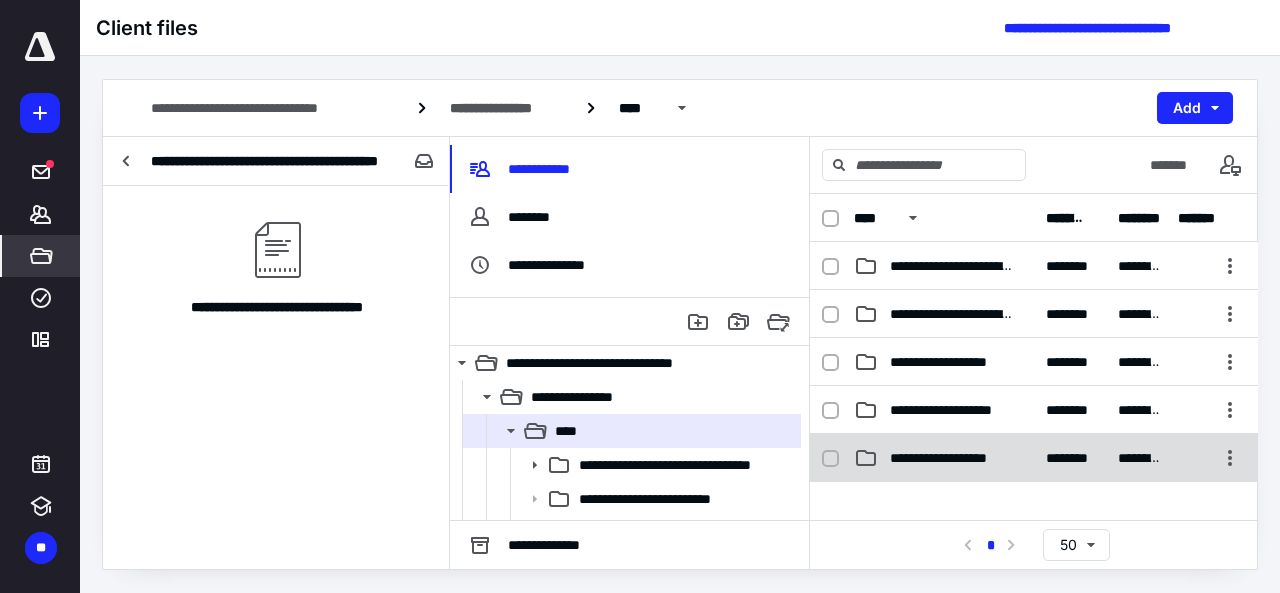 click on "**********" at bounding box center [1034, 357] 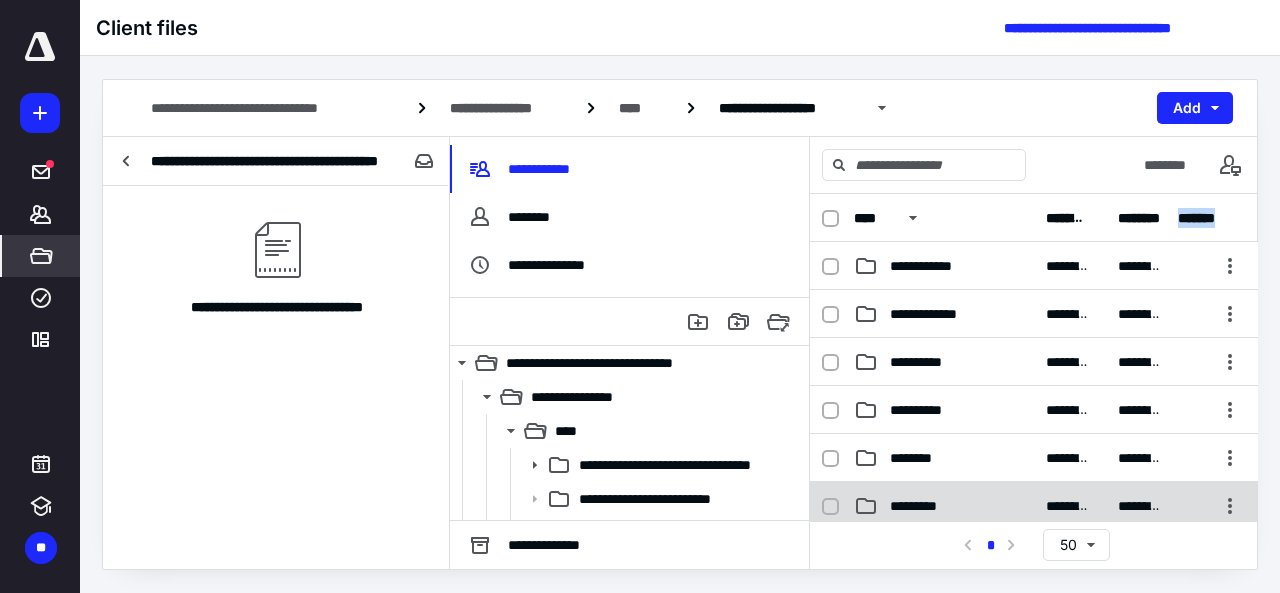 click on "*********" at bounding box center [922, 506] 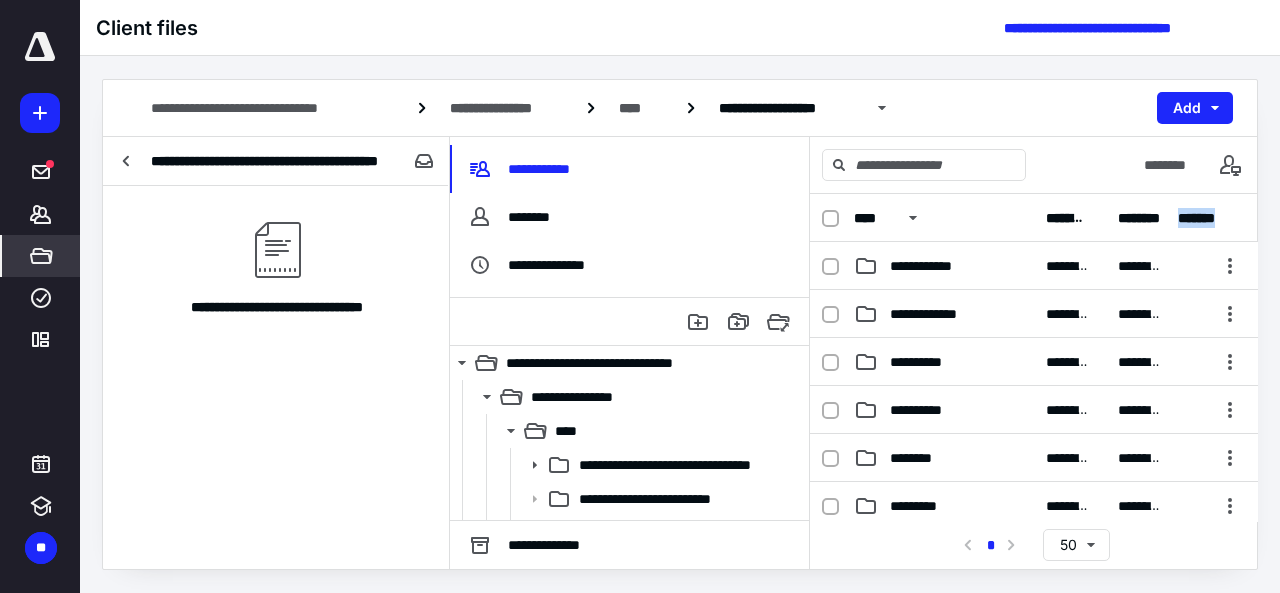 click on "*********" at bounding box center [944, 506] 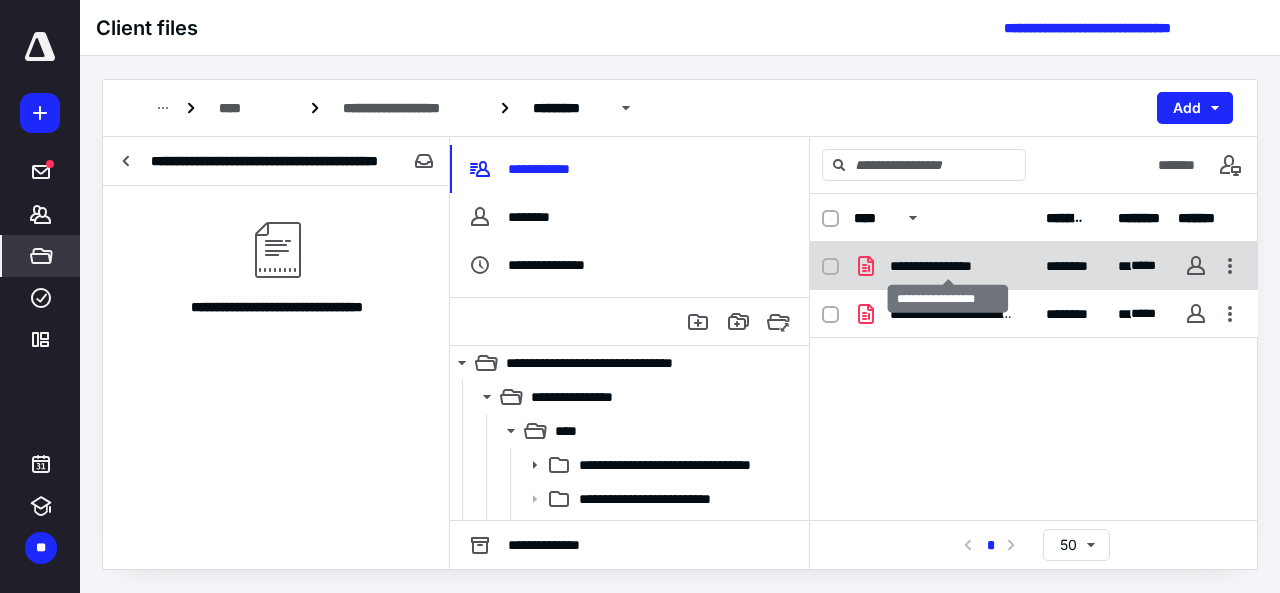 click on "**********" at bounding box center (948, 266) 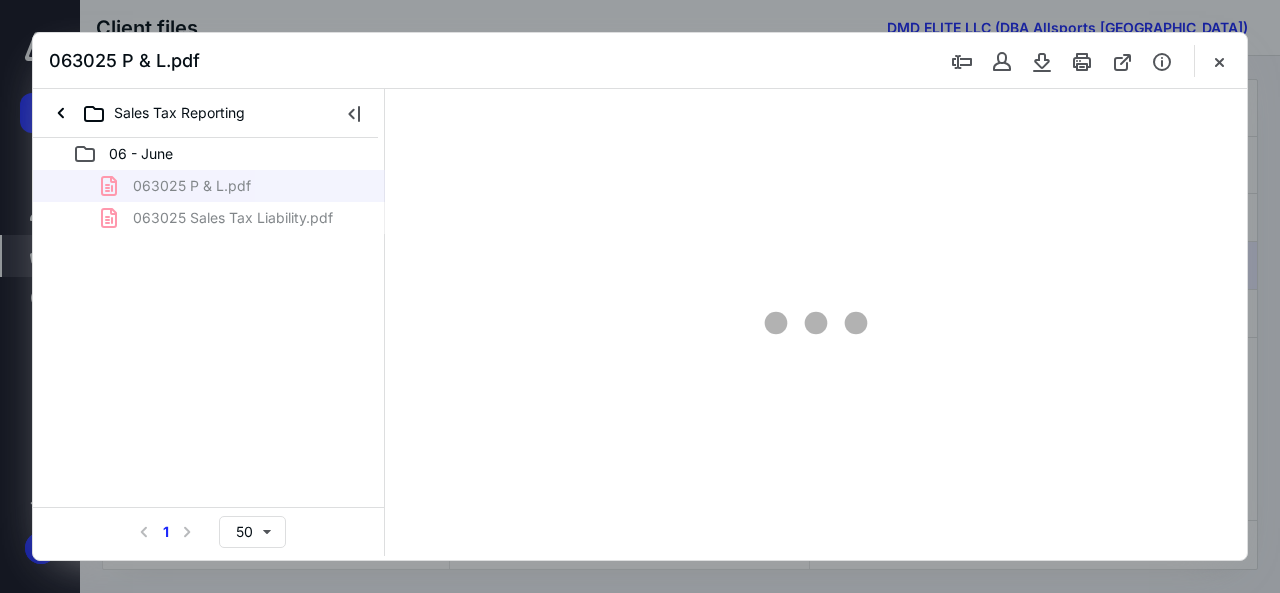 scroll, scrollTop: 0, scrollLeft: 0, axis: both 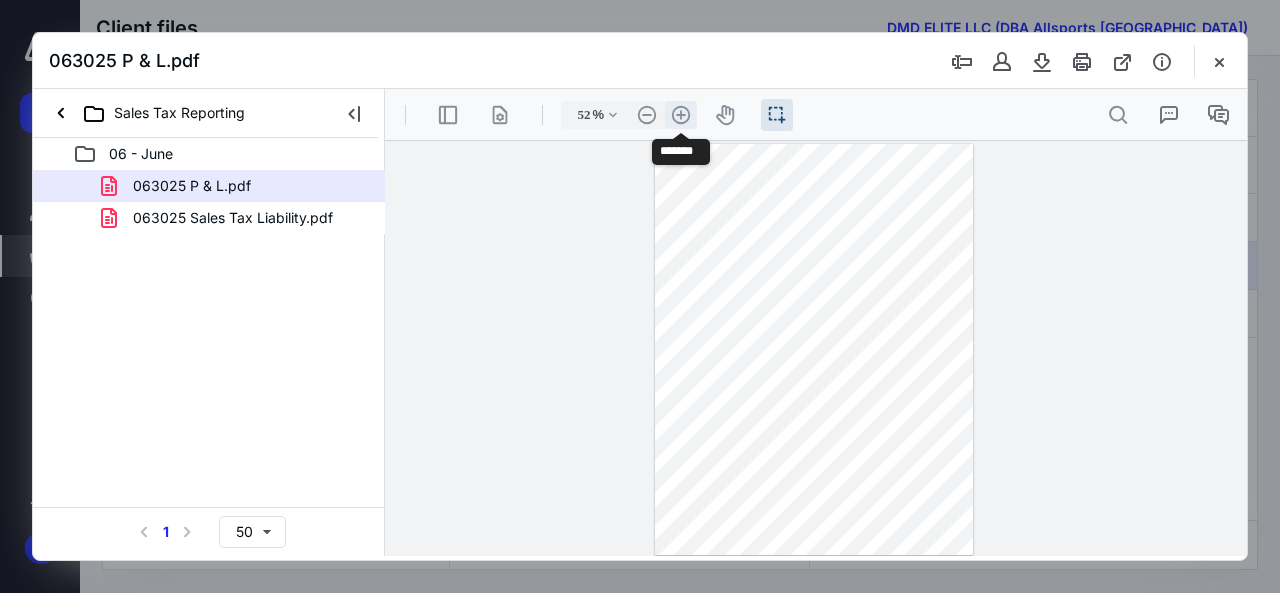 click on ".cls-1{fill:#abb0c4;} icon - header - zoom - in - line" at bounding box center [681, 115] 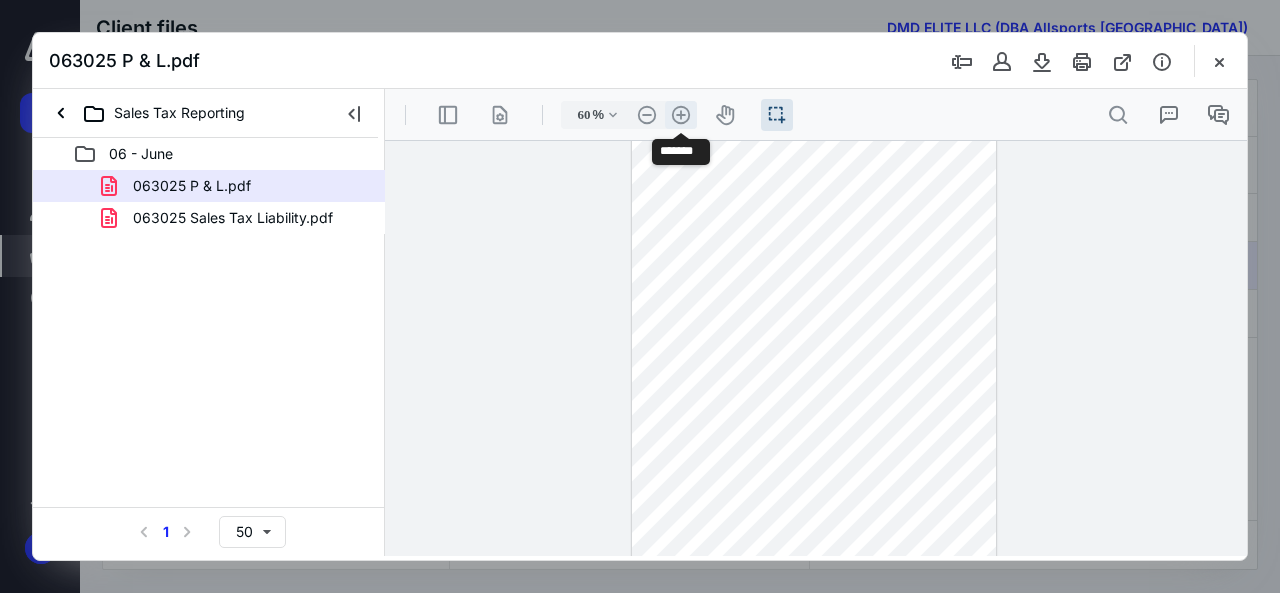 click on ".cls-1{fill:#abb0c4;} icon - header - zoom - in - line" at bounding box center [681, 115] 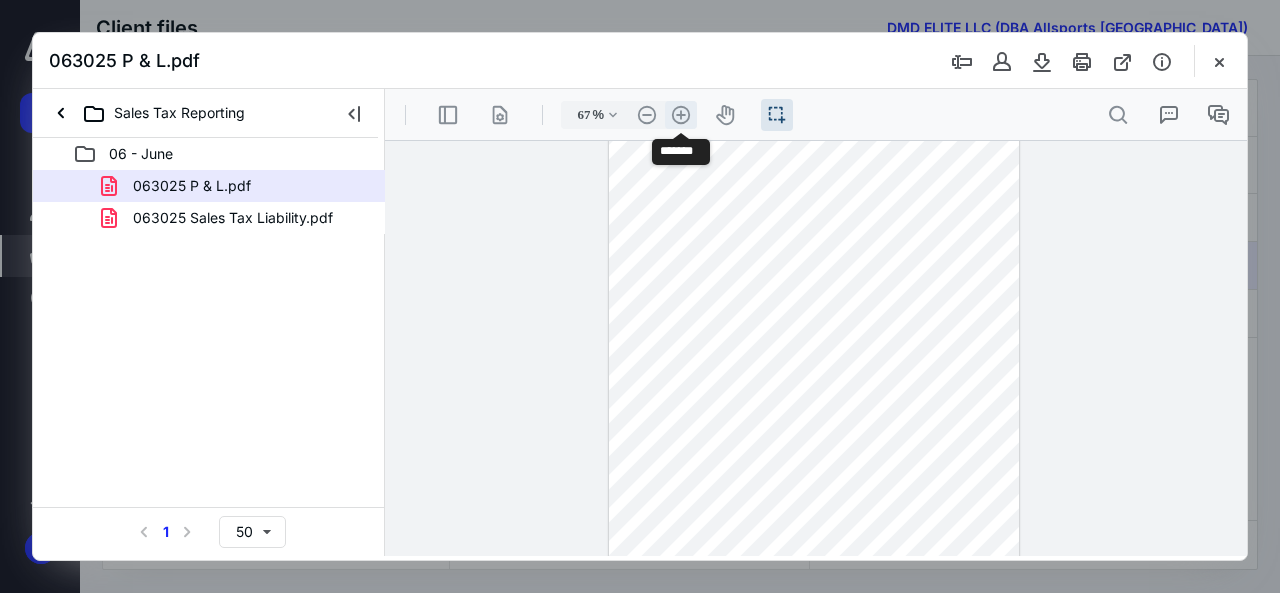 click on ".cls-1{fill:#abb0c4;} icon - header - zoom - in - line" at bounding box center (681, 115) 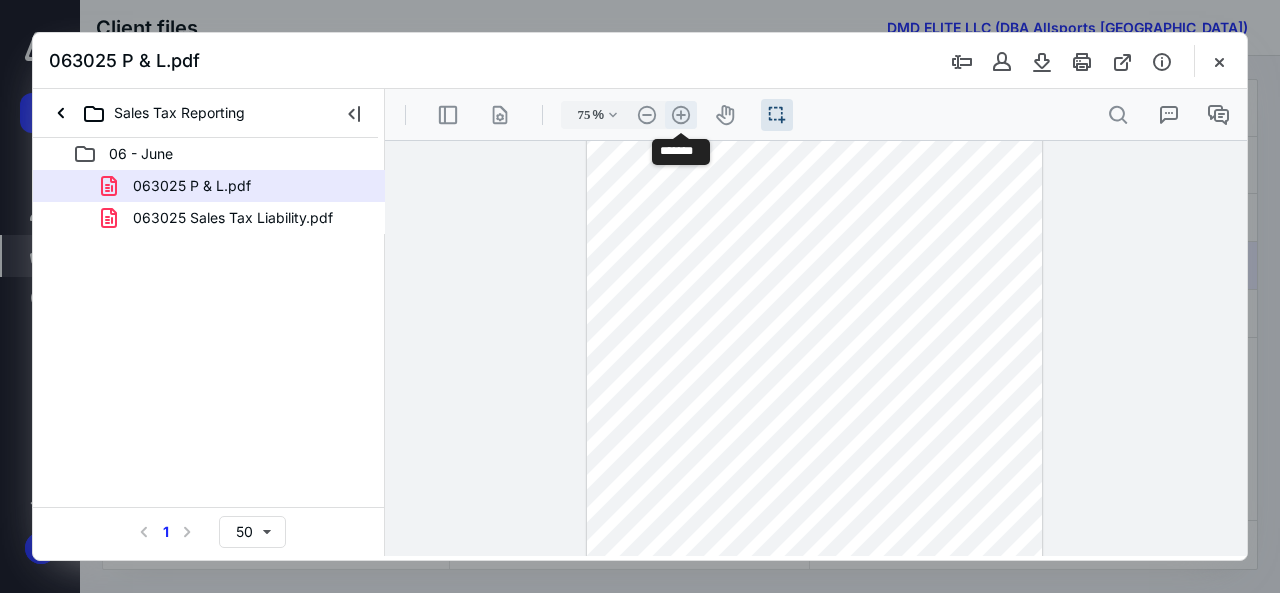 scroll, scrollTop: 77, scrollLeft: 0, axis: vertical 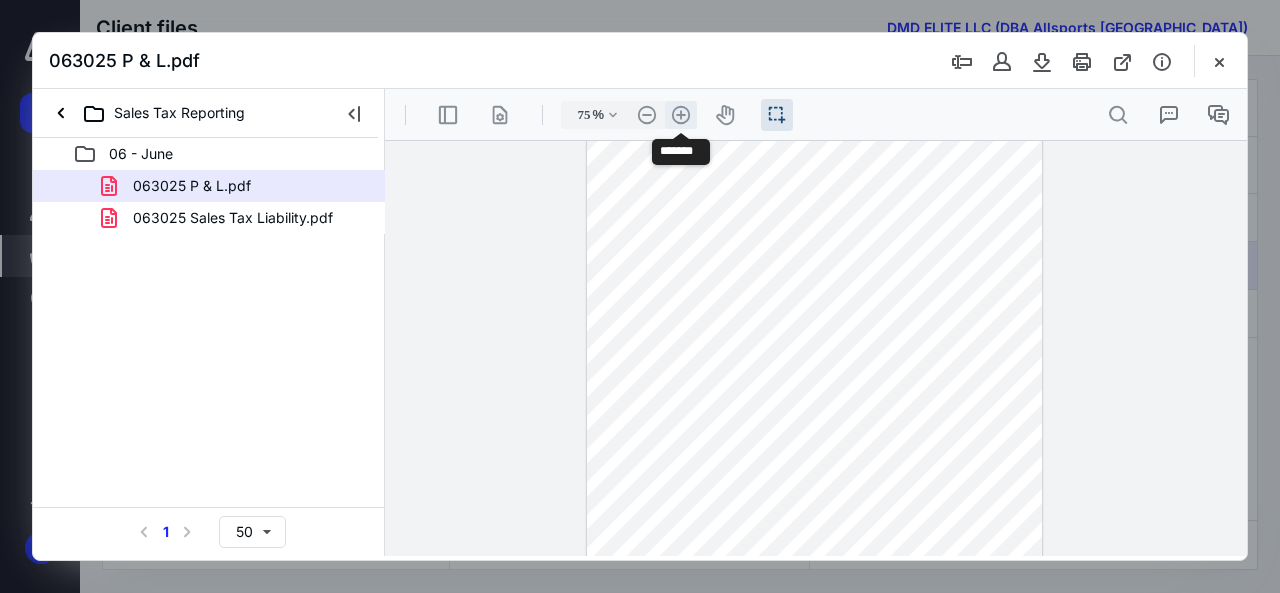 click on ".cls-1{fill:#abb0c4;} icon - header - zoom - in - line" at bounding box center (681, 115) 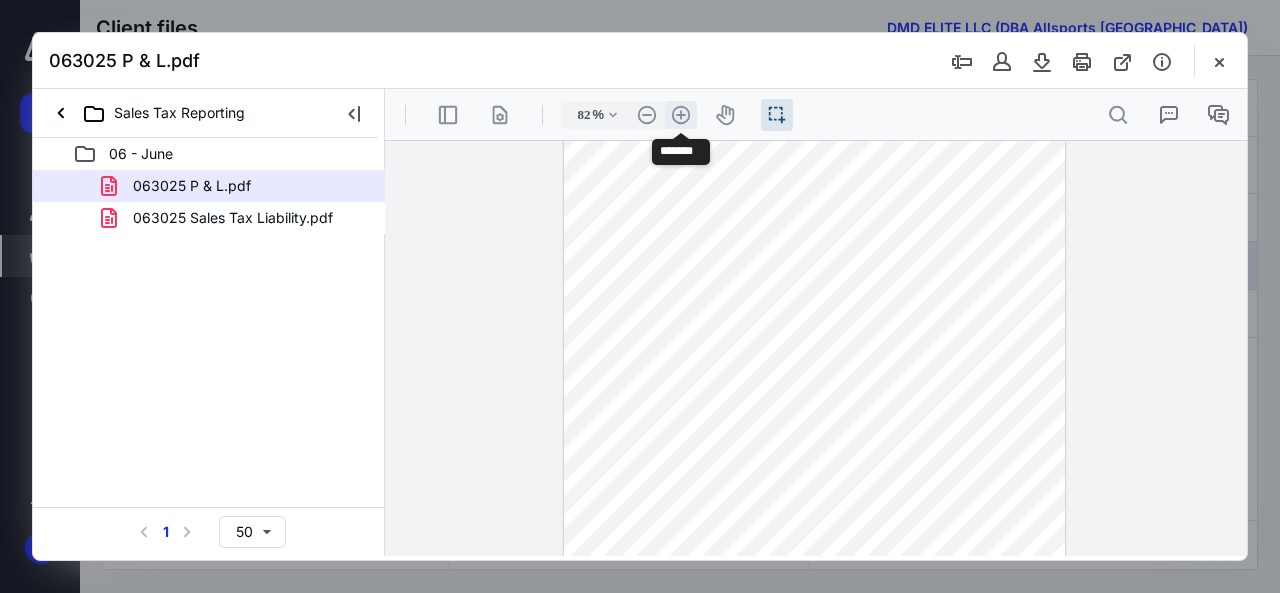 scroll, scrollTop: 103, scrollLeft: 0, axis: vertical 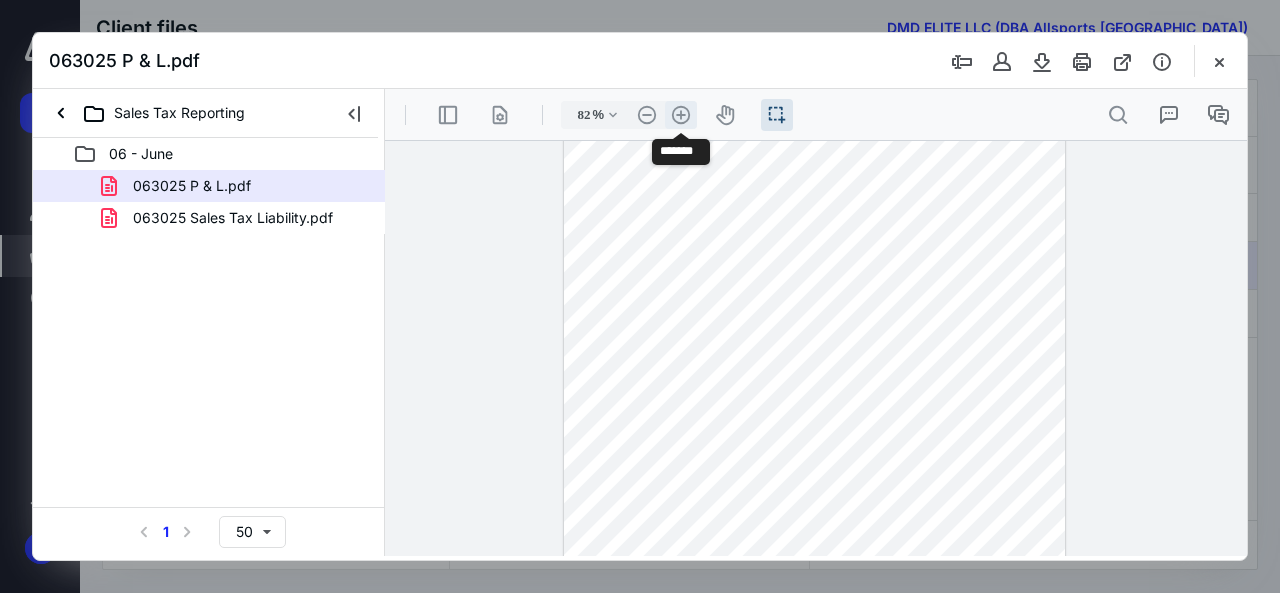 click on ".cls-1{fill:#abb0c4;} icon - header - zoom - in - line" at bounding box center [681, 115] 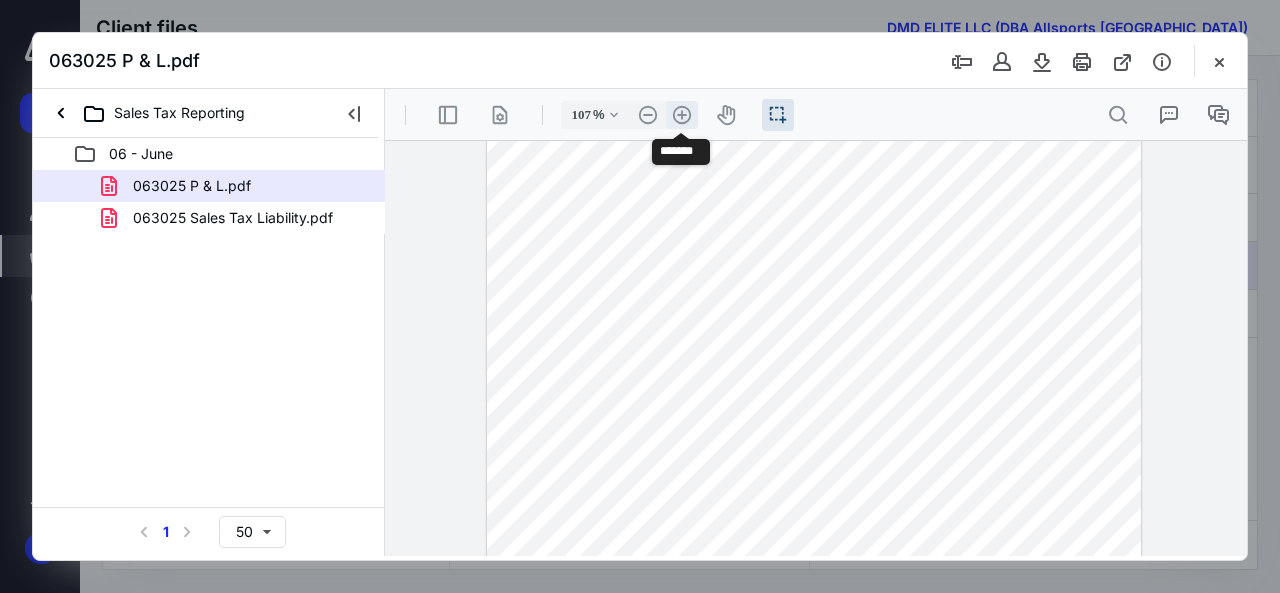 click on ".cls-1{fill:#abb0c4;} icon - header - zoom - in - line" at bounding box center [682, 115] 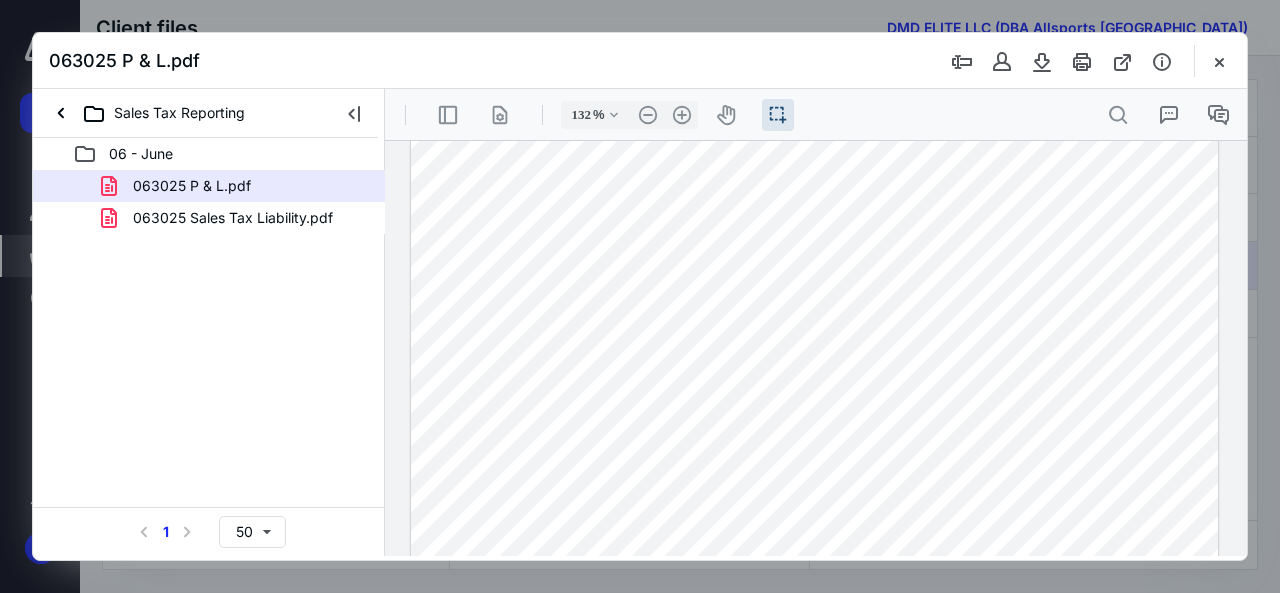 scroll, scrollTop: 24, scrollLeft: 0, axis: vertical 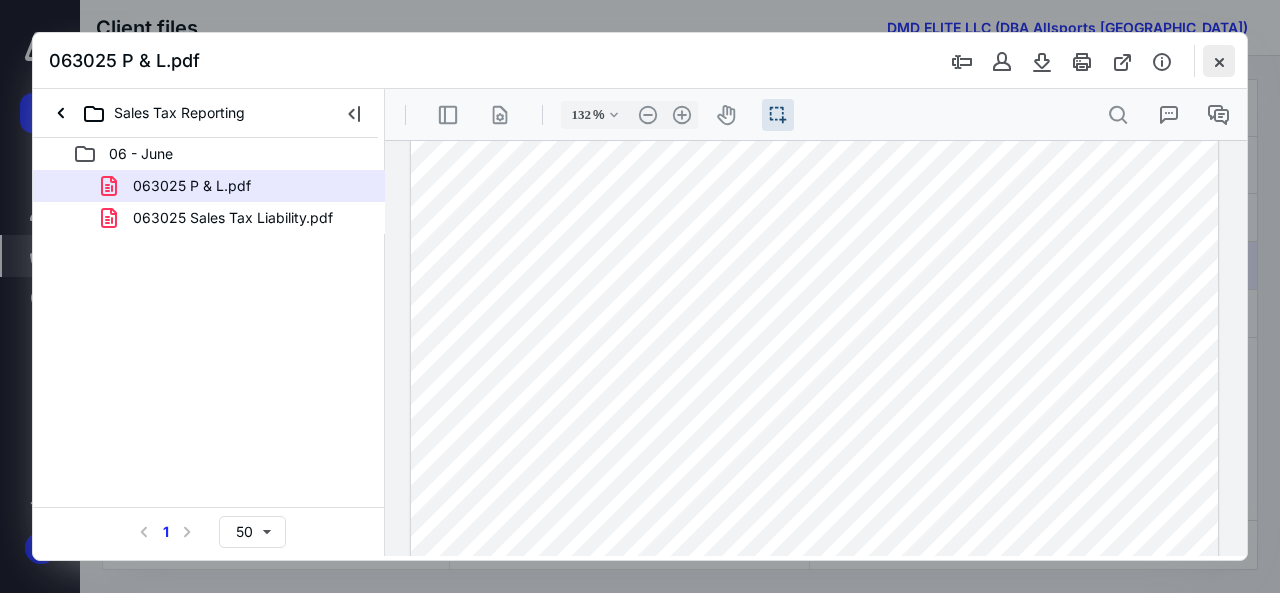 click at bounding box center (1219, 61) 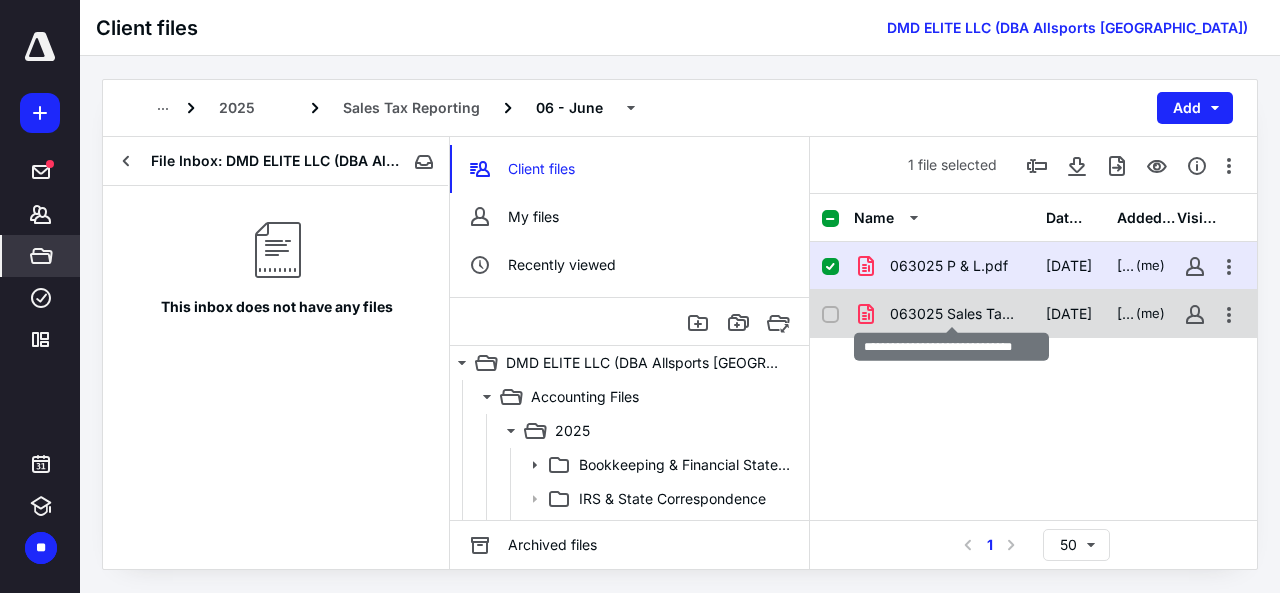 click on "063025 Sales Tax Liability.pdf" at bounding box center [956, 314] 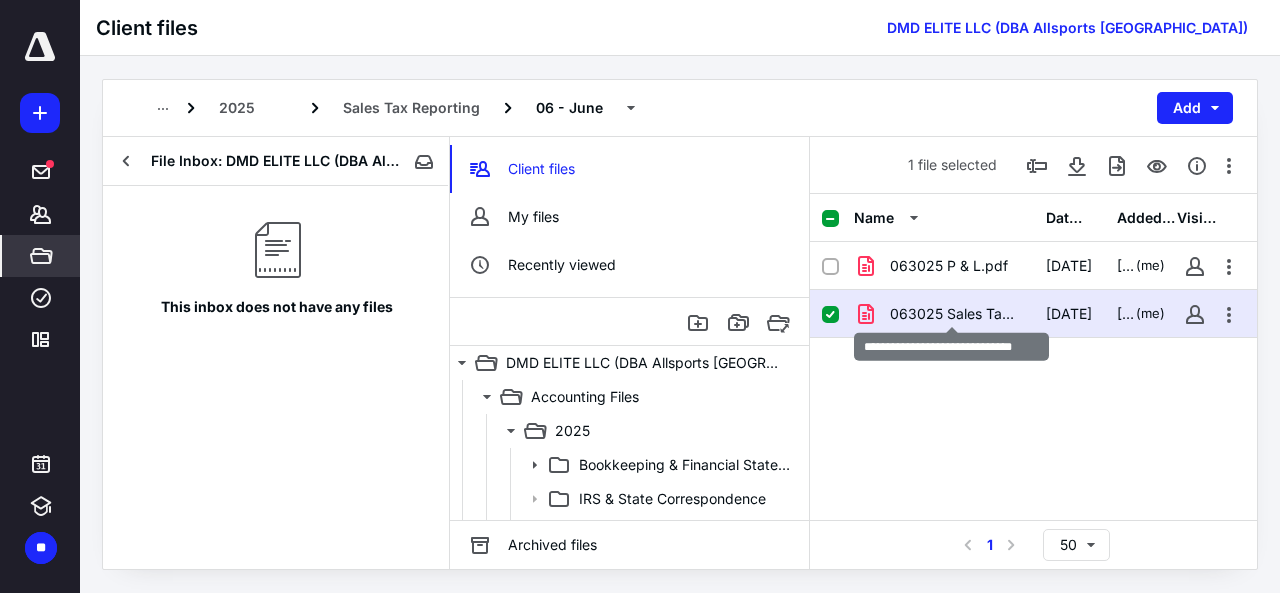 click on "063025 Sales Tax Liability.pdf" at bounding box center (956, 314) 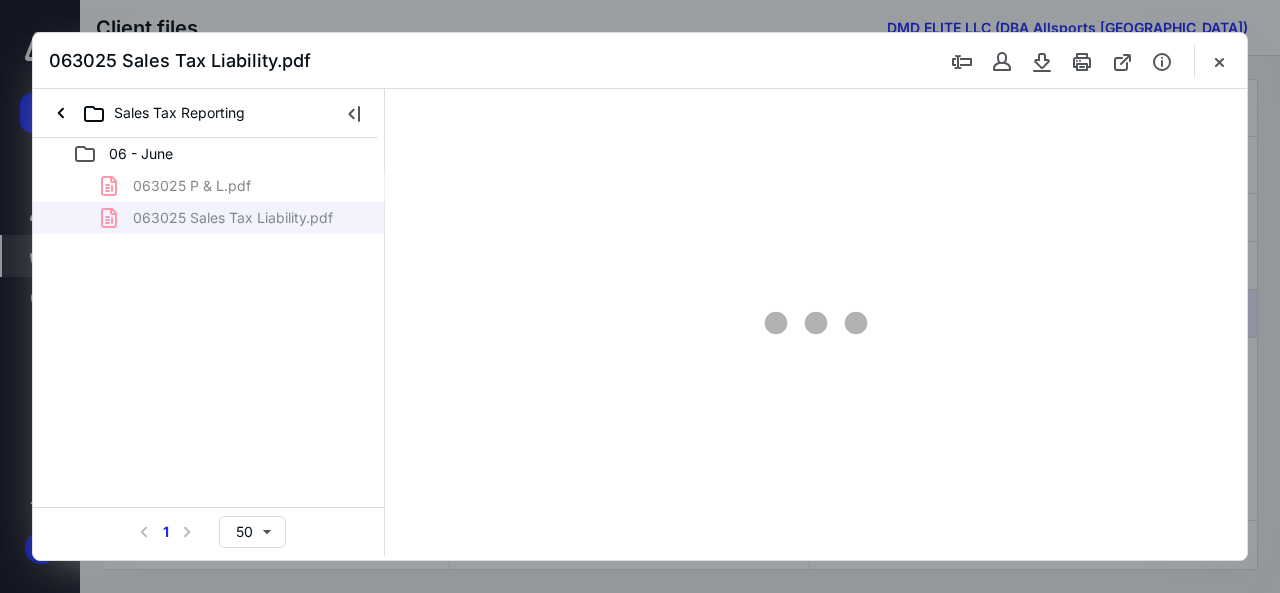 scroll, scrollTop: 0, scrollLeft: 0, axis: both 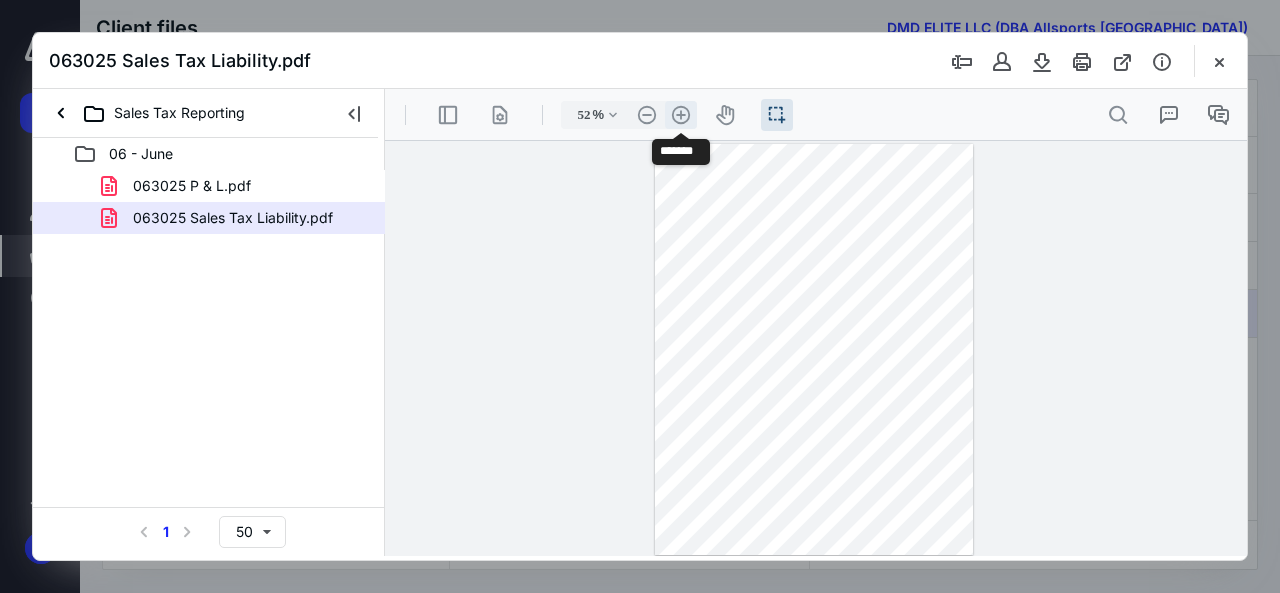 click on ".cls-1{fill:#abb0c4;} icon - header - zoom - in - line" at bounding box center (681, 115) 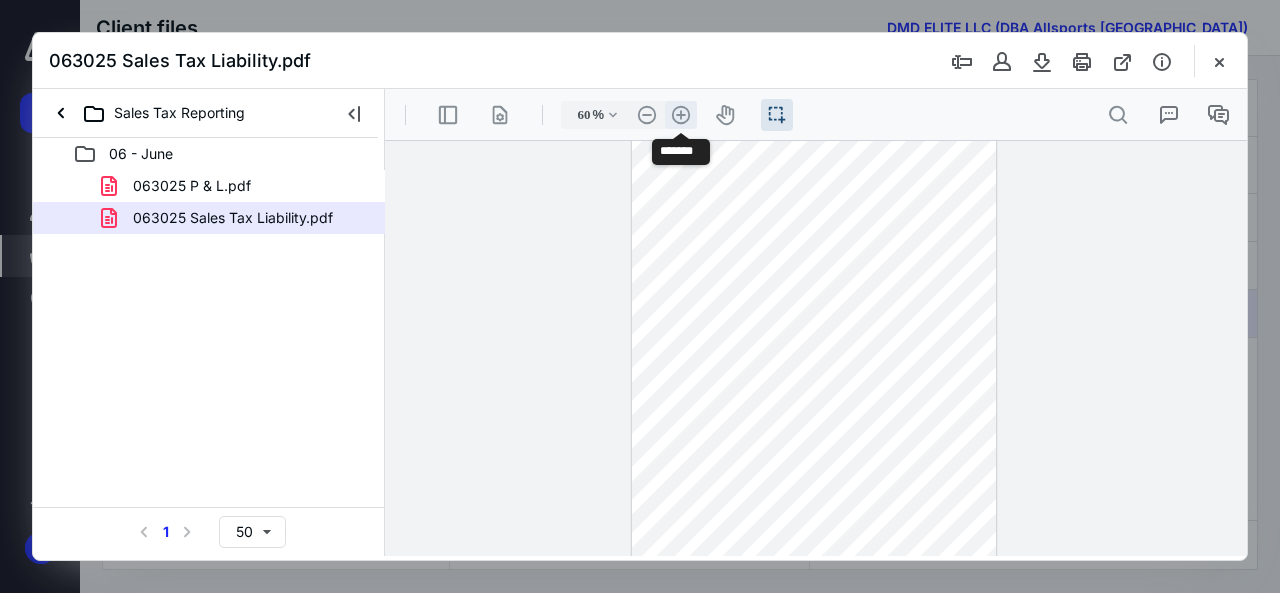 click on ".cls-1{fill:#abb0c4;} icon - header - zoom - in - line" at bounding box center [681, 115] 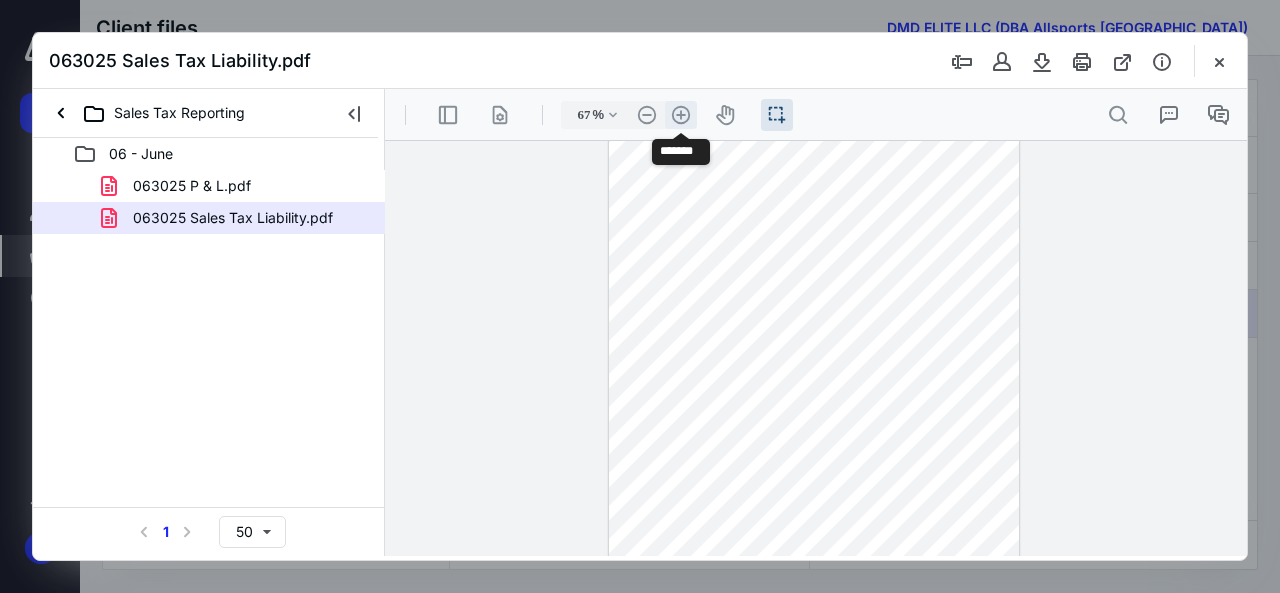 click on ".cls-1{fill:#abb0c4;} icon - header - zoom - in - line" at bounding box center (681, 115) 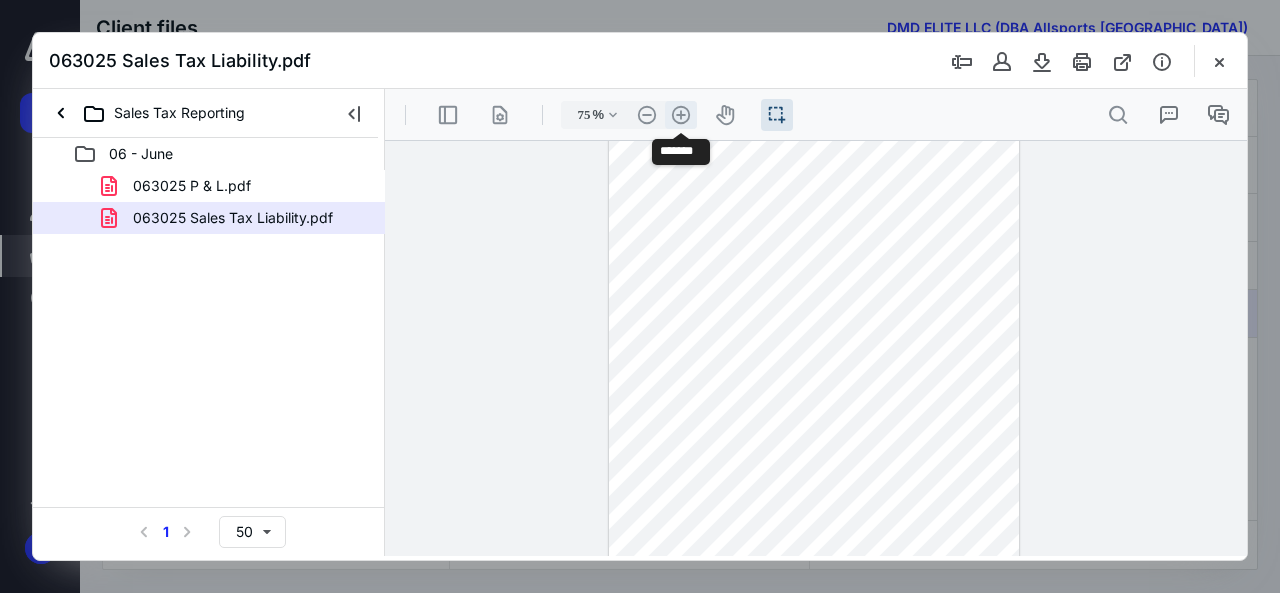 click on ".cls-1{fill:#abb0c4;} icon - header - zoom - in - line" at bounding box center (681, 115) 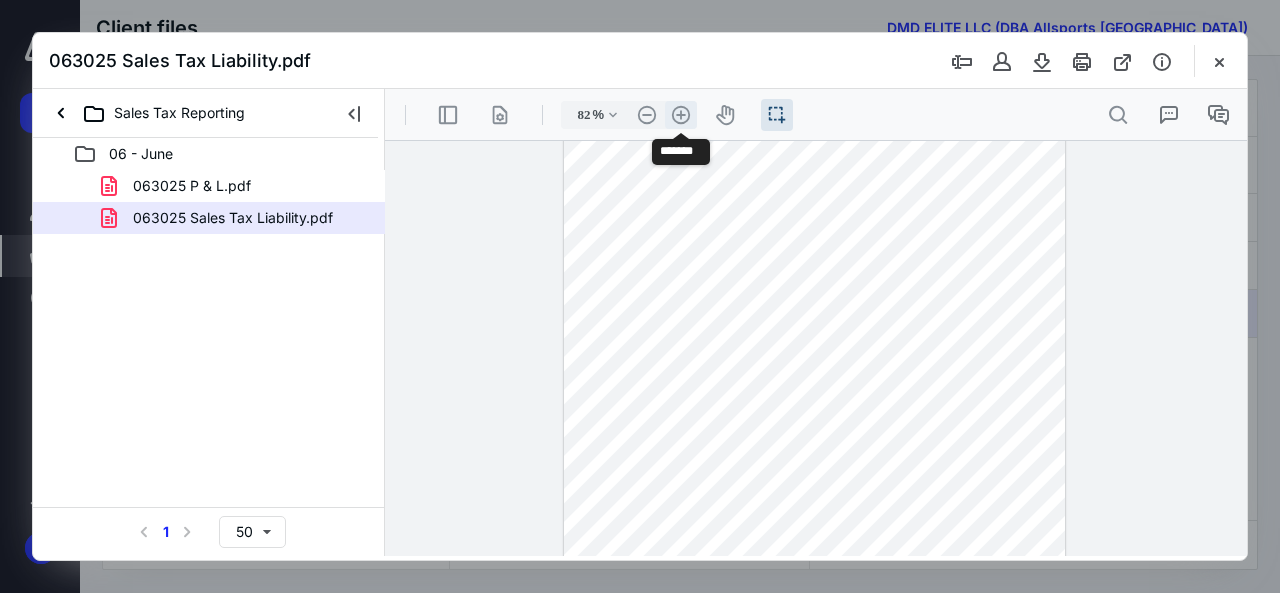 click on ".cls-1{fill:#abb0c4;} icon - header - zoom - in - line" at bounding box center [681, 115] 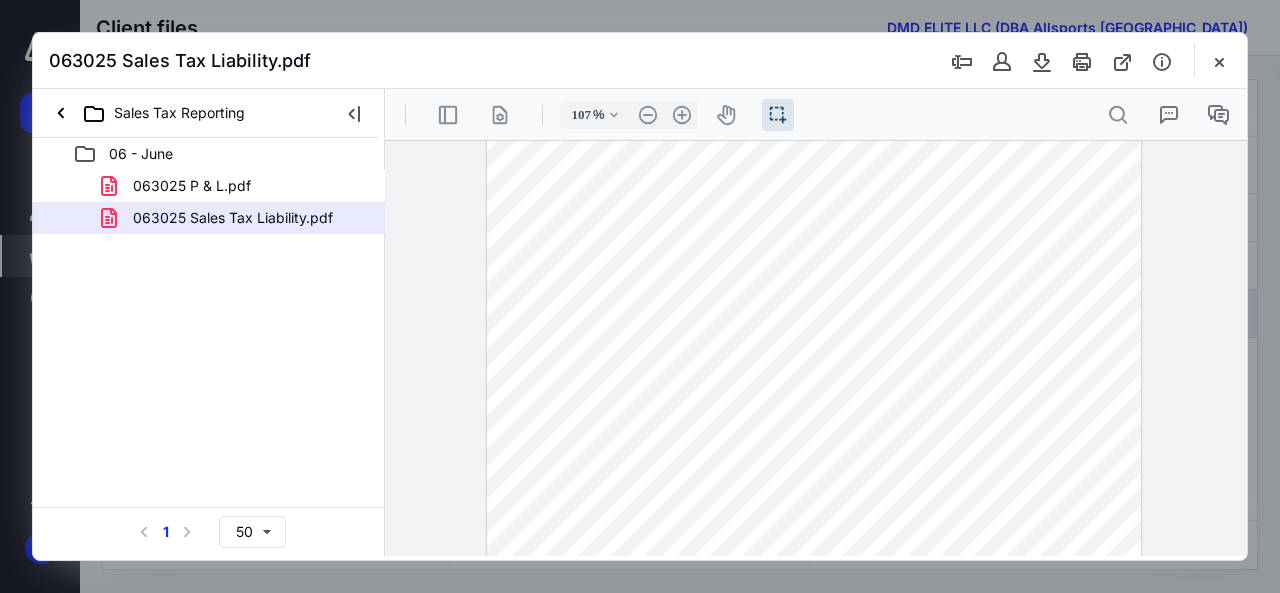 scroll, scrollTop: 0, scrollLeft: 0, axis: both 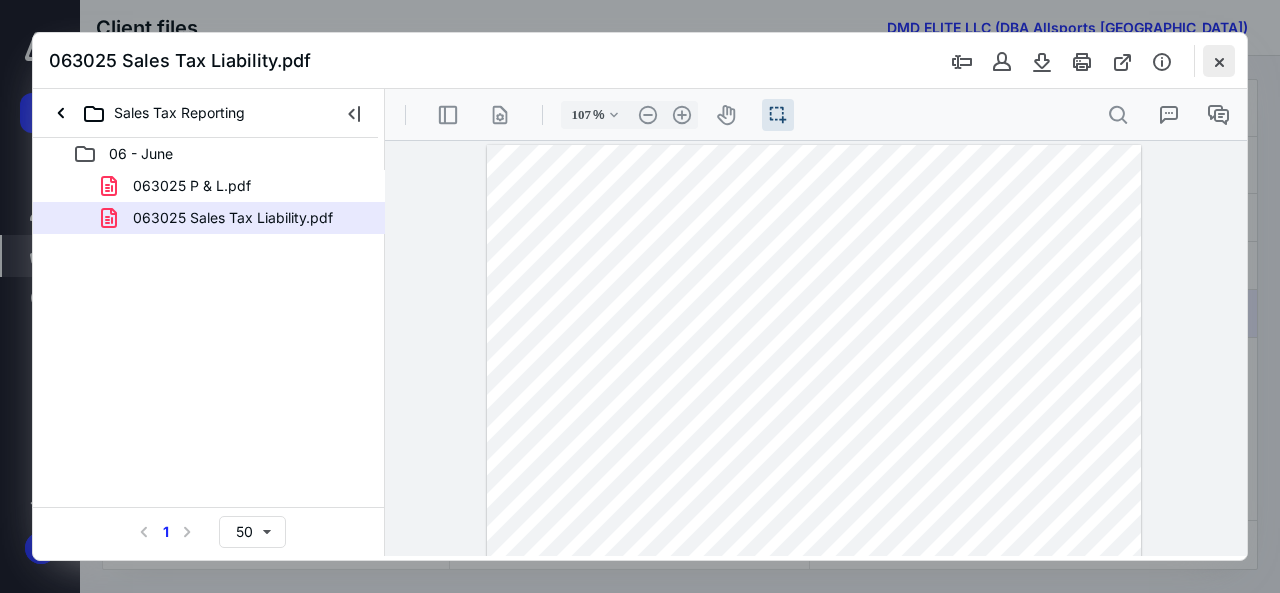 click at bounding box center [1219, 61] 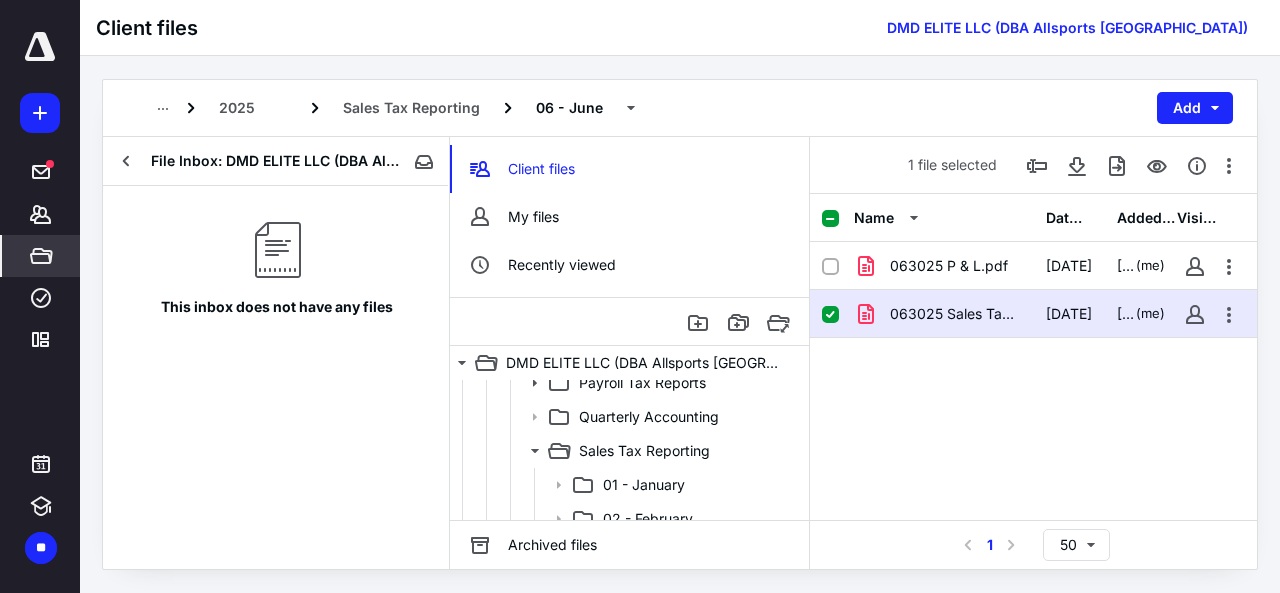 scroll, scrollTop: 290, scrollLeft: 0, axis: vertical 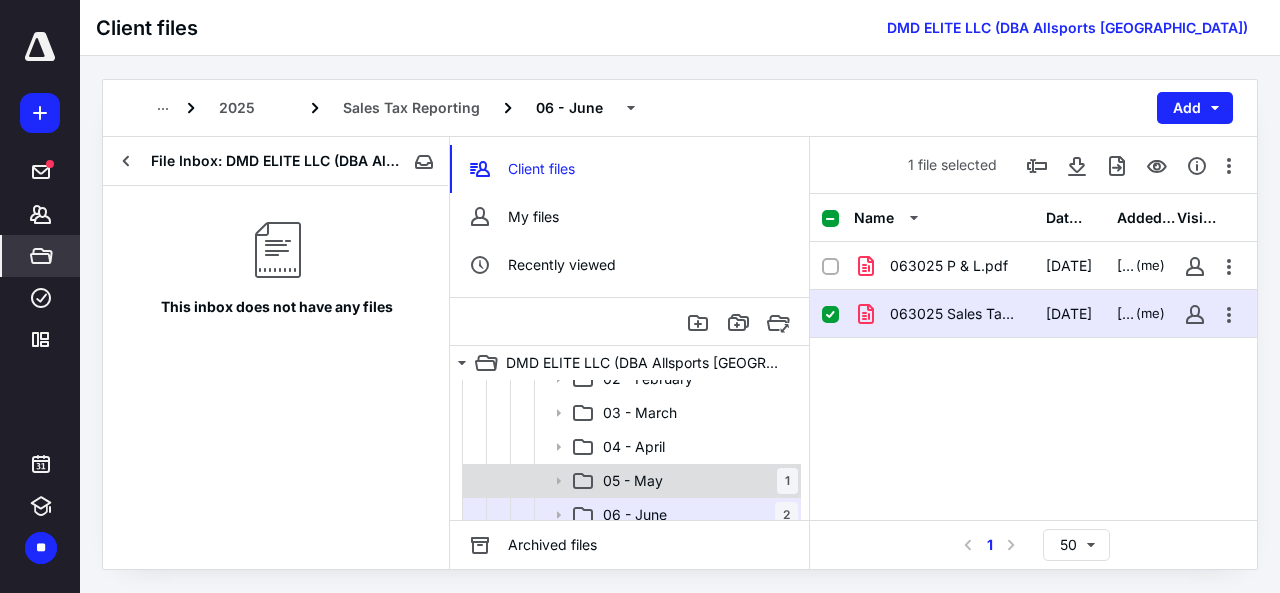 click on "05 - May 1" at bounding box center [696, 481] 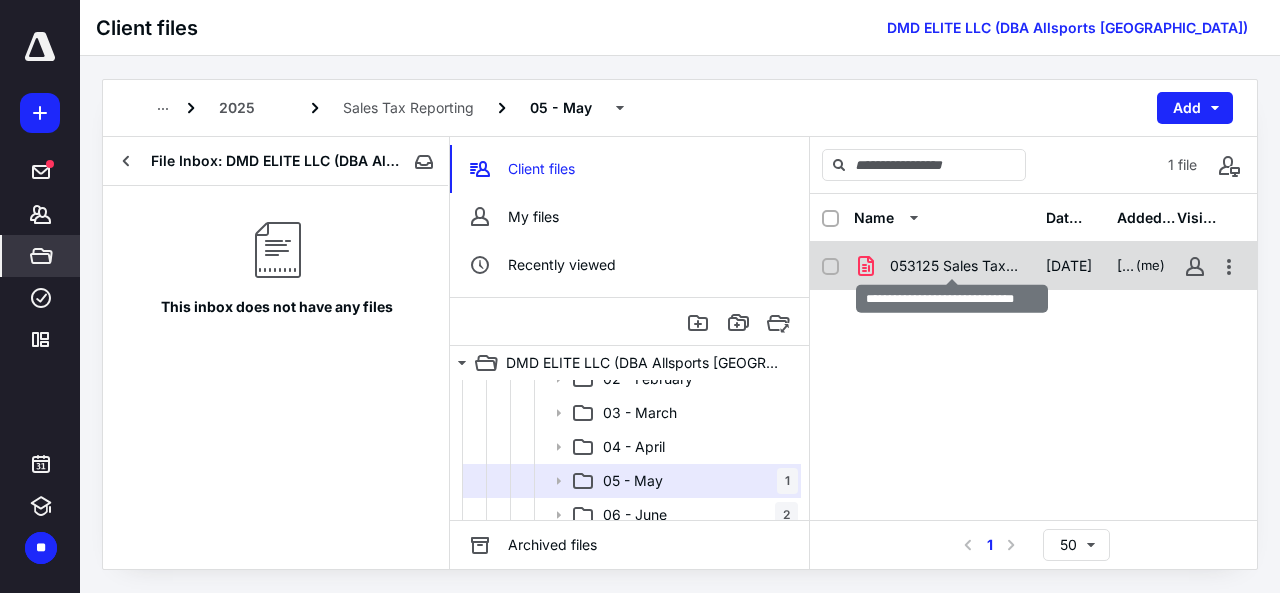 click on "053125 Sales Tax Liability.pdf" at bounding box center (956, 266) 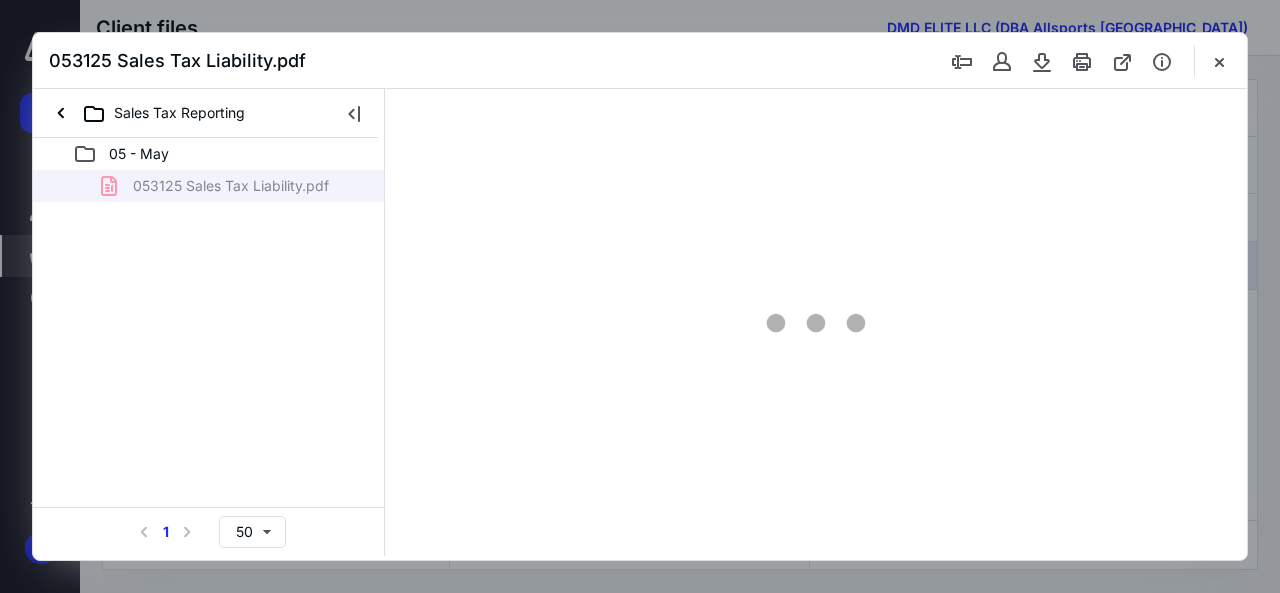 scroll, scrollTop: 0, scrollLeft: 0, axis: both 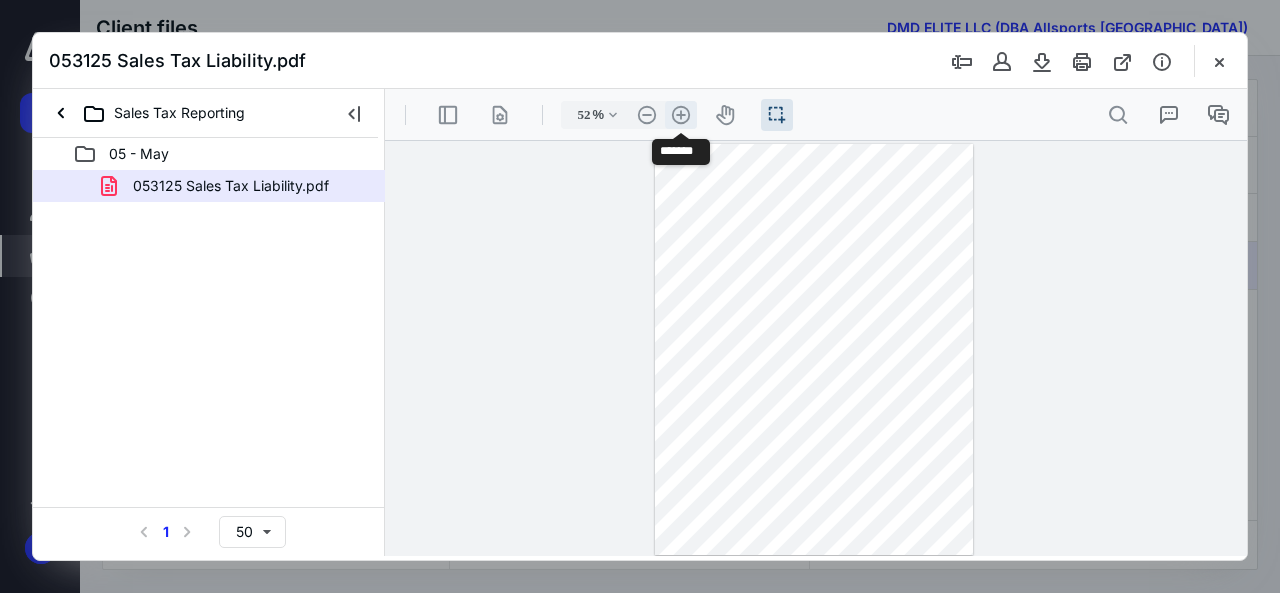 click on ".cls-1{fill:#abb0c4;} icon - header - zoom - in - line" at bounding box center (681, 115) 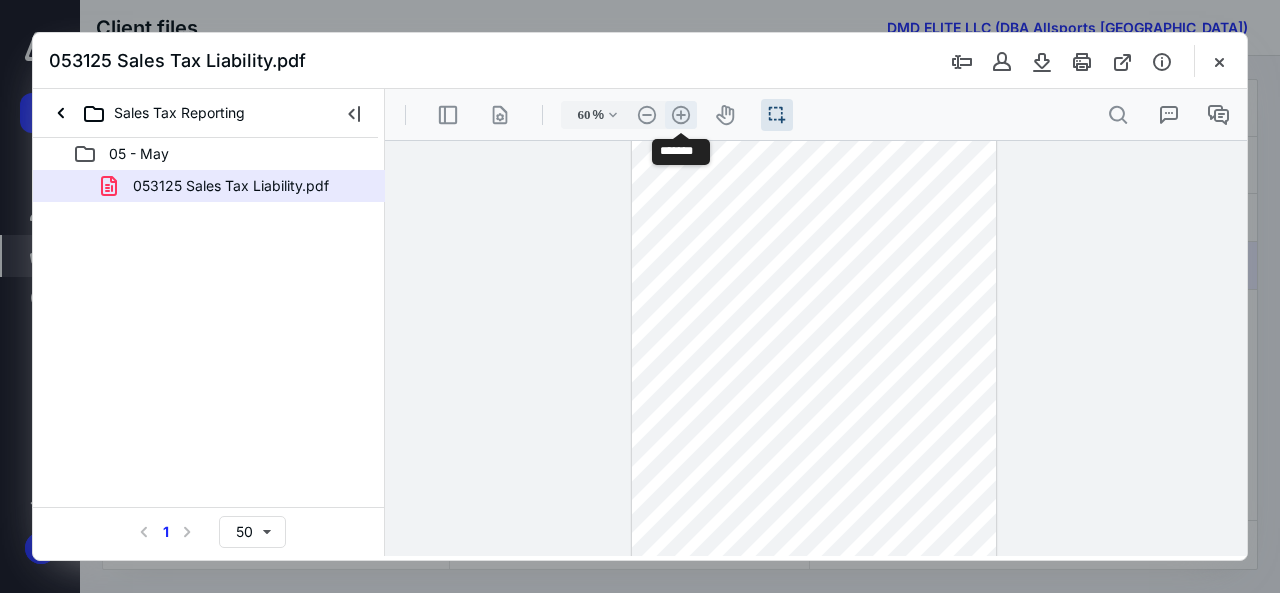 click on ".cls-1{fill:#abb0c4;} icon - header - zoom - in - line" at bounding box center [681, 115] 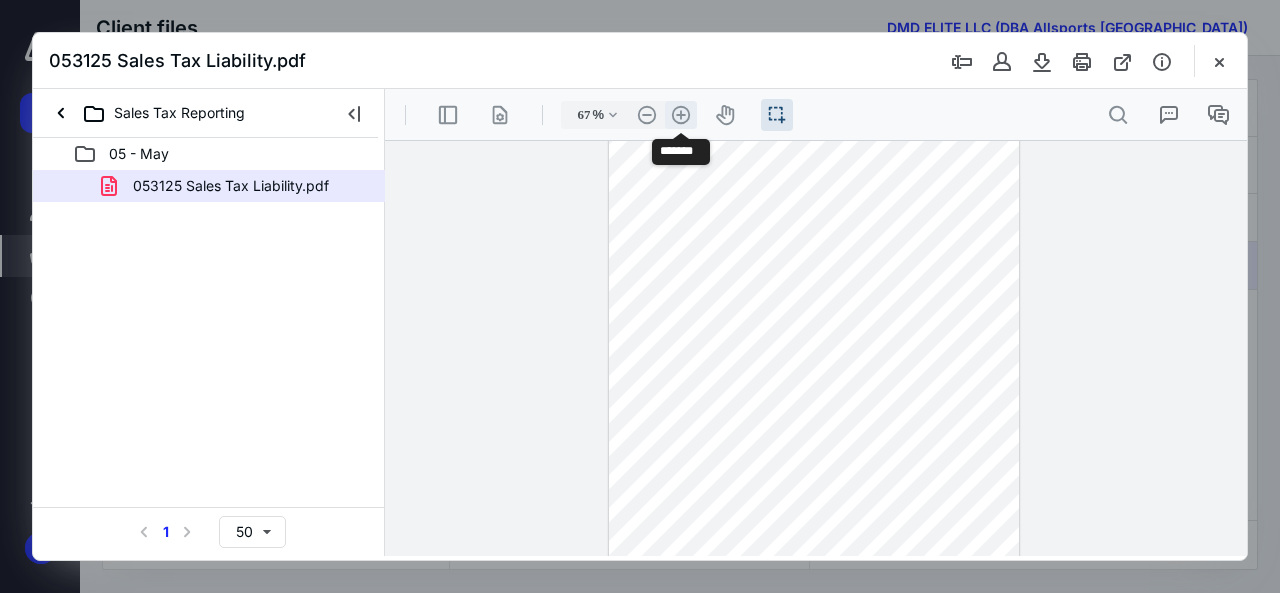 click on ".cls-1{fill:#abb0c4;} icon - header - zoom - in - line" at bounding box center [681, 115] 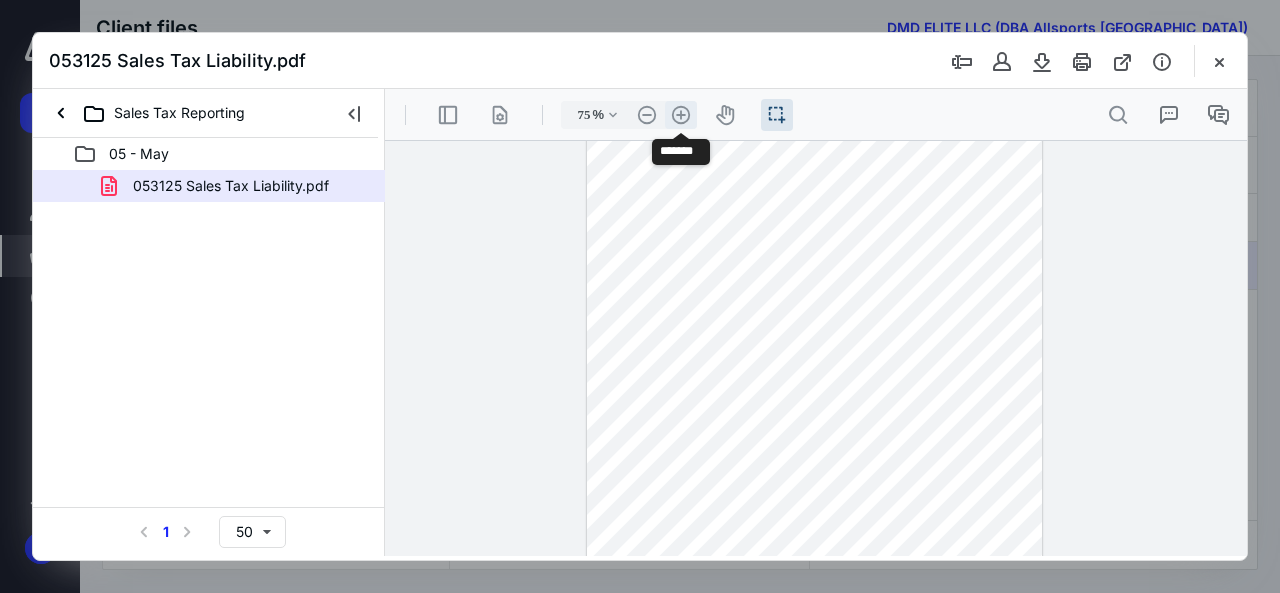 click on ".cls-1{fill:#abb0c4;} icon - header - zoom - in - line" at bounding box center [681, 115] 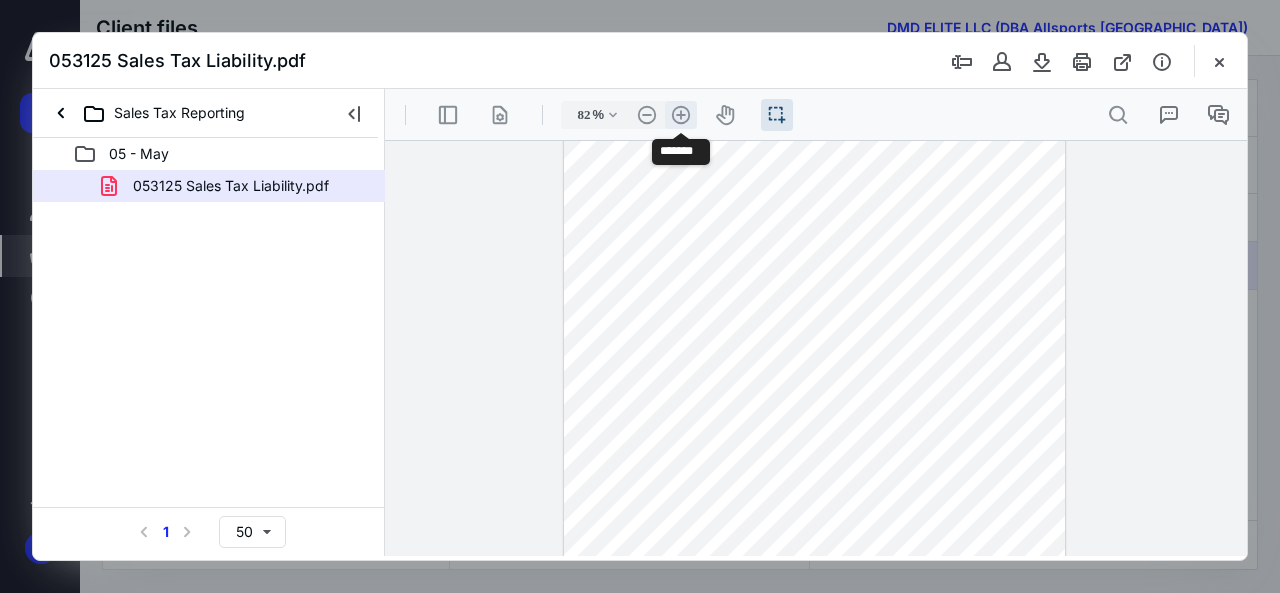 click on ".cls-1{fill:#abb0c4;} icon - header - zoom - in - line" at bounding box center [681, 115] 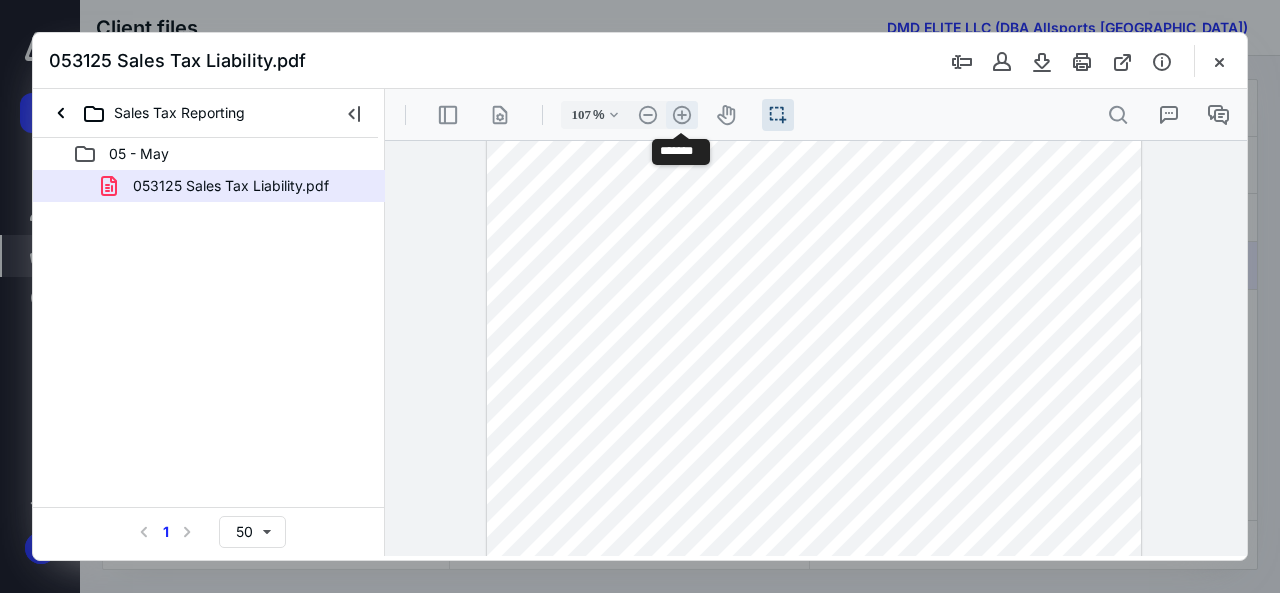 scroll, scrollTop: 190, scrollLeft: 0, axis: vertical 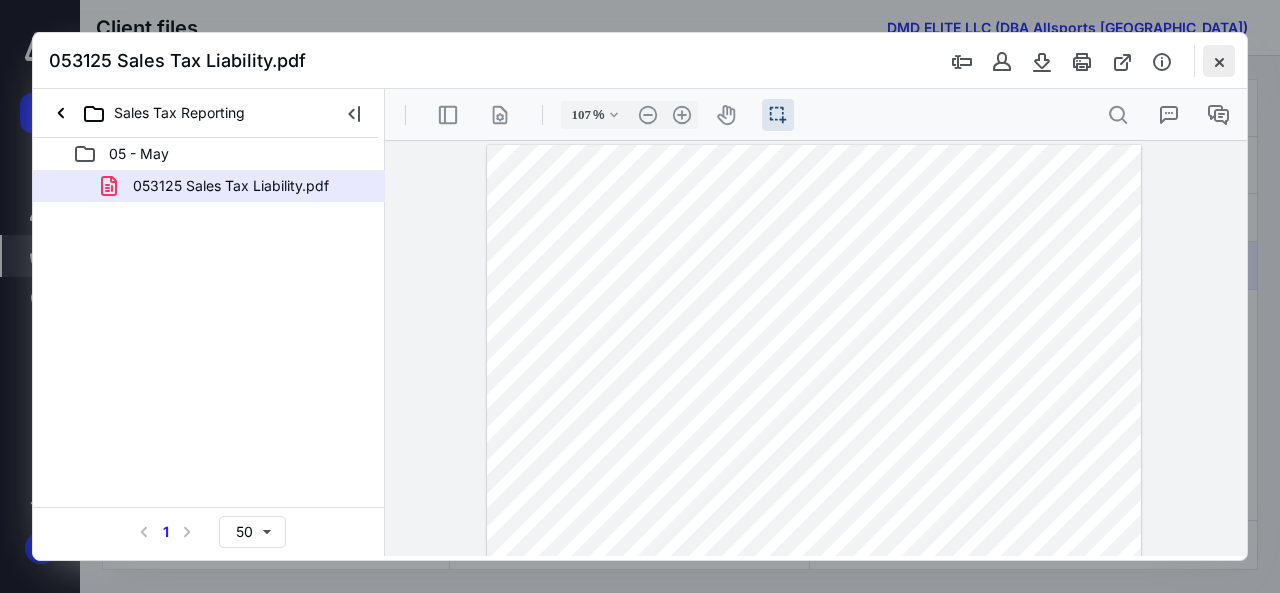 click at bounding box center [1219, 61] 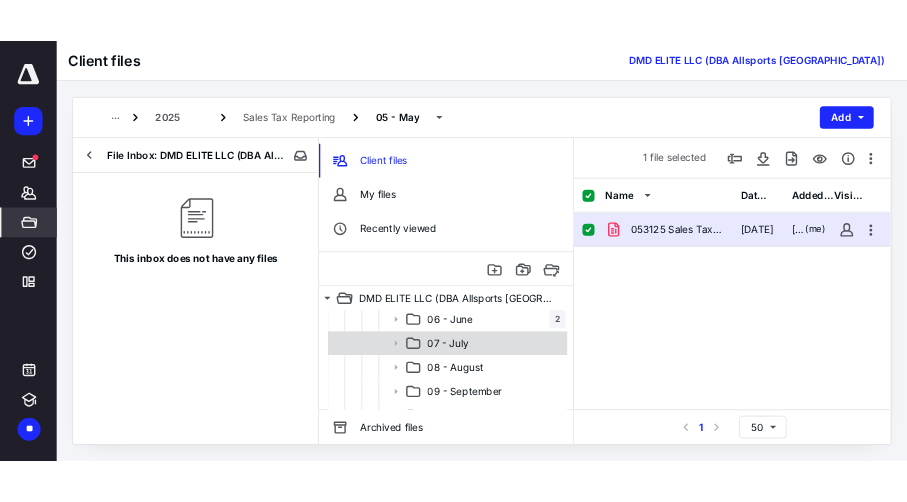 scroll, scrollTop: 413, scrollLeft: 0, axis: vertical 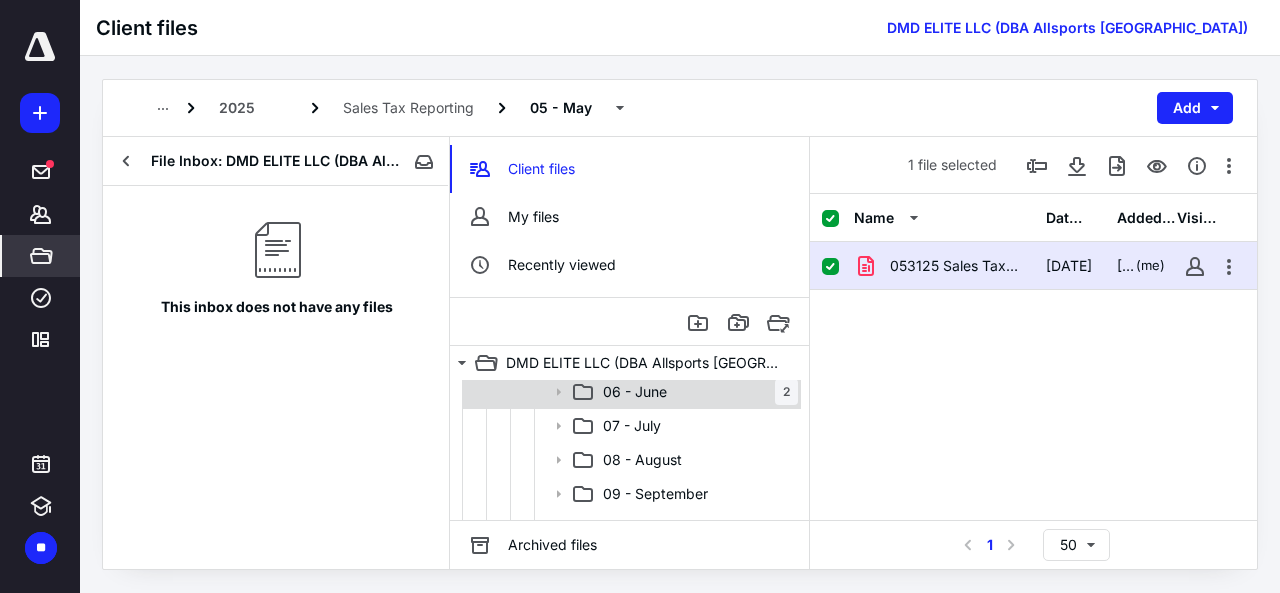 click on "06 - June 2" at bounding box center (696, 392) 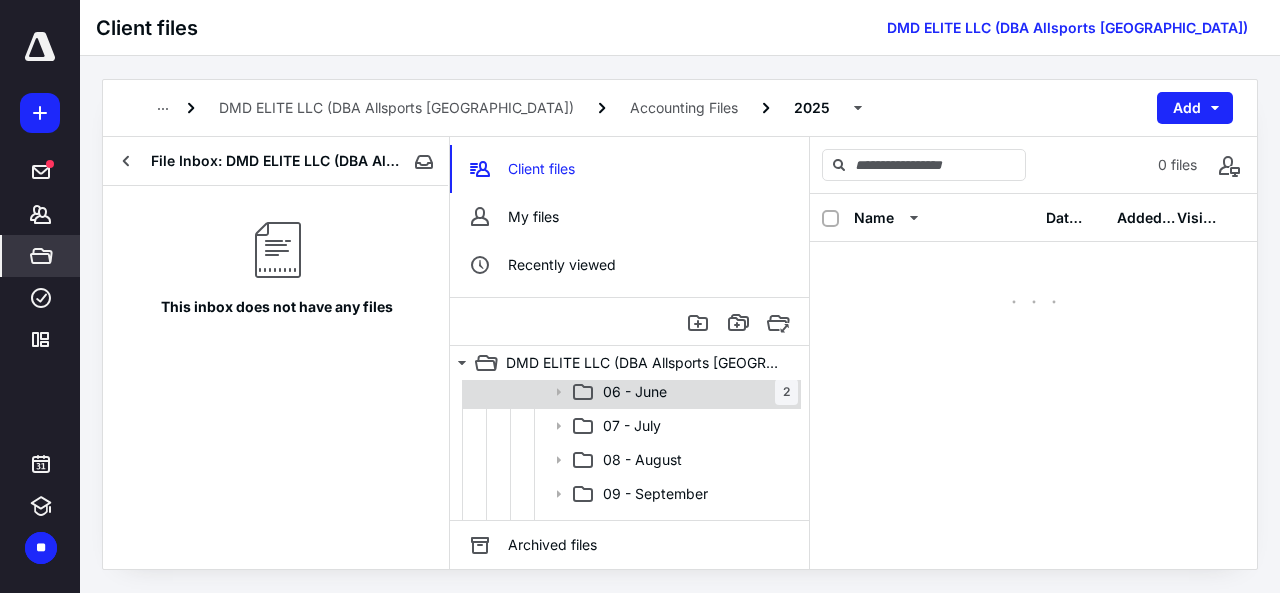 click on "06 - June 2" at bounding box center (696, 392) 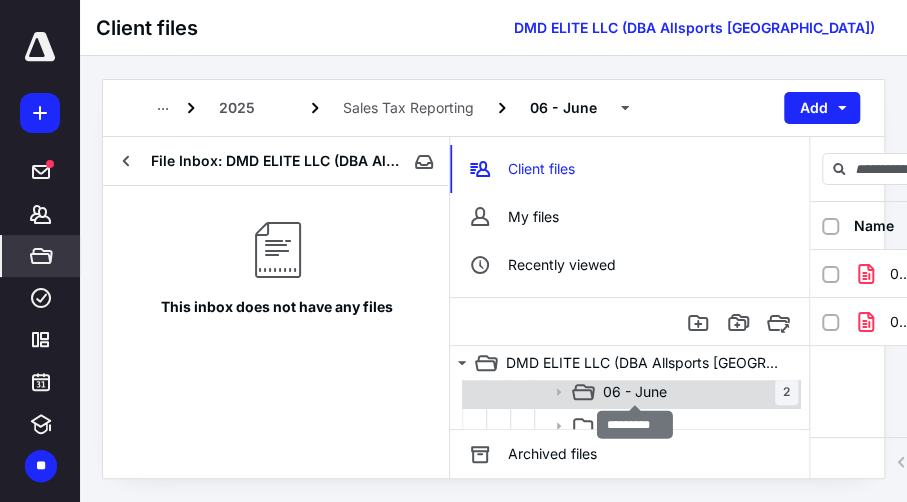 click on "06 - June" at bounding box center (635, 392) 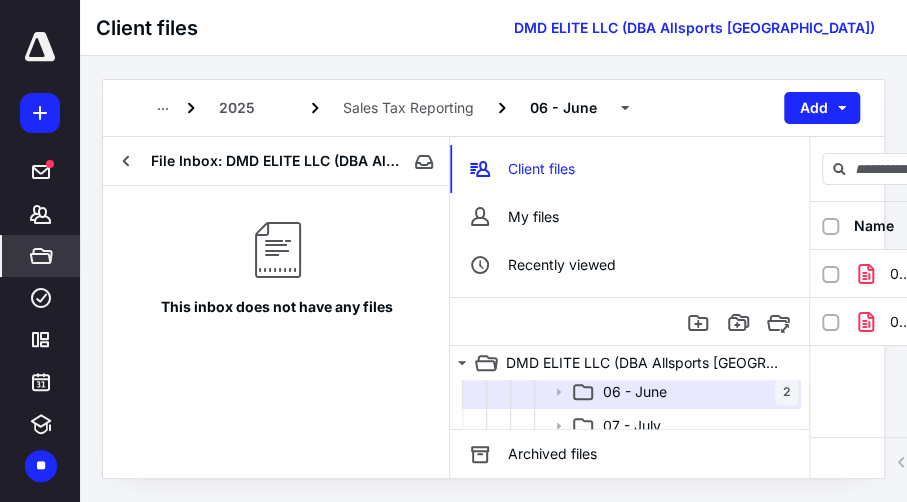 scroll, scrollTop: 14, scrollLeft: 0, axis: vertical 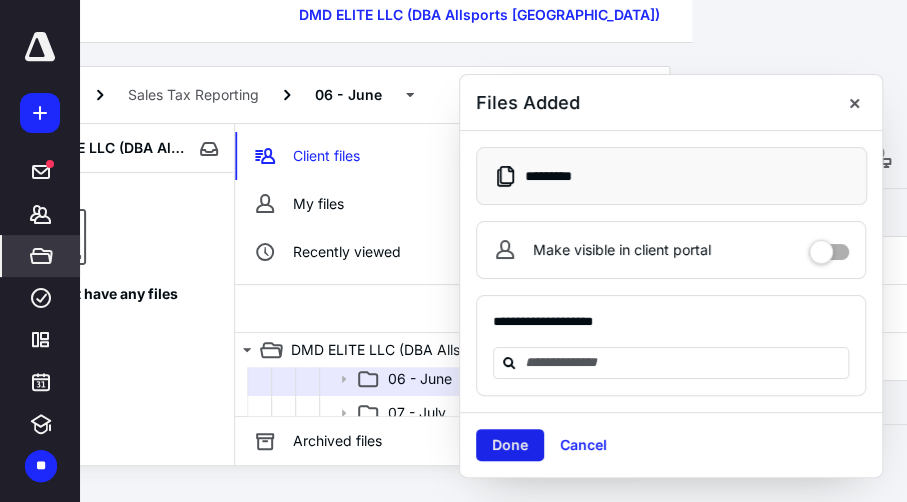 click on "Done" at bounding box center (510, 445) 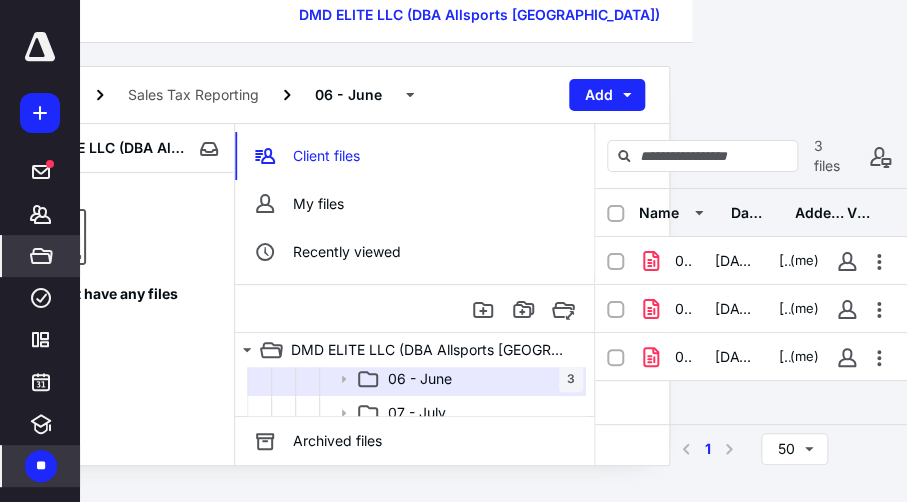 click on "**" at bounding box center (41, 466) 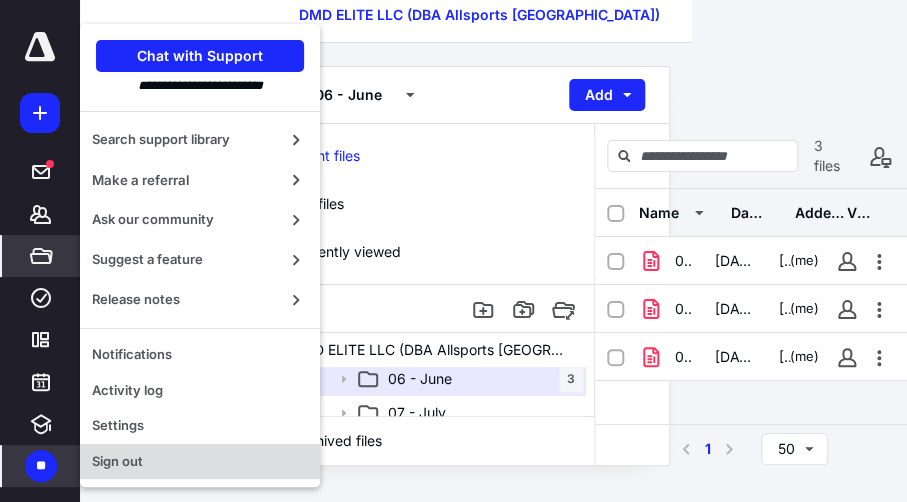 click on "Sign out" at bounding box center [200, 462] 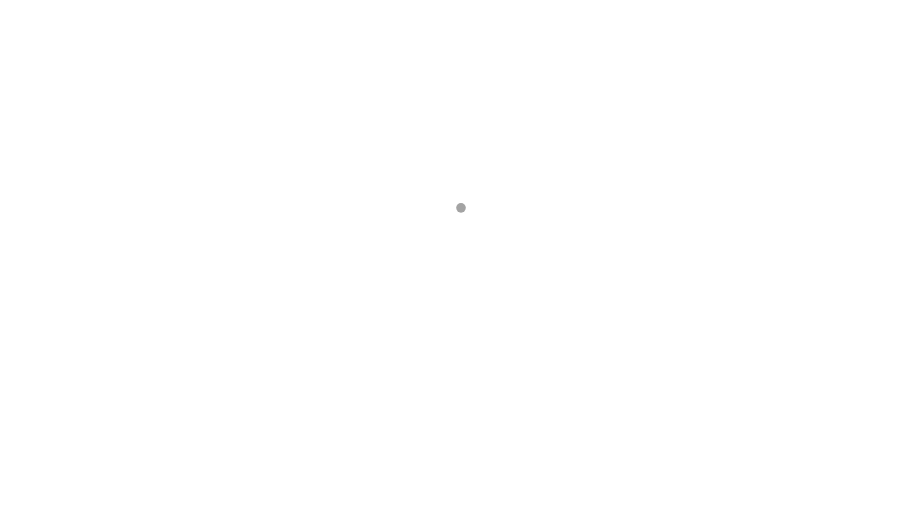 scroll, scrollTop: 0, scrollLeft: 0, axis: both 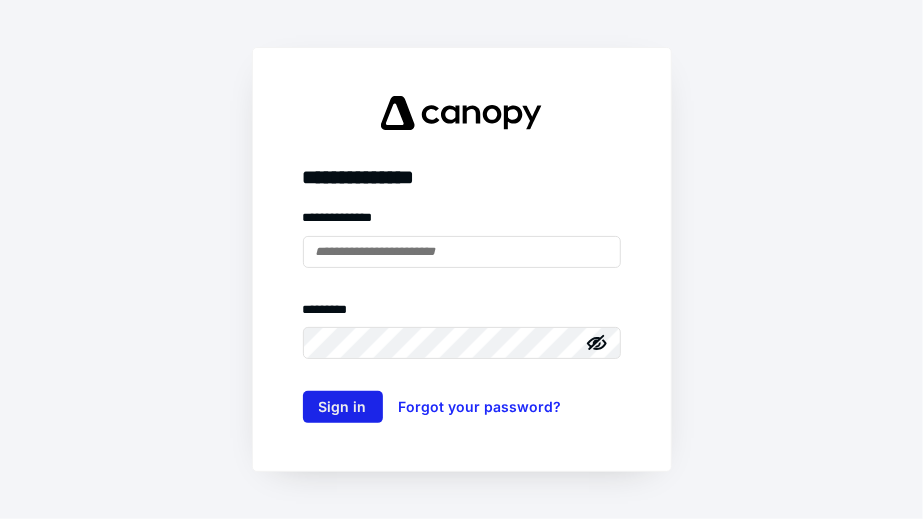type on "**********" 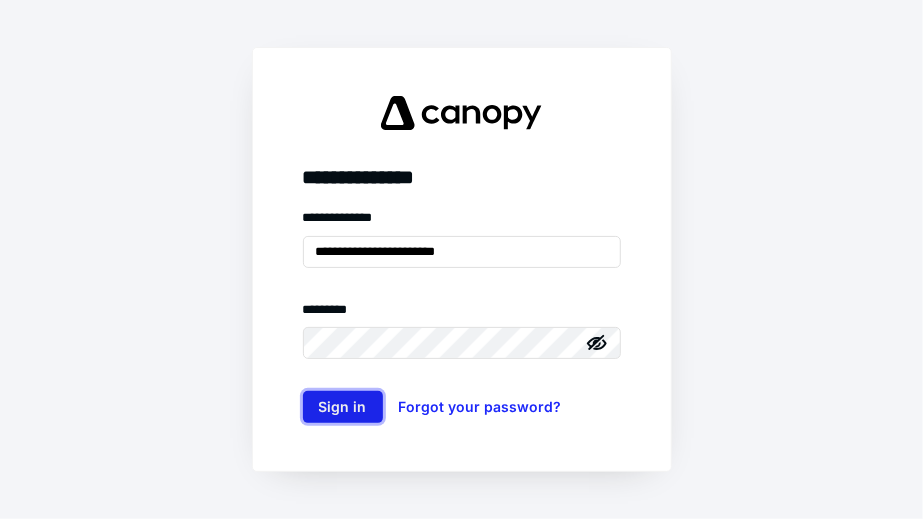 click on "Sign in" at bounding box center [343, 407] 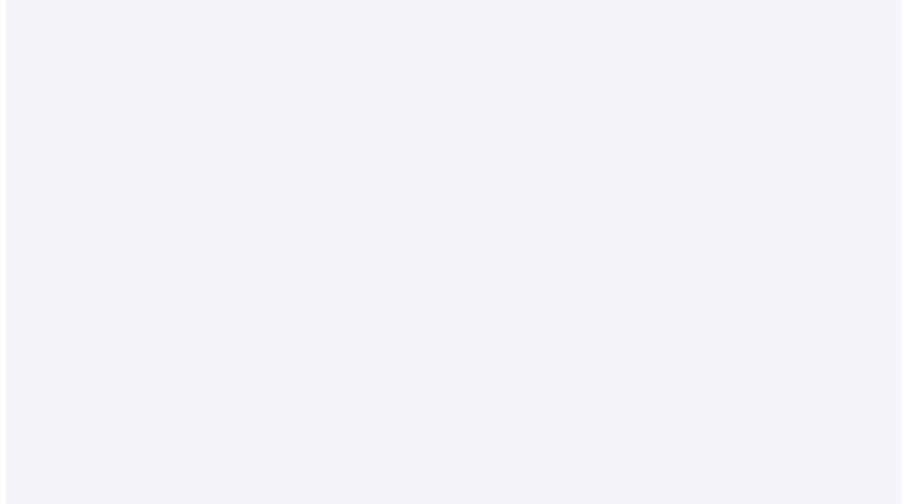 scroll, scrollTop: 0, scrollLeft: 0, axis: both 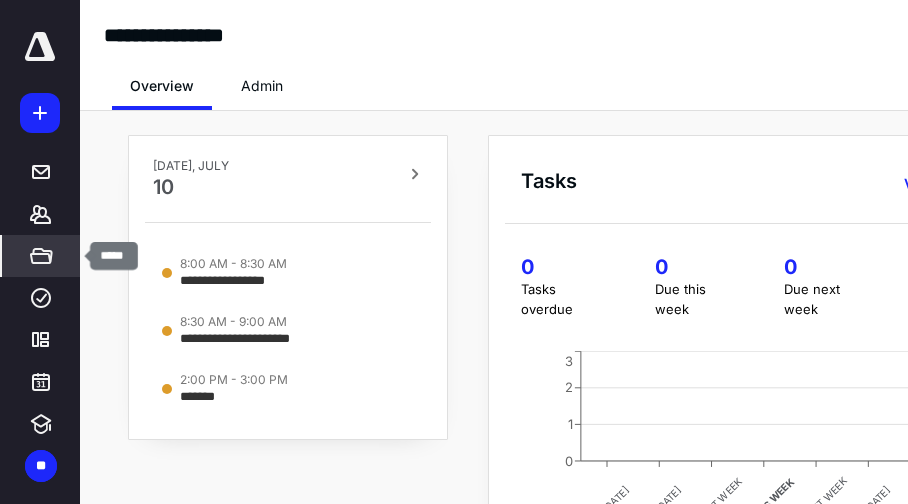 click 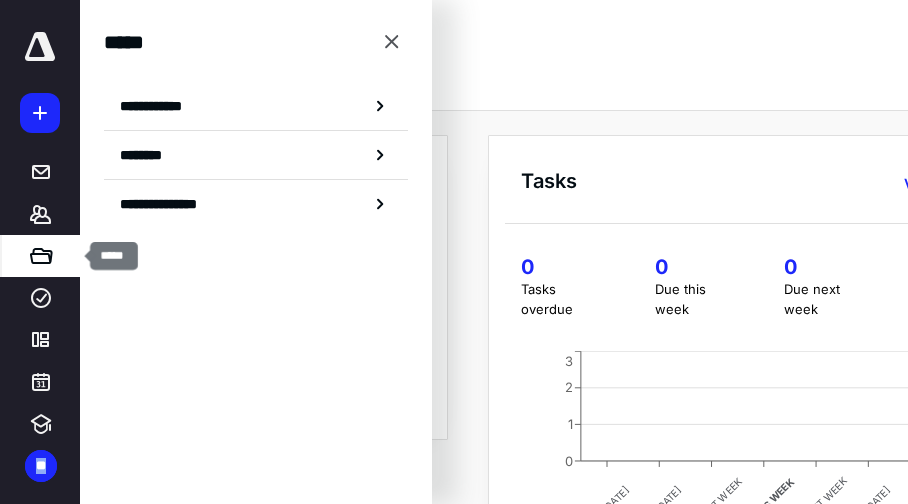 click 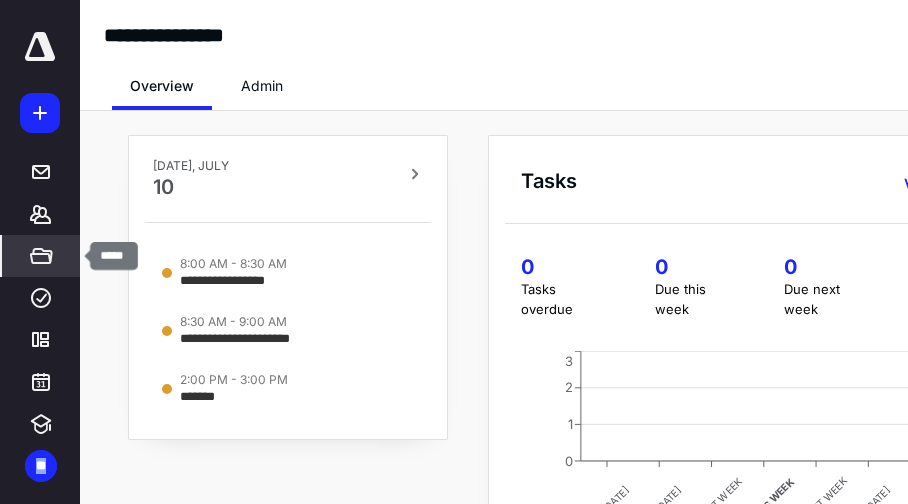 click 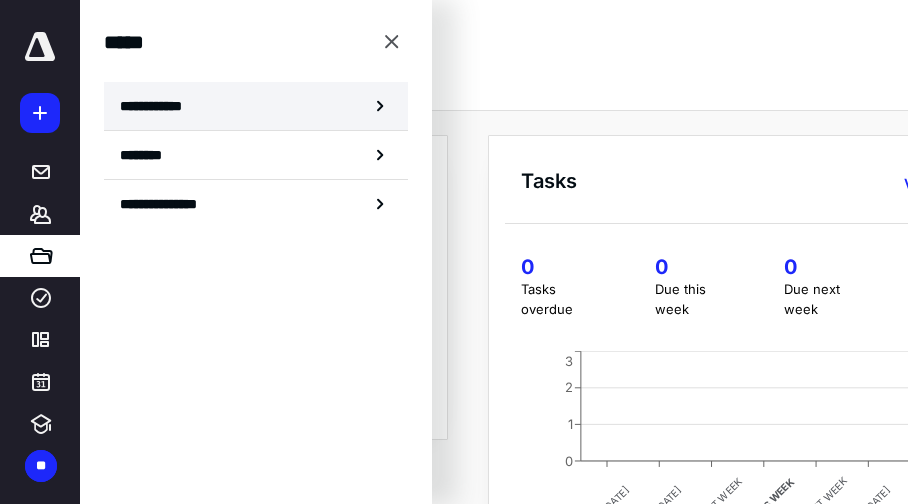 click on "**********" at bounding box center [157, 106] 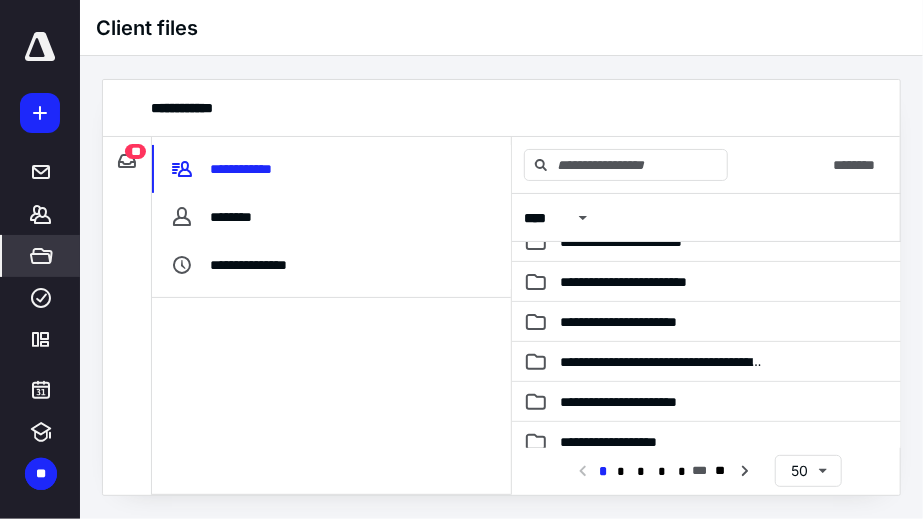 scroll, scrollTop: 651, scrollLeft: 0, axis: vertical 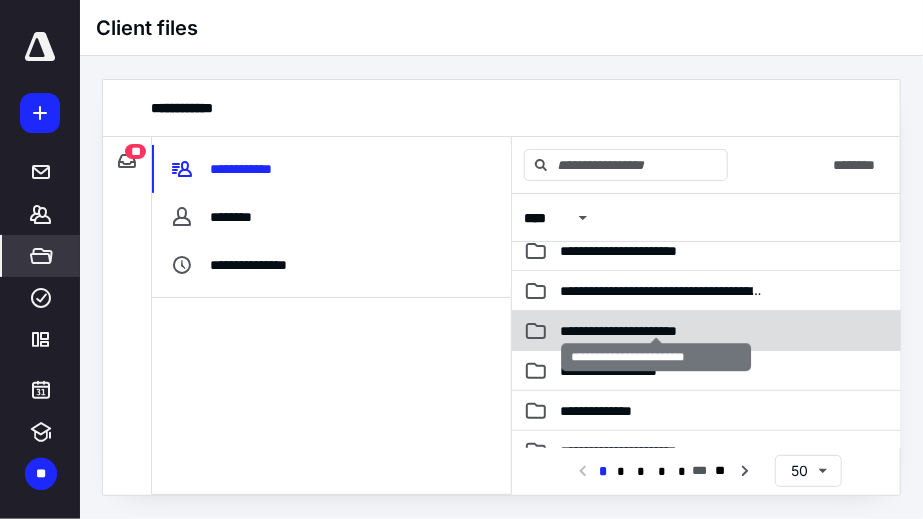 click on "**********" at bounding box center (657, 331) 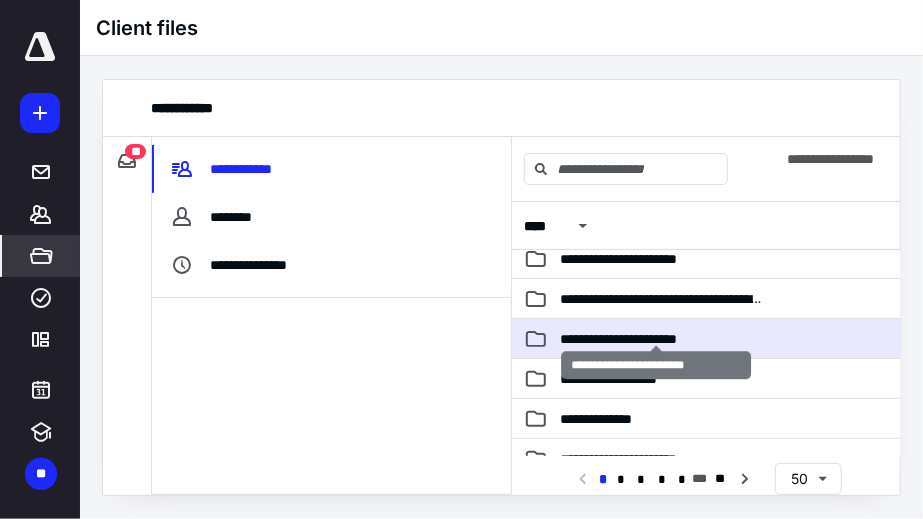 click on "**********" at bounding box center [657, 339] 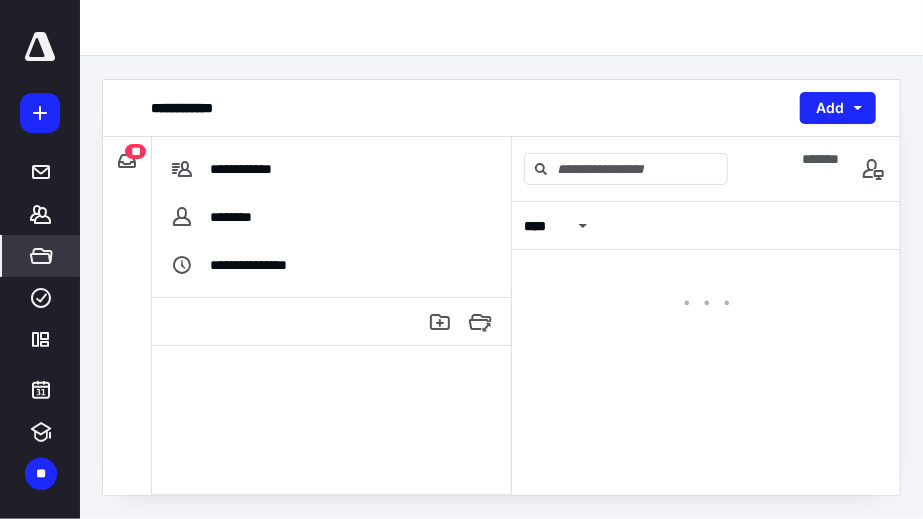 scroll, scrollTop: 0, scrollLeft: 0, axis: both 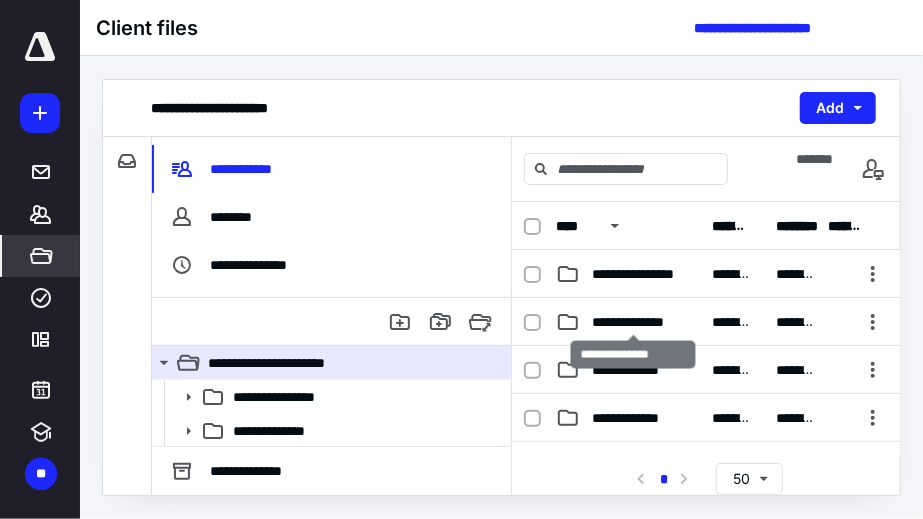 click on "**********" at bounding box center [634, 322] 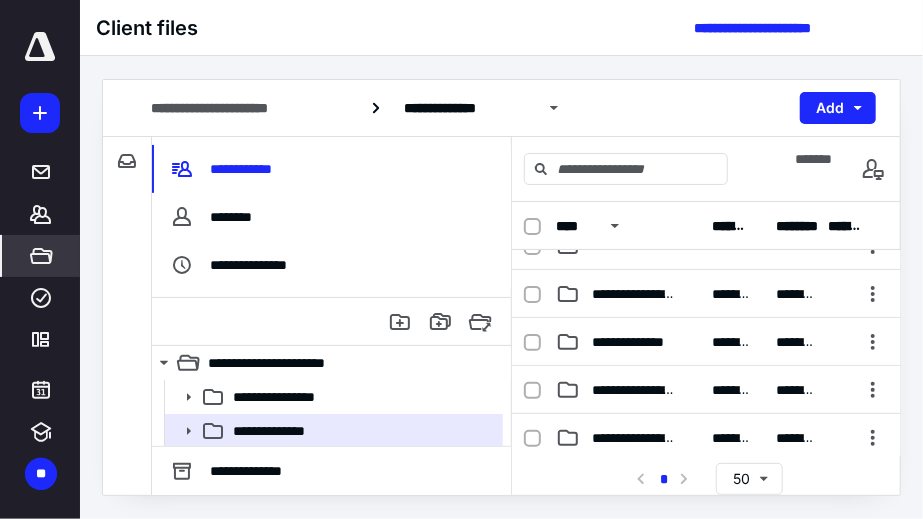 scroll, scrollTop: 162, scrollLeft: 0, axis: vertical 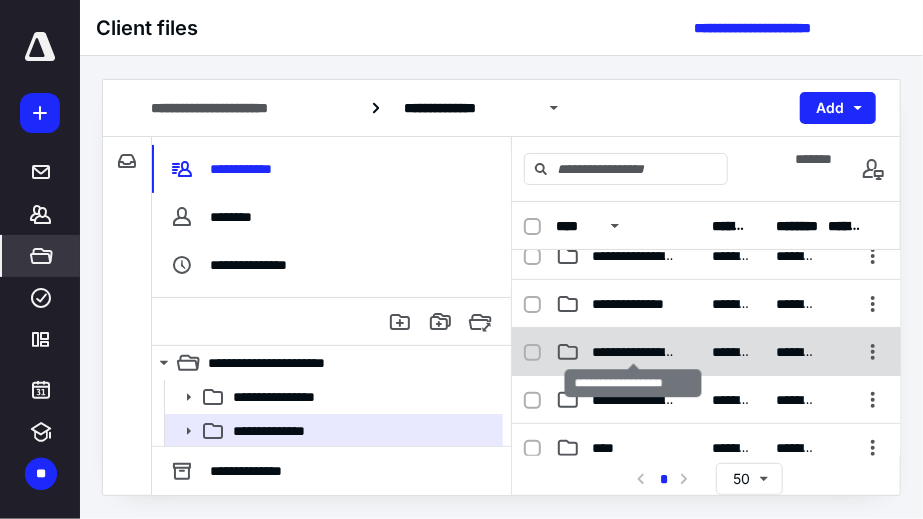 click on "**********" at bounding box center [634, 352] 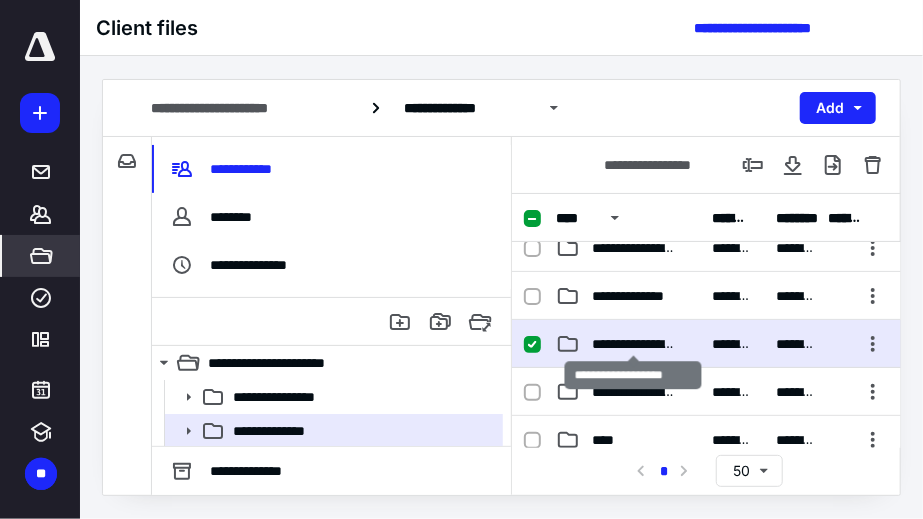 click on "**********" at bounding box center [634, 344] 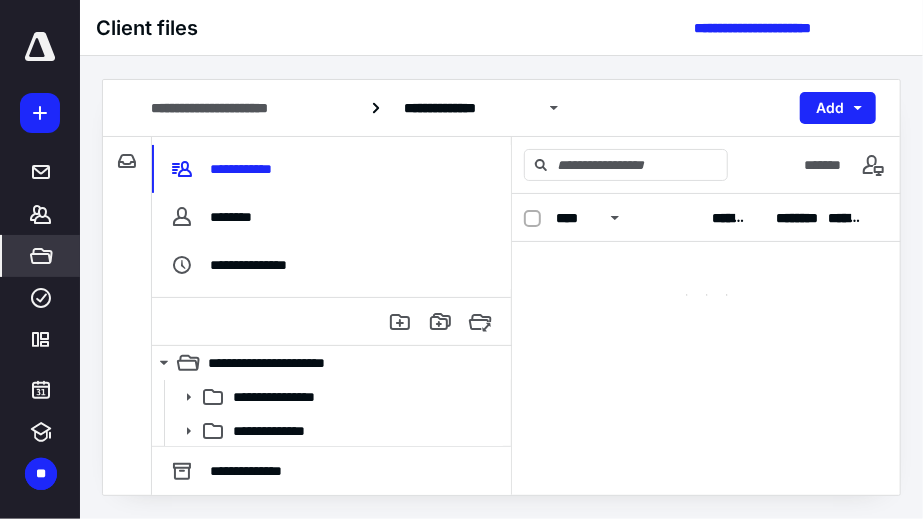 scroll, scrollTop: 0, scrollLeft: 0, axis: both 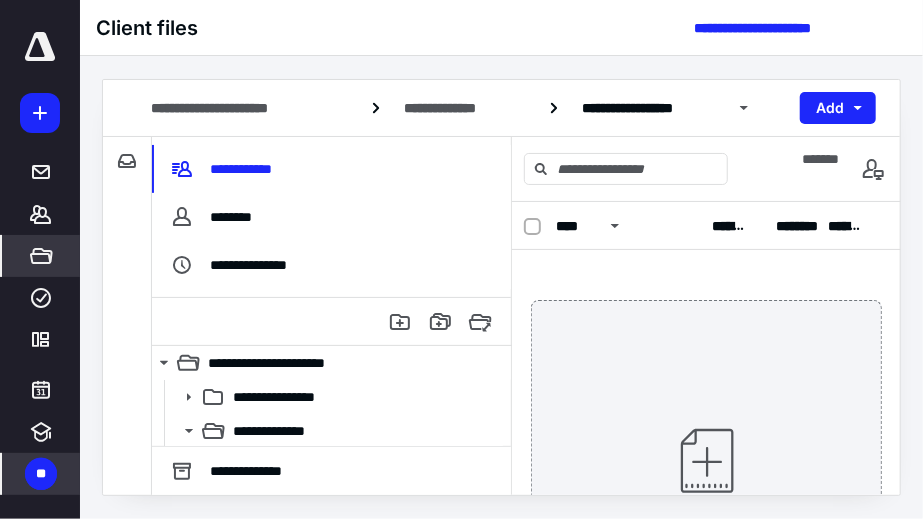 click on "**" at bounding box center [41, 474] 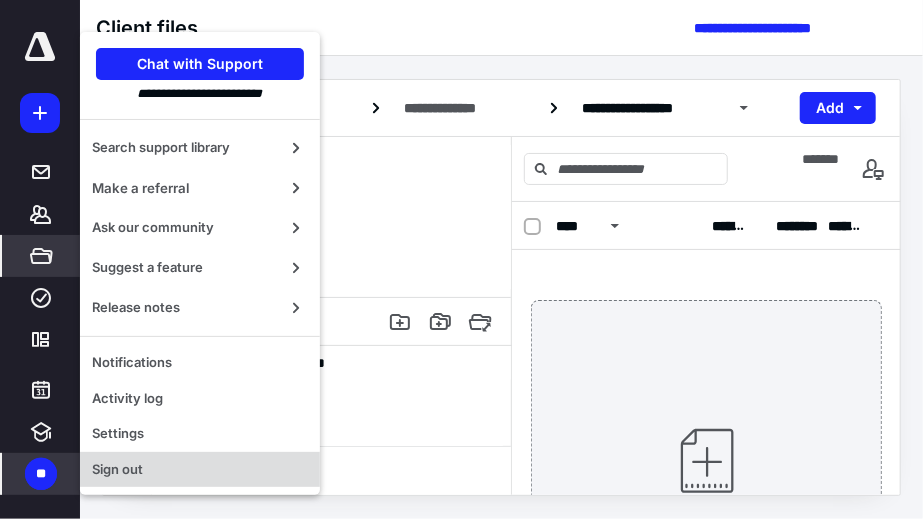 click on "Sign out" at bounding box center [200, 470] 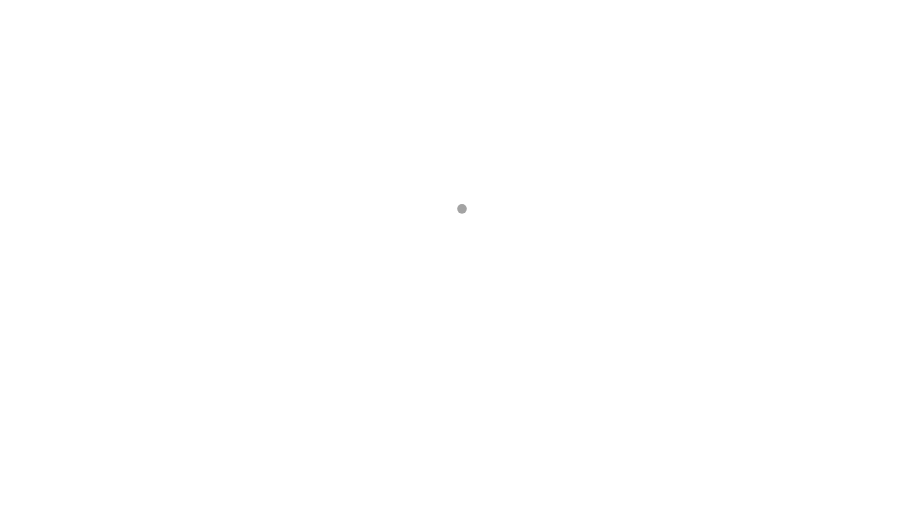scroll, scrollTop: 0, scrollLeft: 0, axis: both 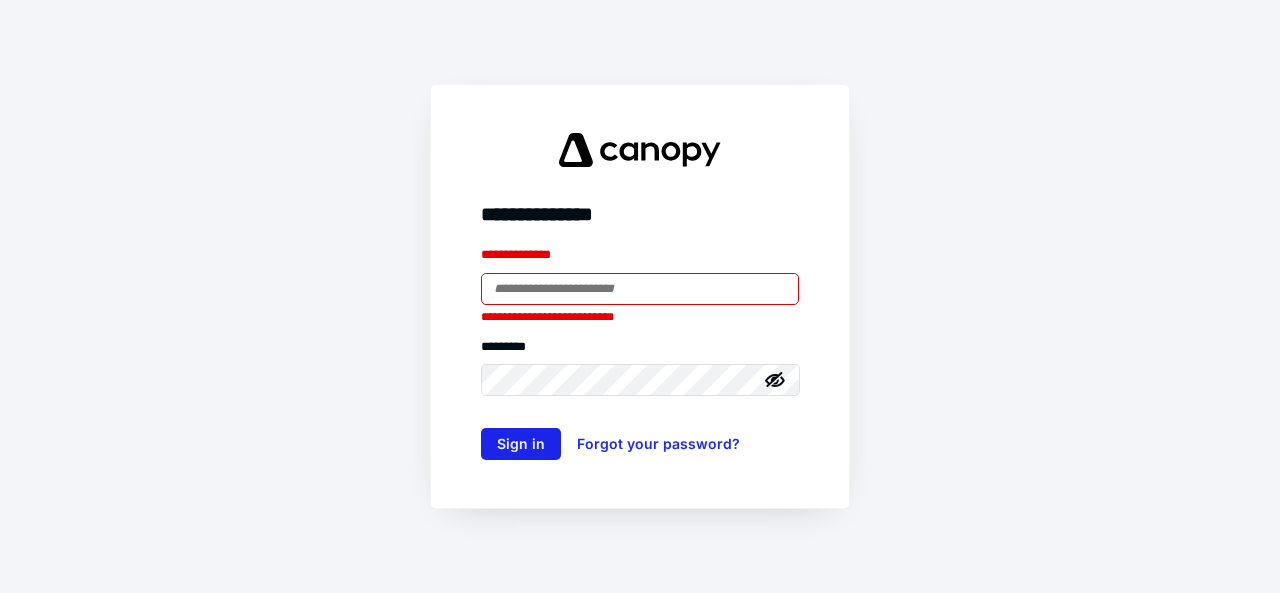 type on "**********" 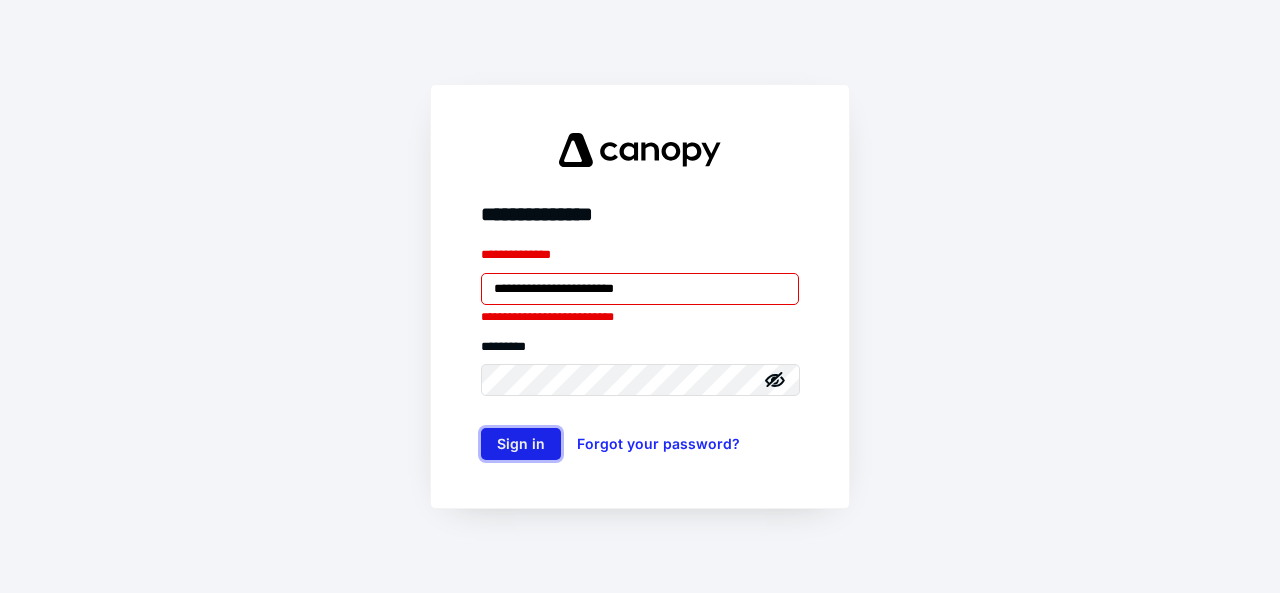 click on "Sign in" at bounding box center [521, 444] 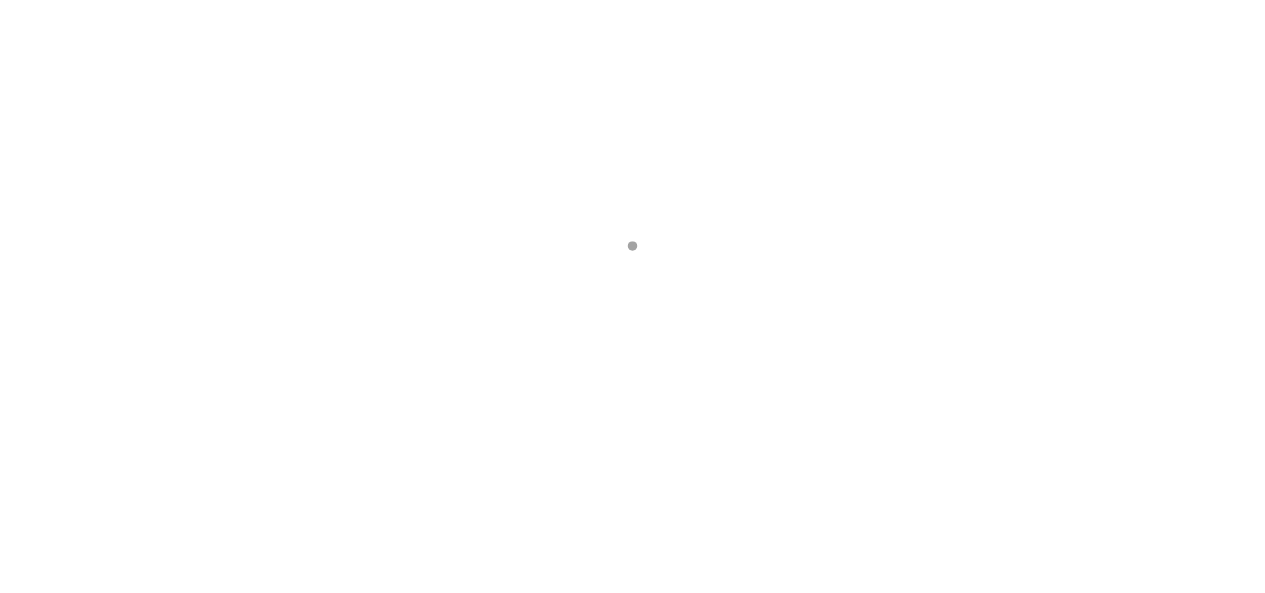 scroll, scrollTop: 0, scrollLeft: 0, axis: both 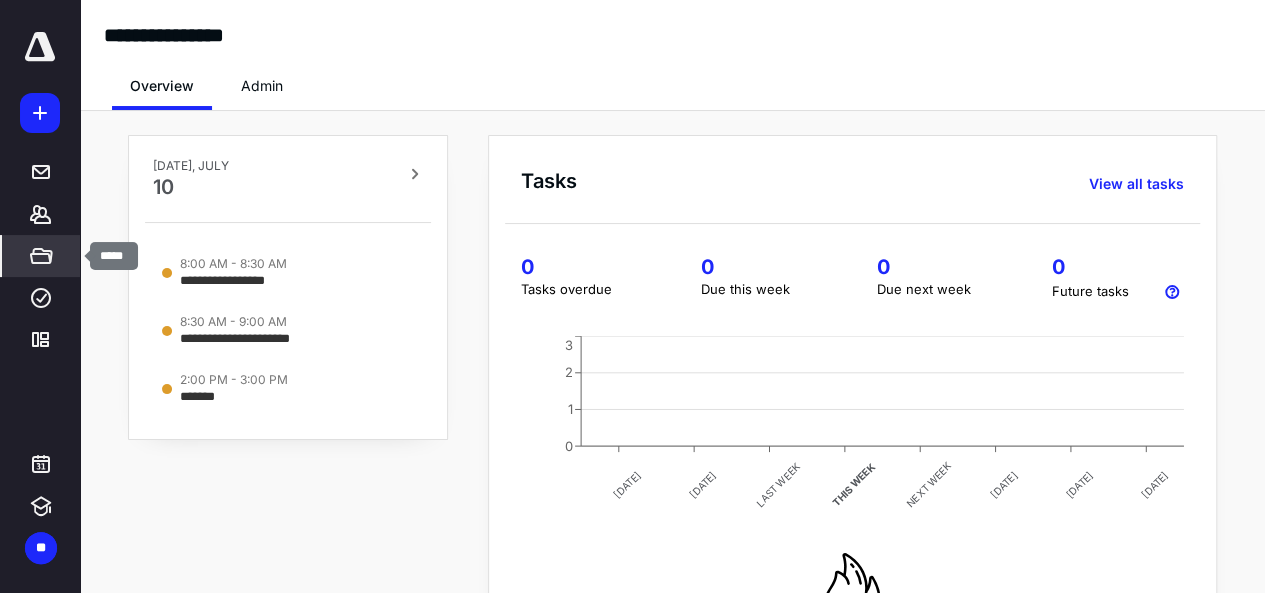 click on "*****" at bounding box center [41, 256] 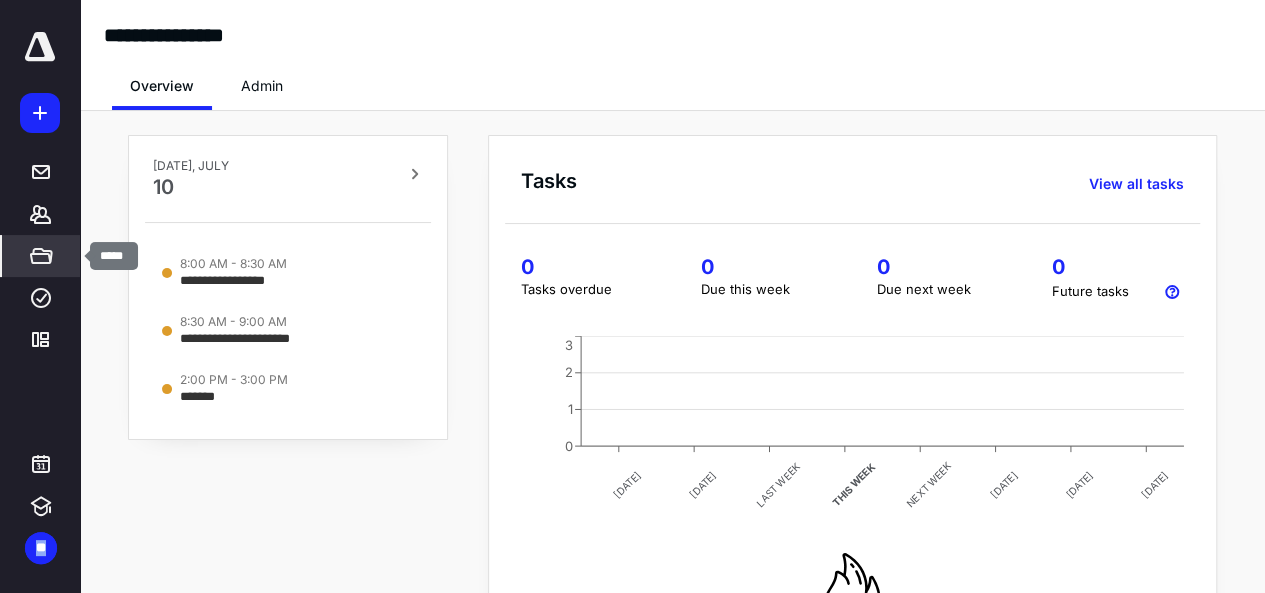 click on "*****" at bounding box center (41, 256) 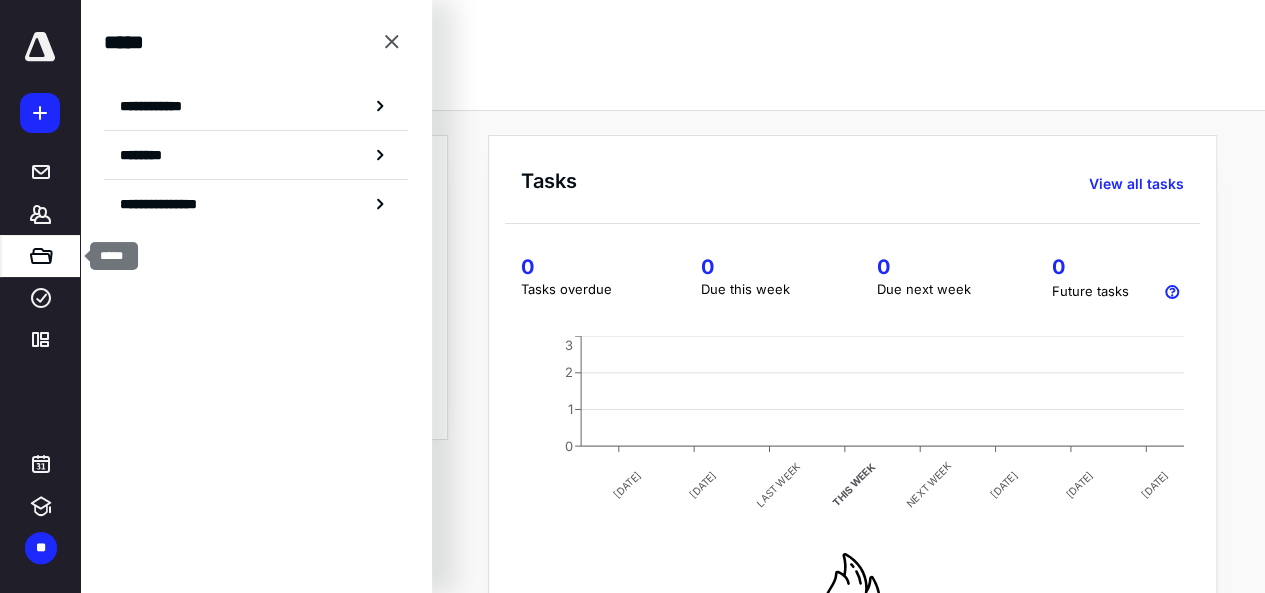 click 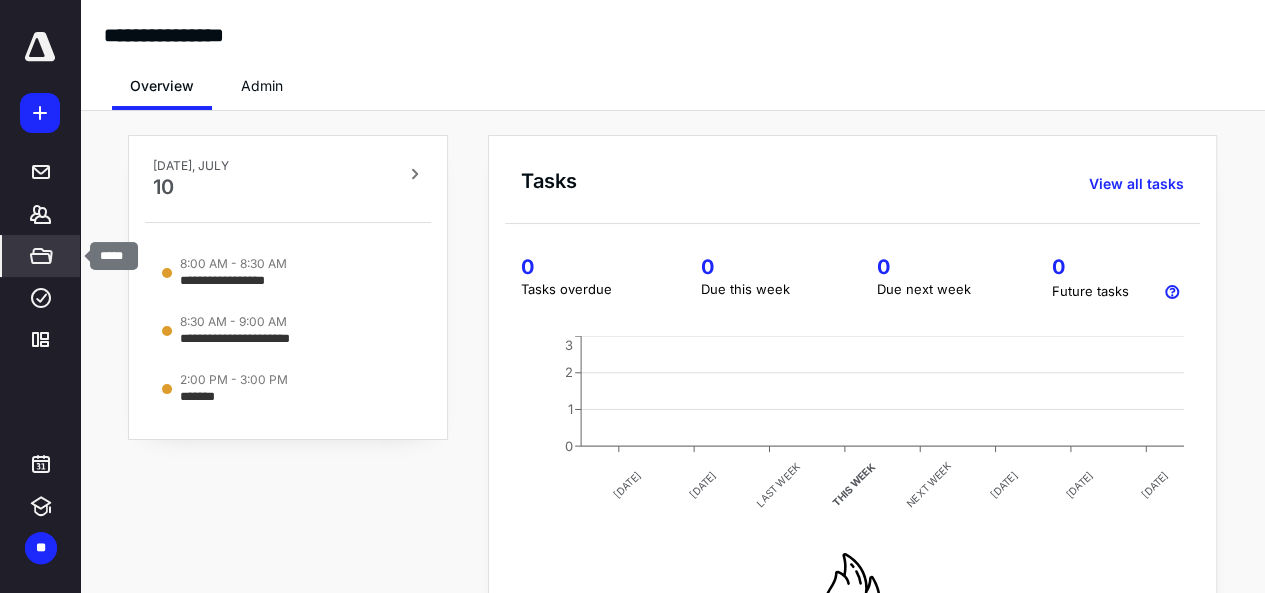 click 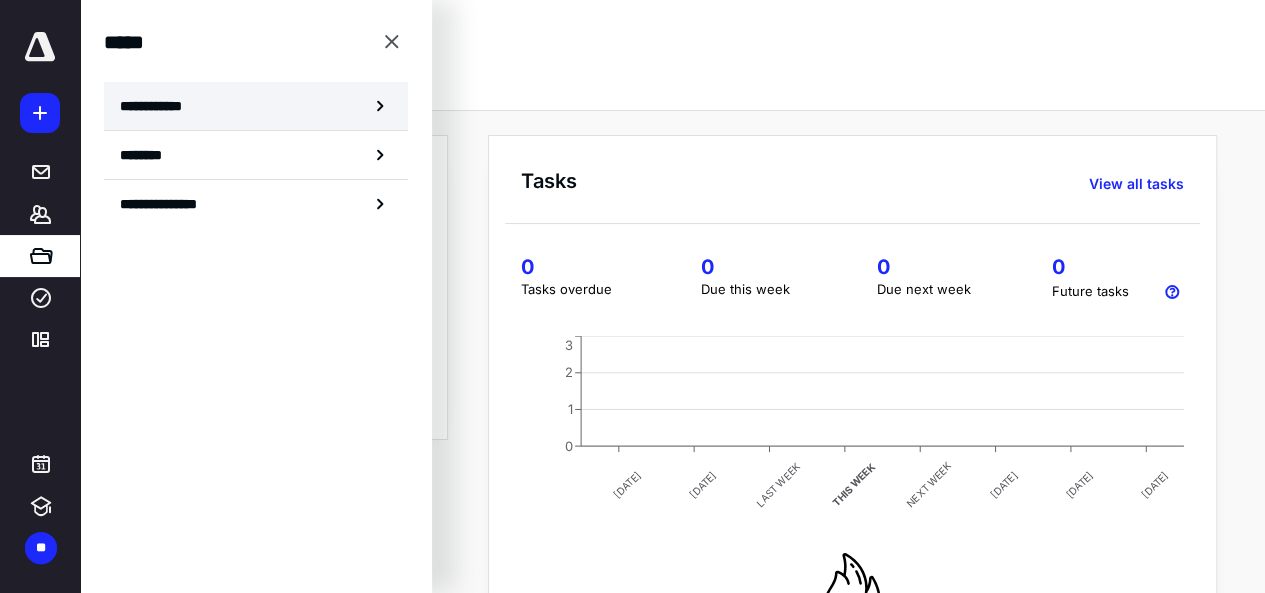 click on "**********" at bounding box center (157, 106) 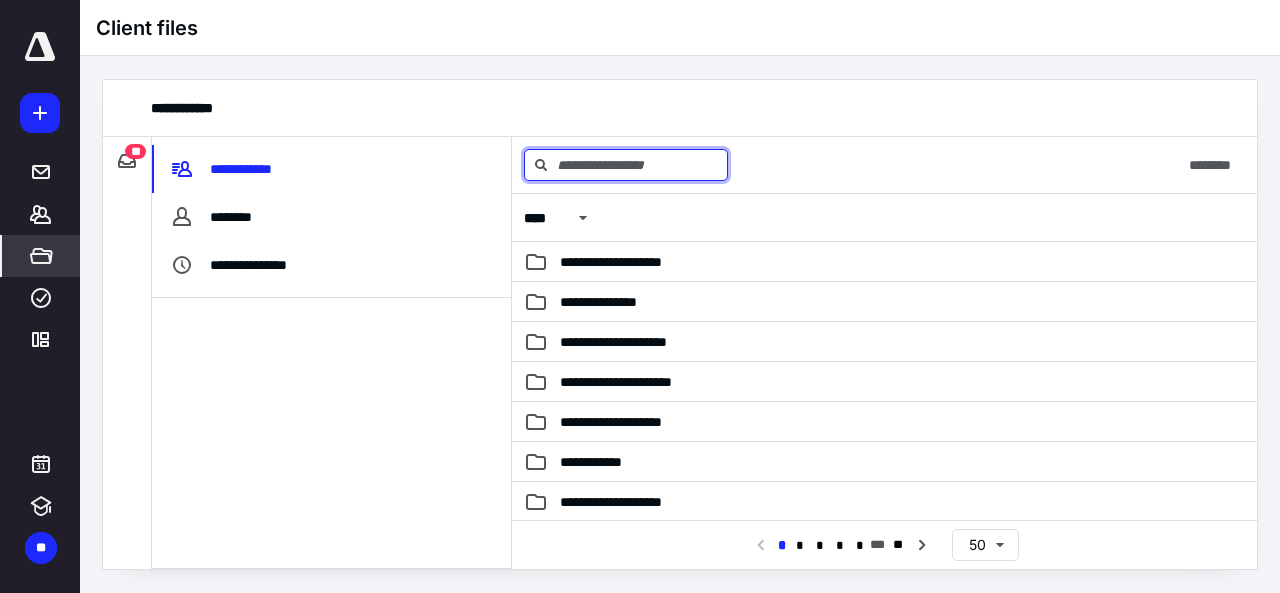 click at bounding box center (626, 165) 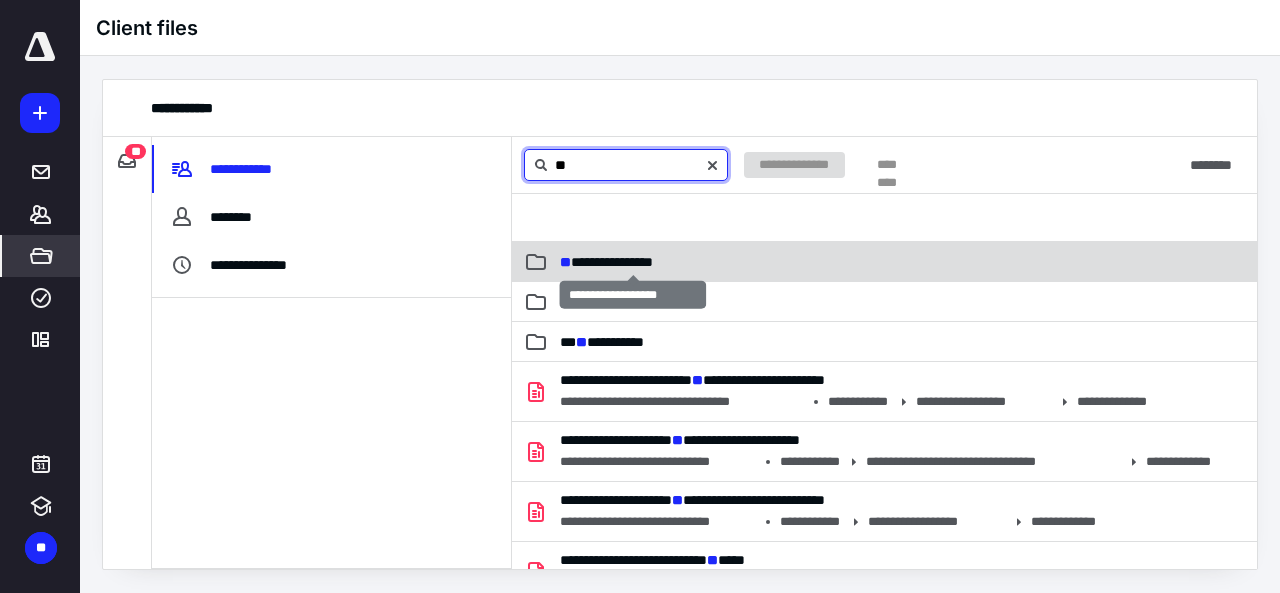 type on "**" 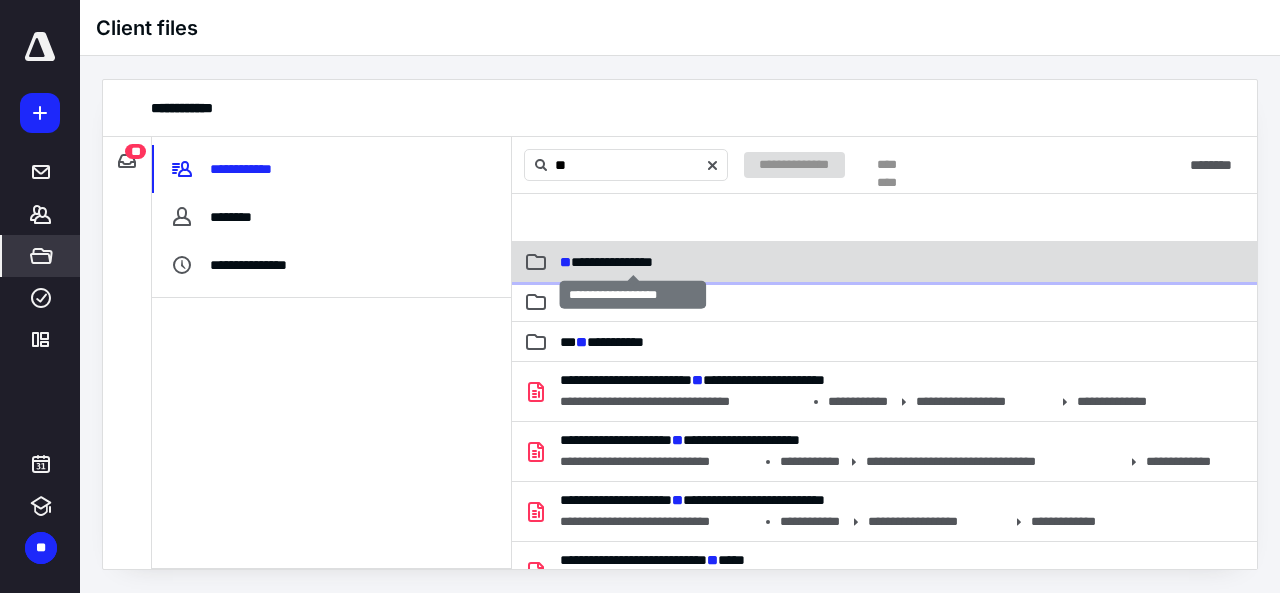 click on "**********" at bounding box center (606, 262) 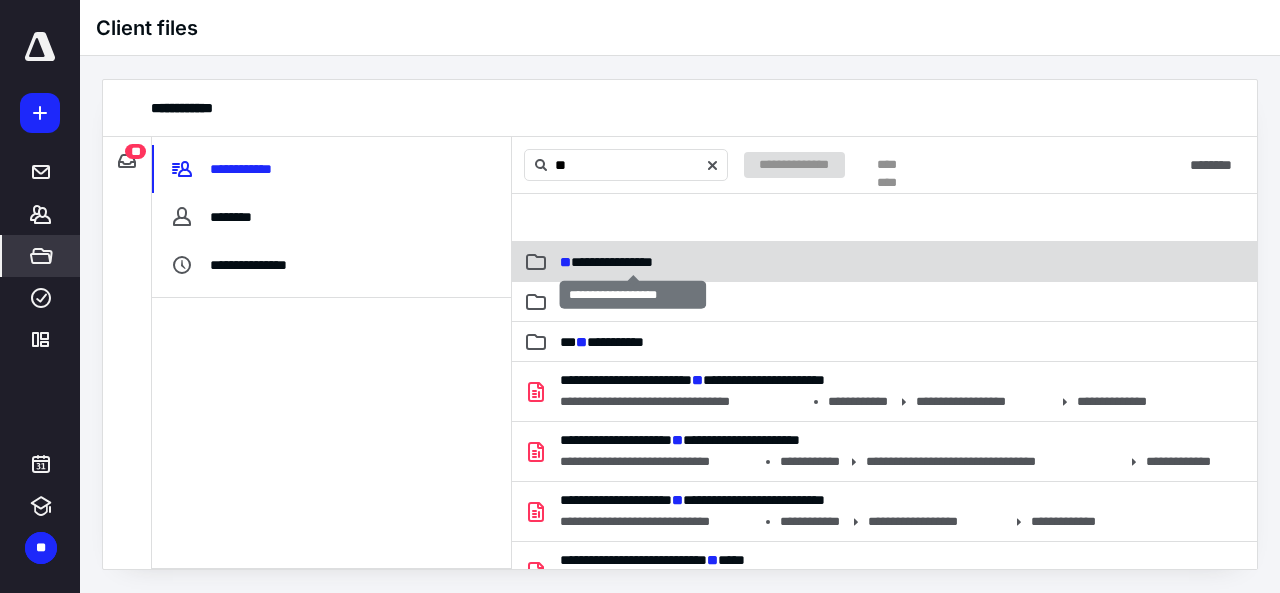 type 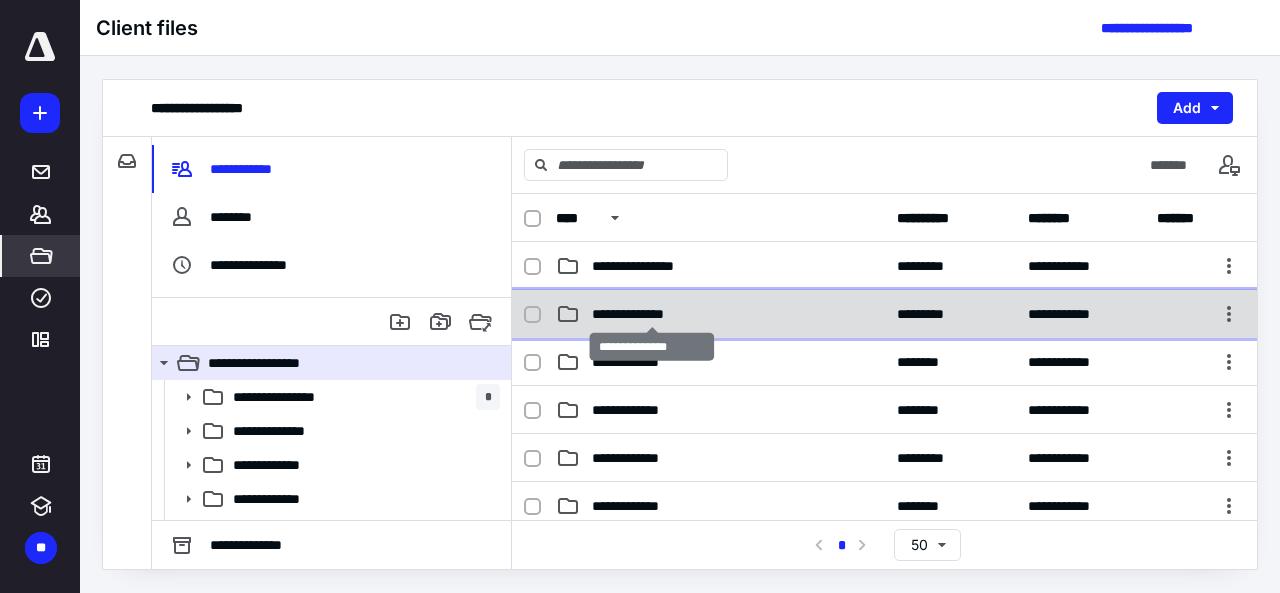 click on "**********" at bounding box center [652, 314] 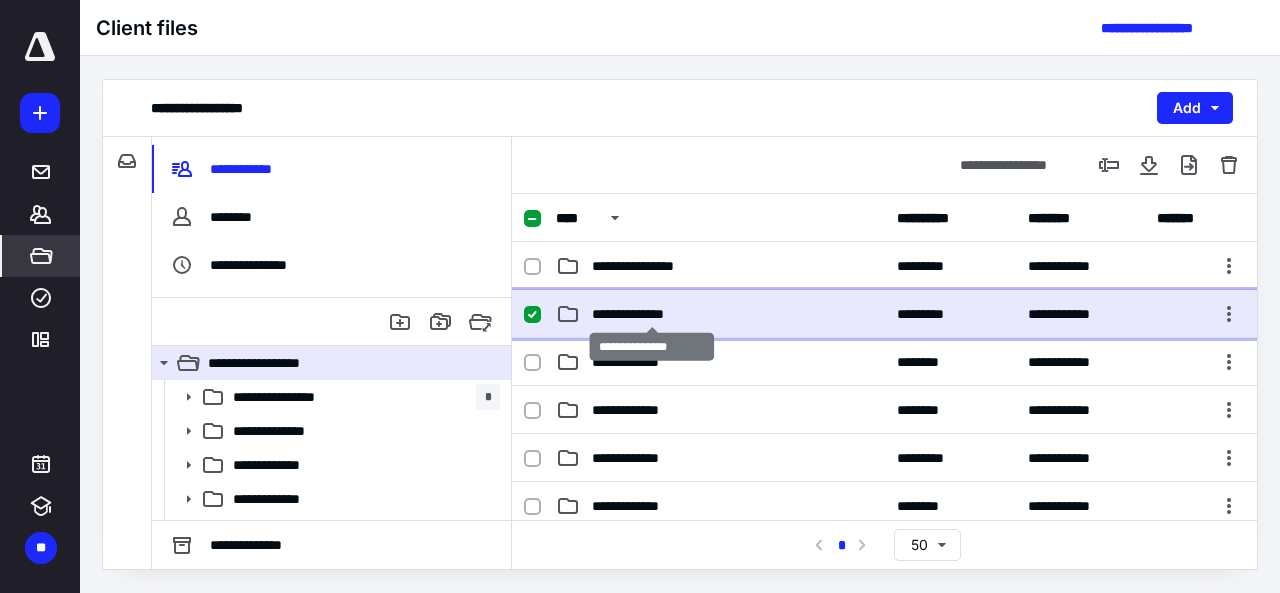 click on "**********" at bounding box center (652, 314) 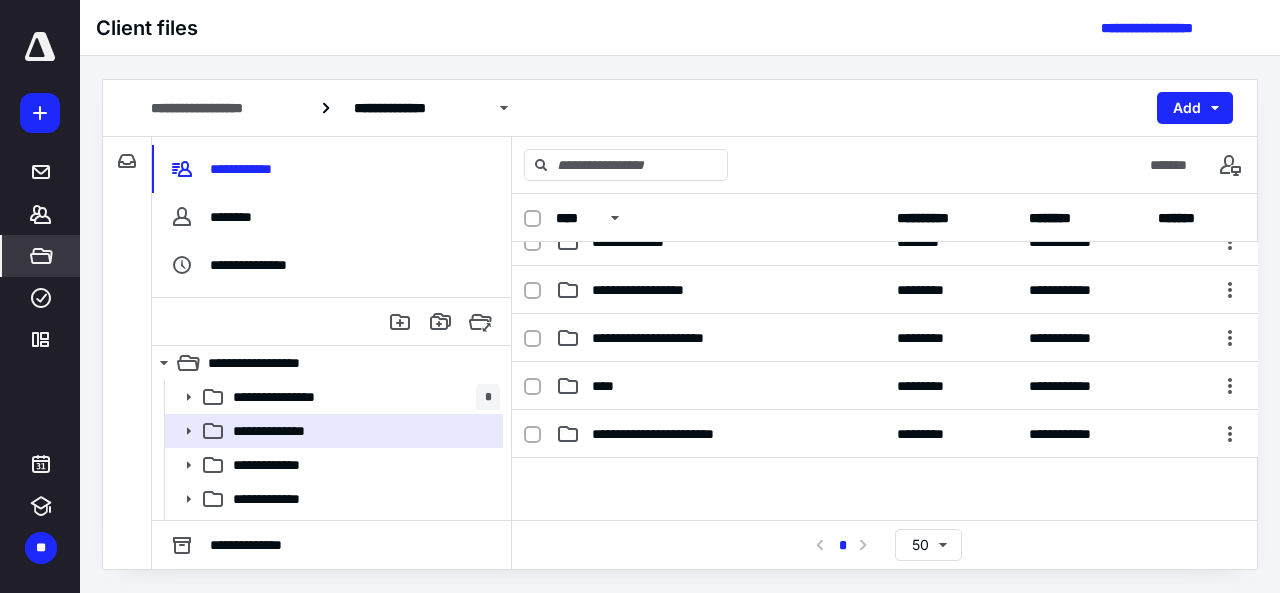 scroll, scrollTop: 226, scrollLeft: 0, axis: vertical 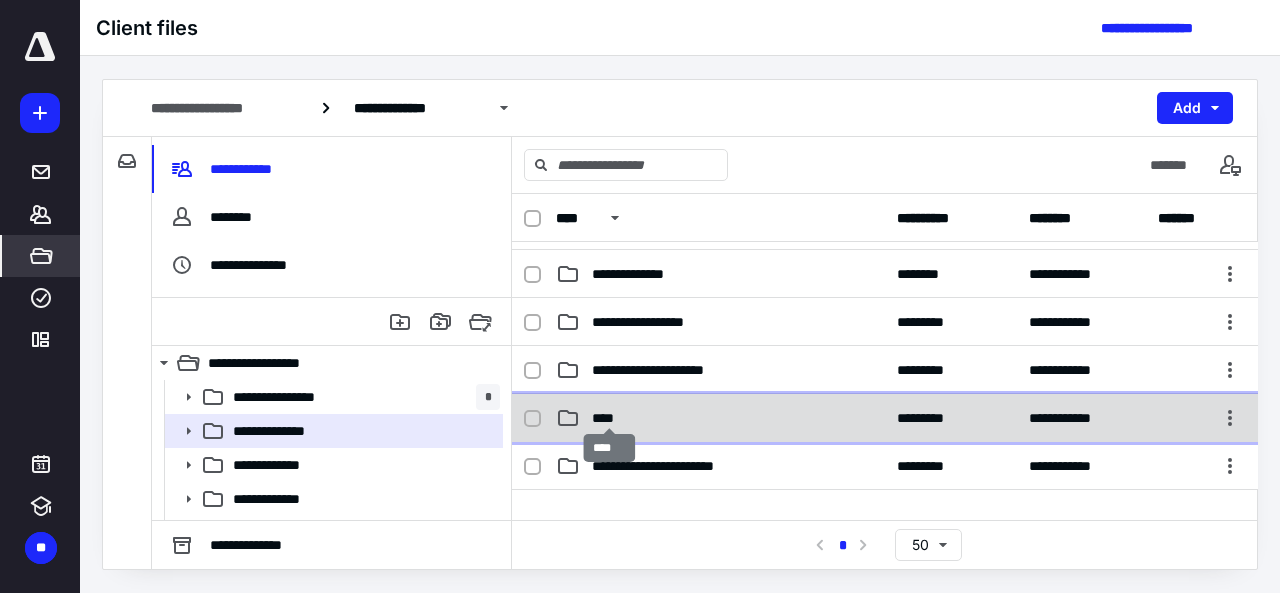 click on "****" at bounding box center [609, 418] 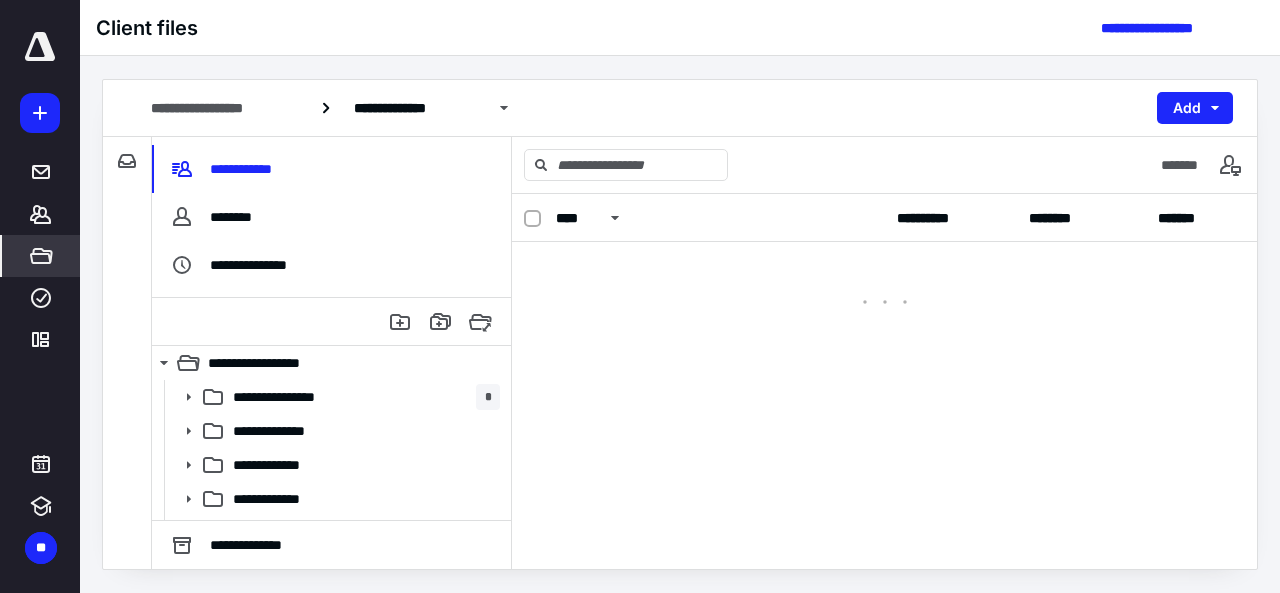 scroll, scrollTop: 0, scrollLeft: 0, axis: both 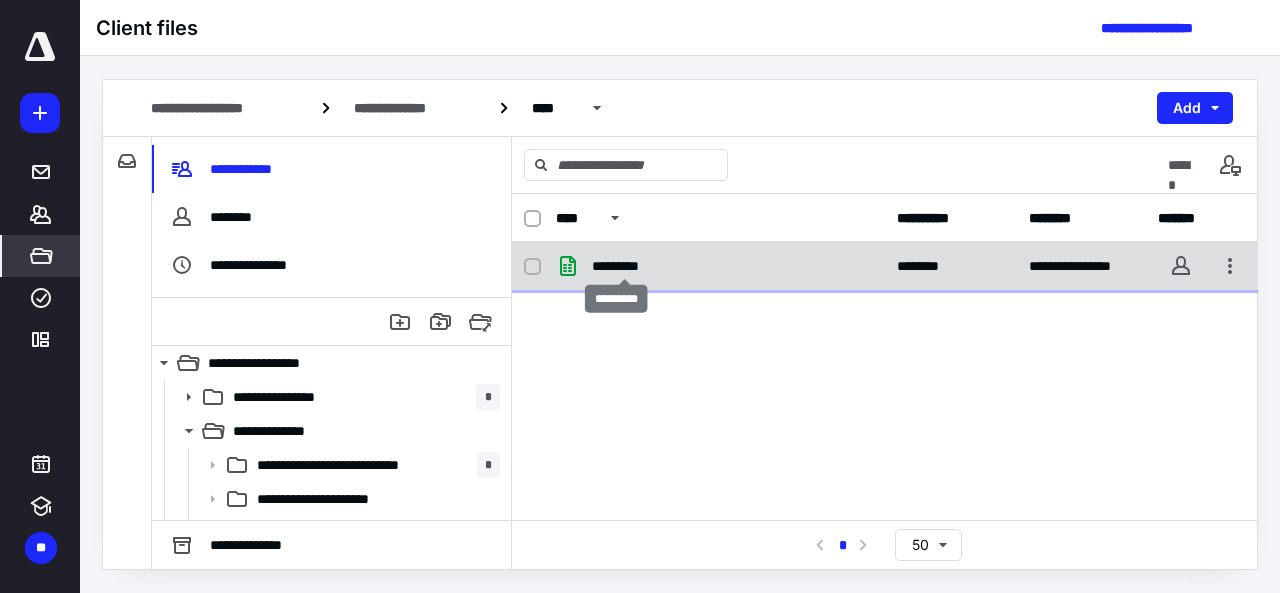 click on "*********" at bounding box center (624, 266) 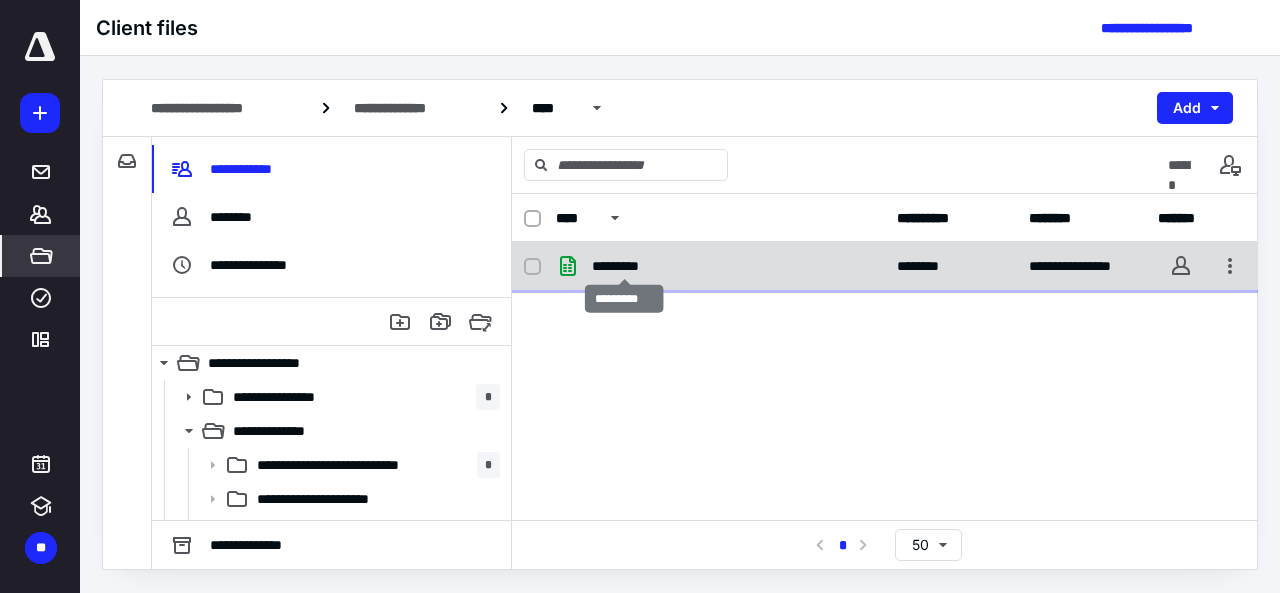 click on "*********" at bounding box center [624, 266] 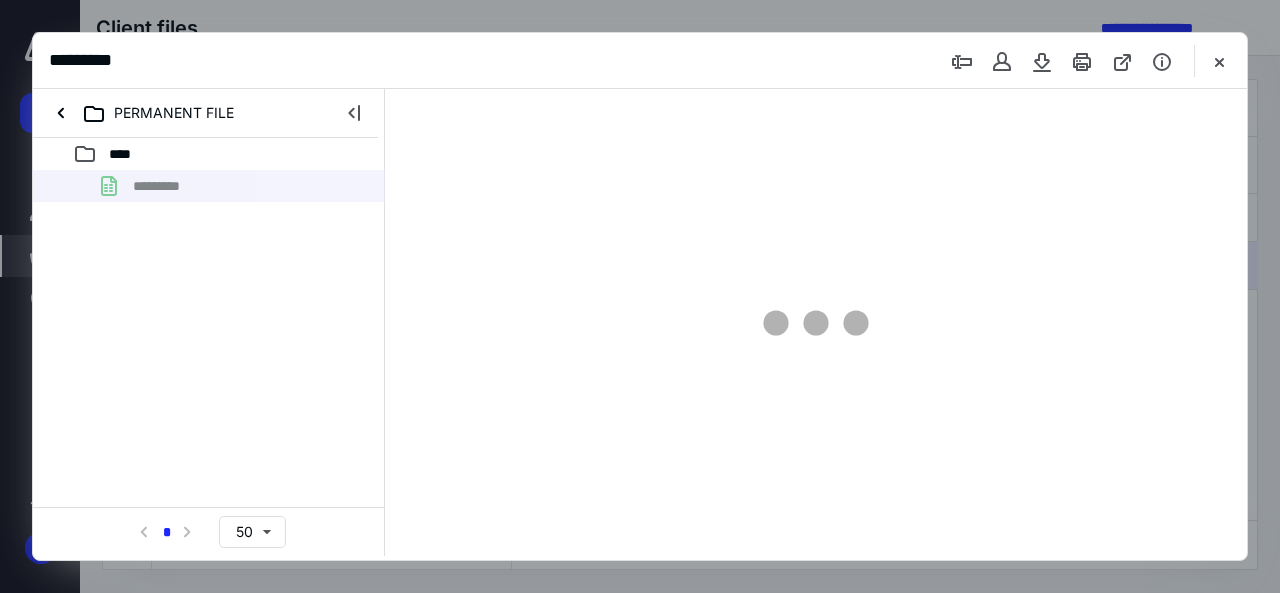 scroll, scrollTop: 0, scrollLeft: 0, axis: both 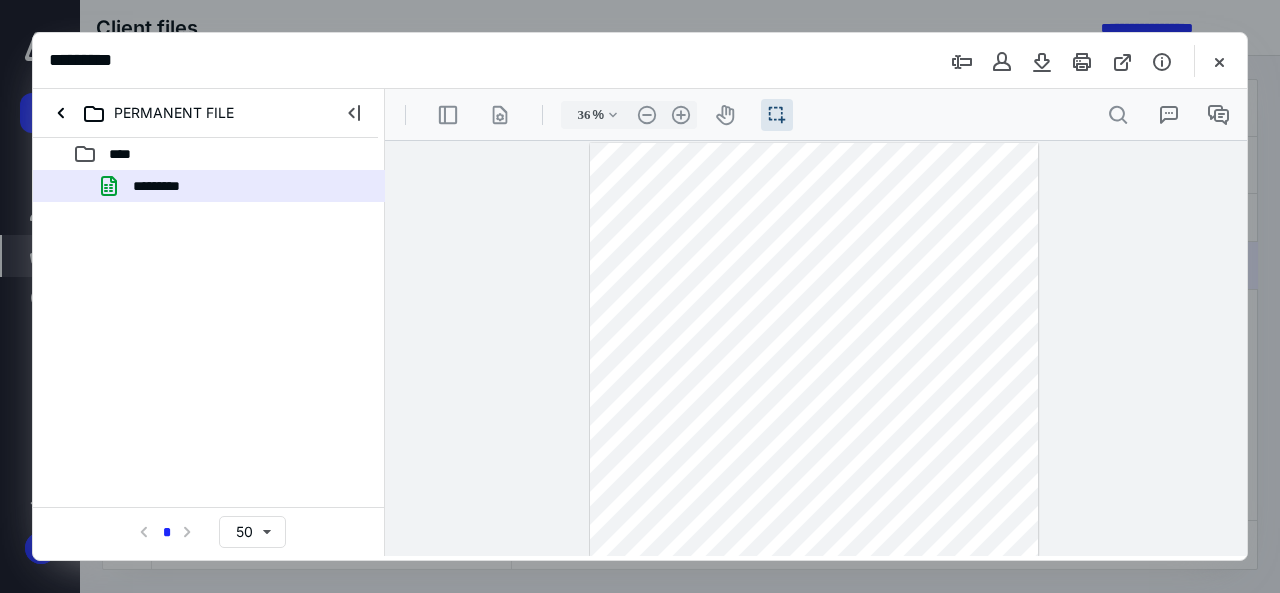 click at bounding box center [814, 349] 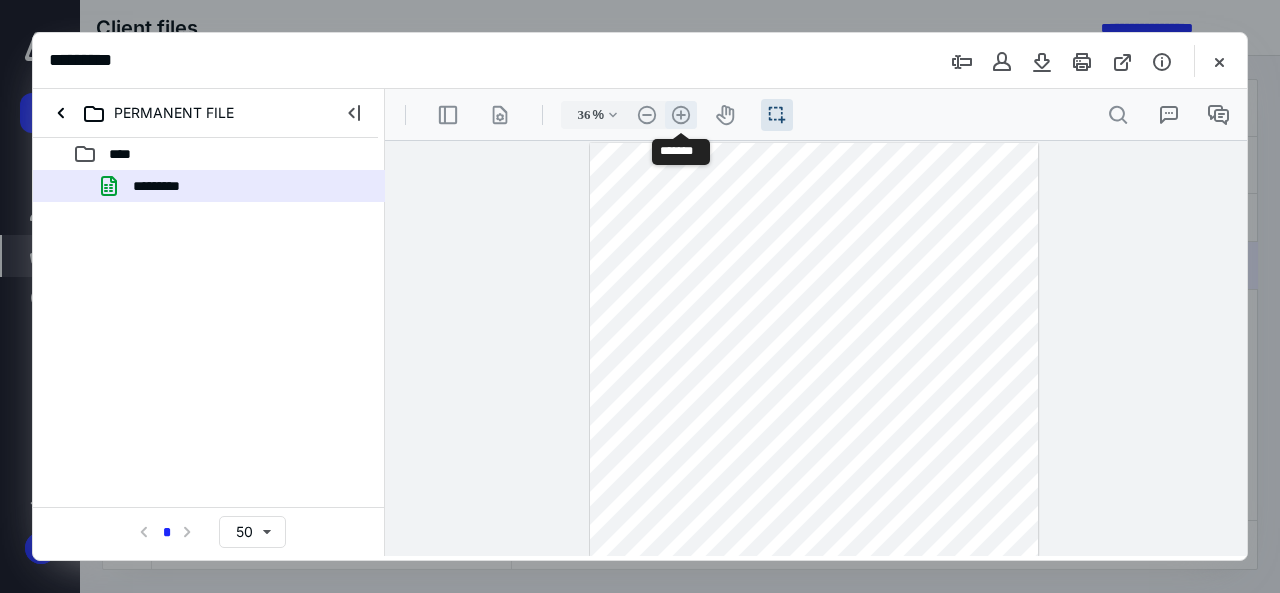 click on ".cls-1{fill:#abb0c4;} icon - header - zoom - in - line" at bounding box center [681, 115] 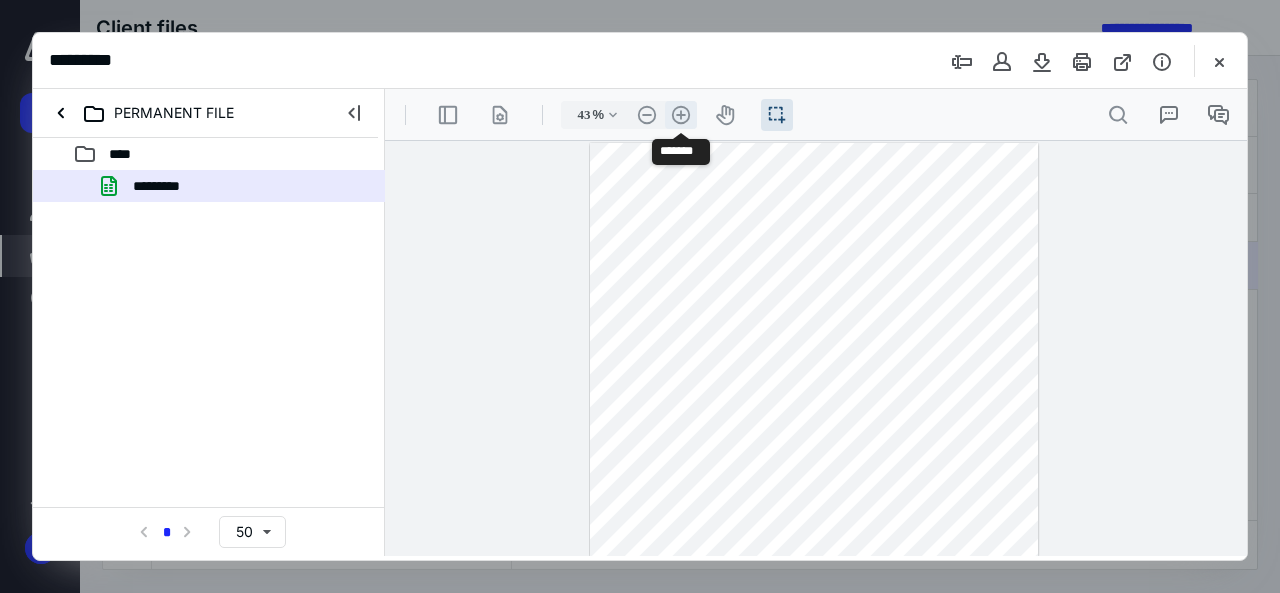 click on ".cls-1{fill:#abb0c4;} icon - header - zoom - in - line" at bounding box center (681, 115) 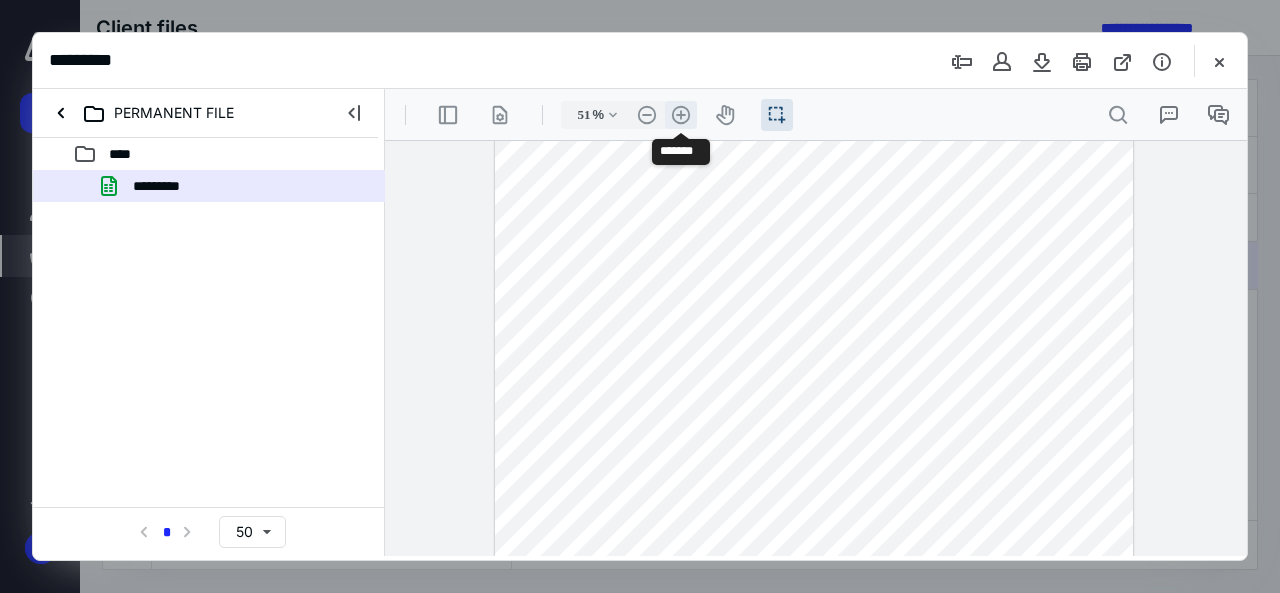 click on ".cls-1{fill:#abb0c4;} icon - header - zoom - in - line" at bounding box center (681, 115) 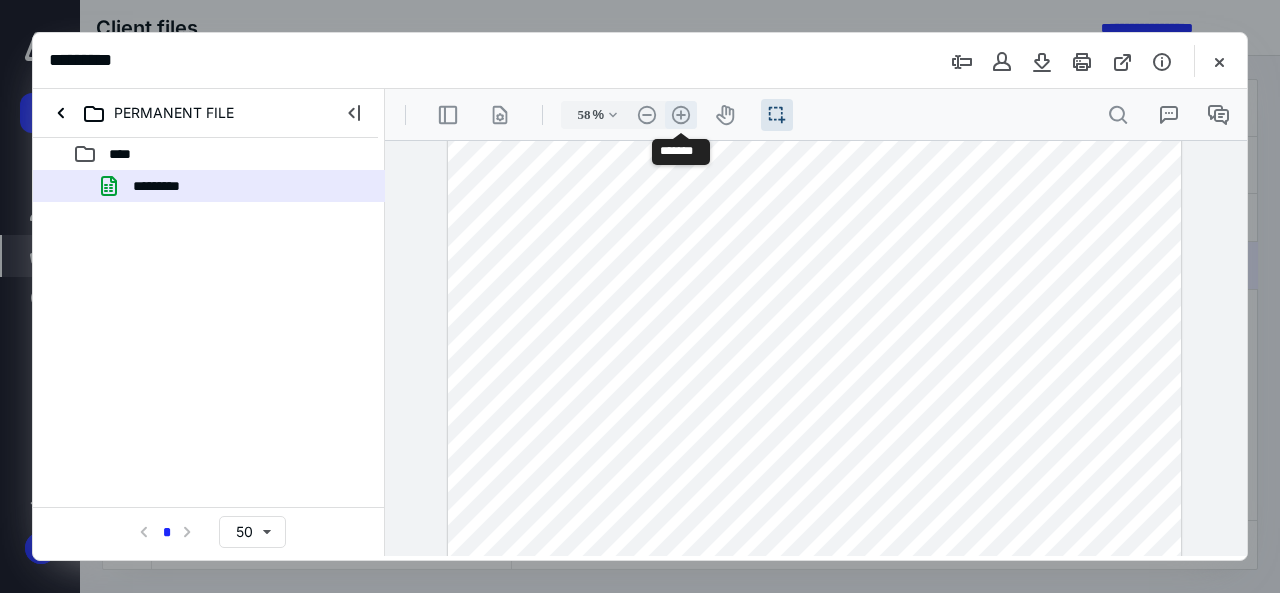 click on ".cls-1{fill:#abb0c4;} icon - header - zoom - in - line" at bounding box center [681, 115] 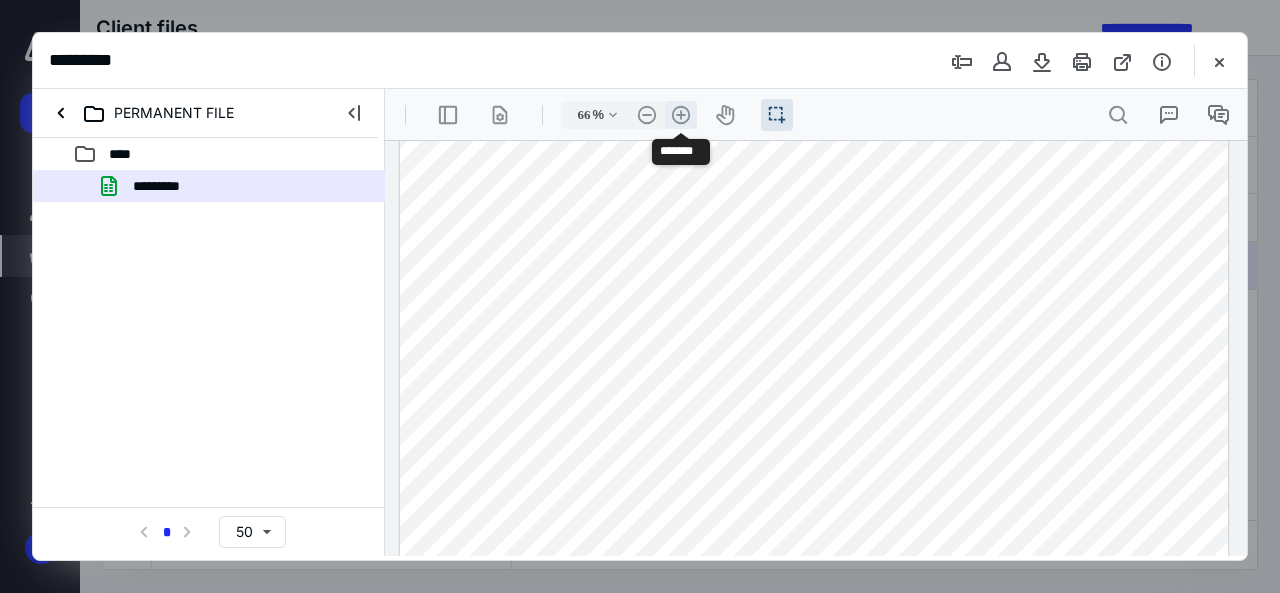 scroll, scrollTop: 151, scrollLeft: 0, axis: vertical 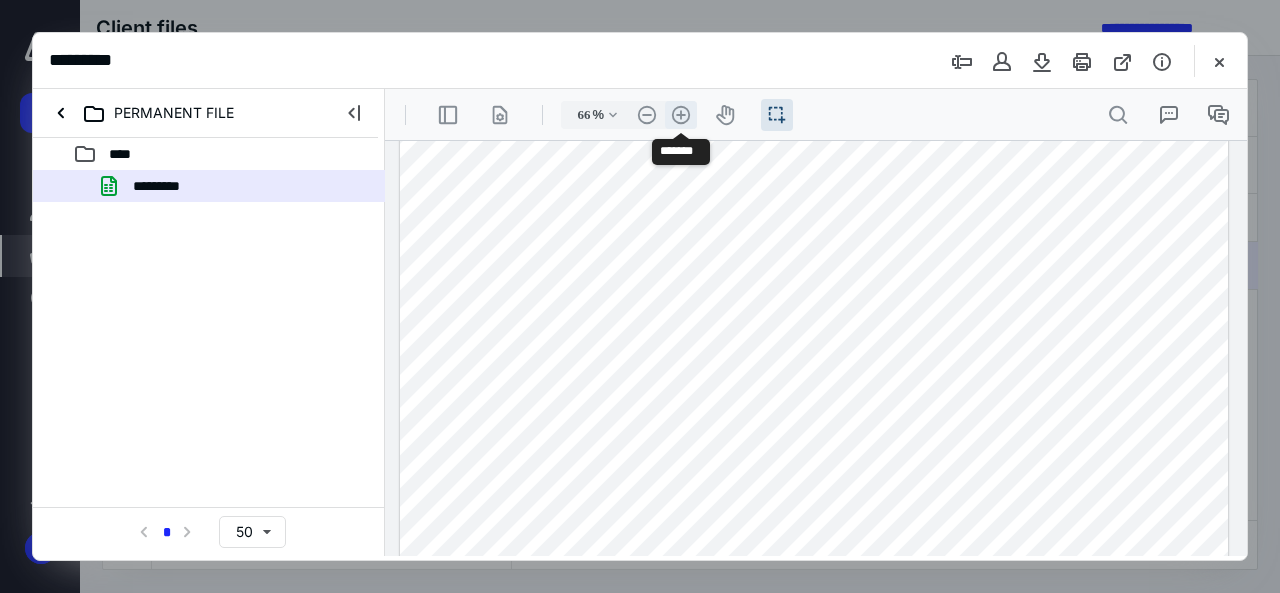 click on ".cls-1{fill:#abb0c4;} icon - header - zoom - in - line" at bounding box center [681, 115] 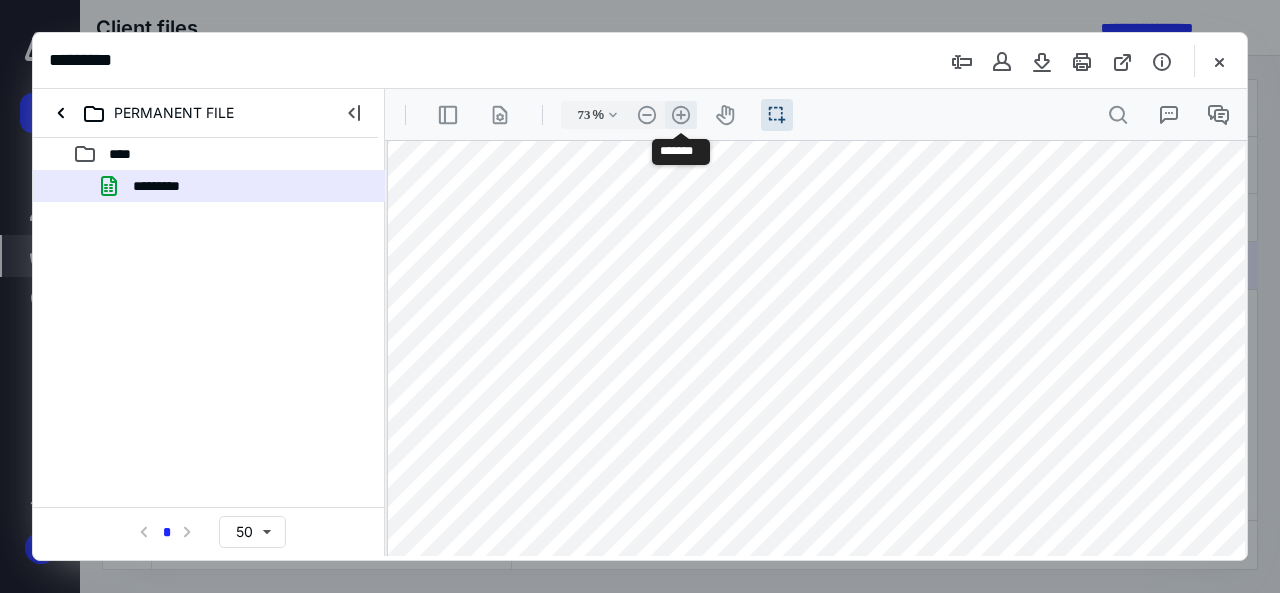 scroll, scrollTop: 189, scrollLeft: 39, axis: both 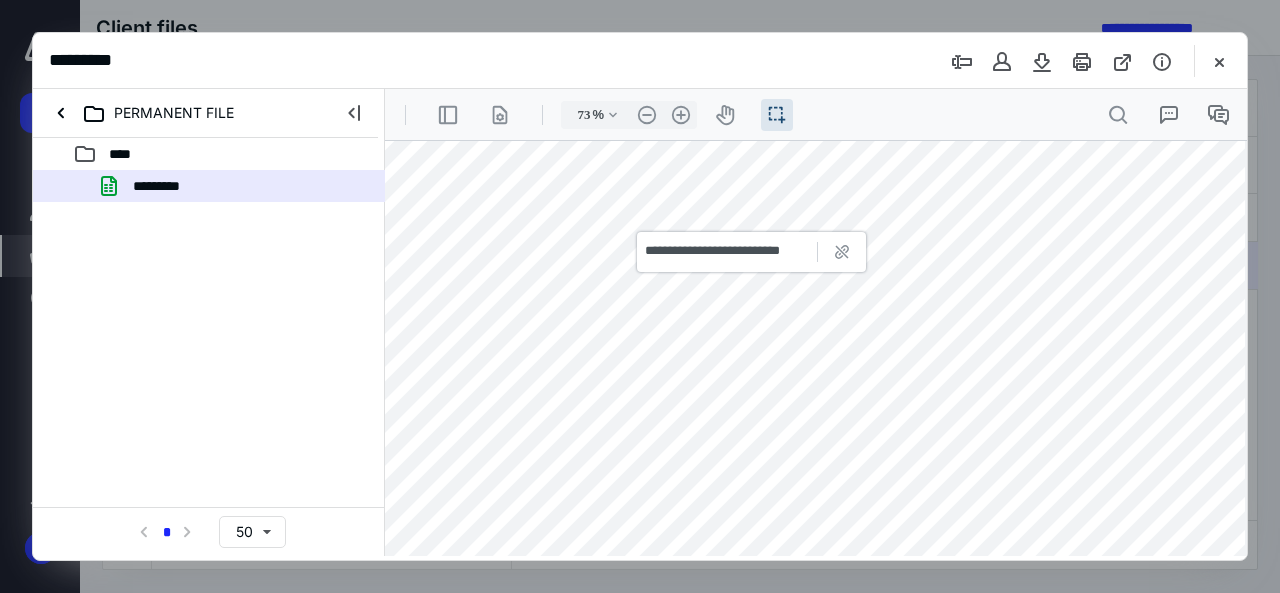 click at bounding box center [811, 380] 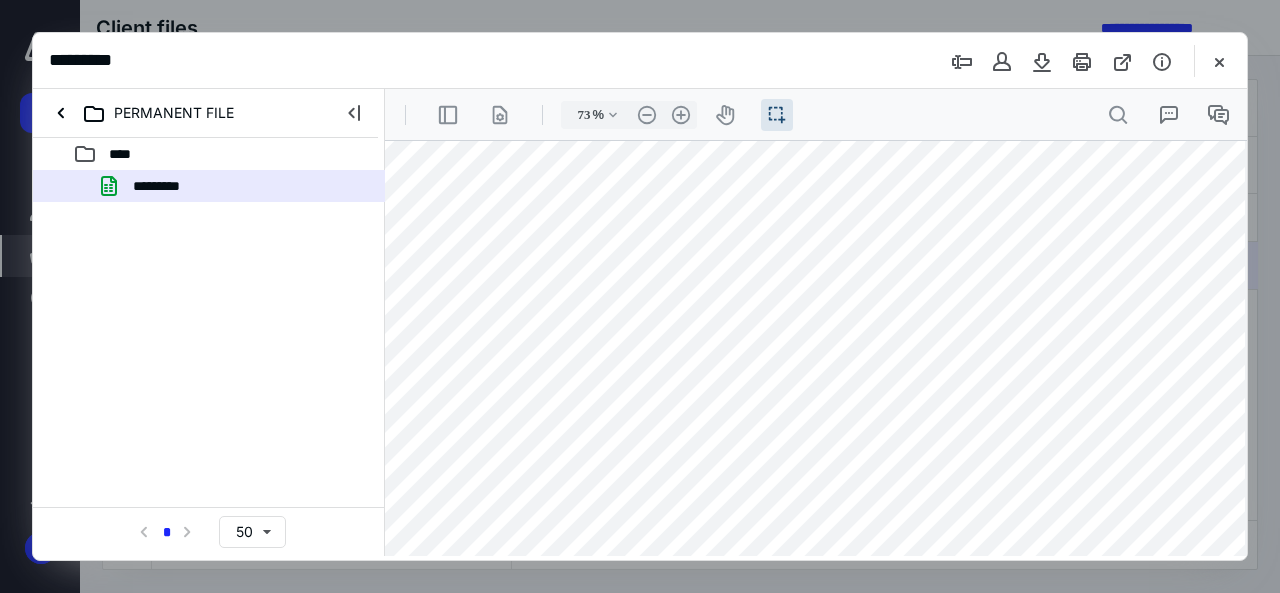 click at bounding box center (811, 380) 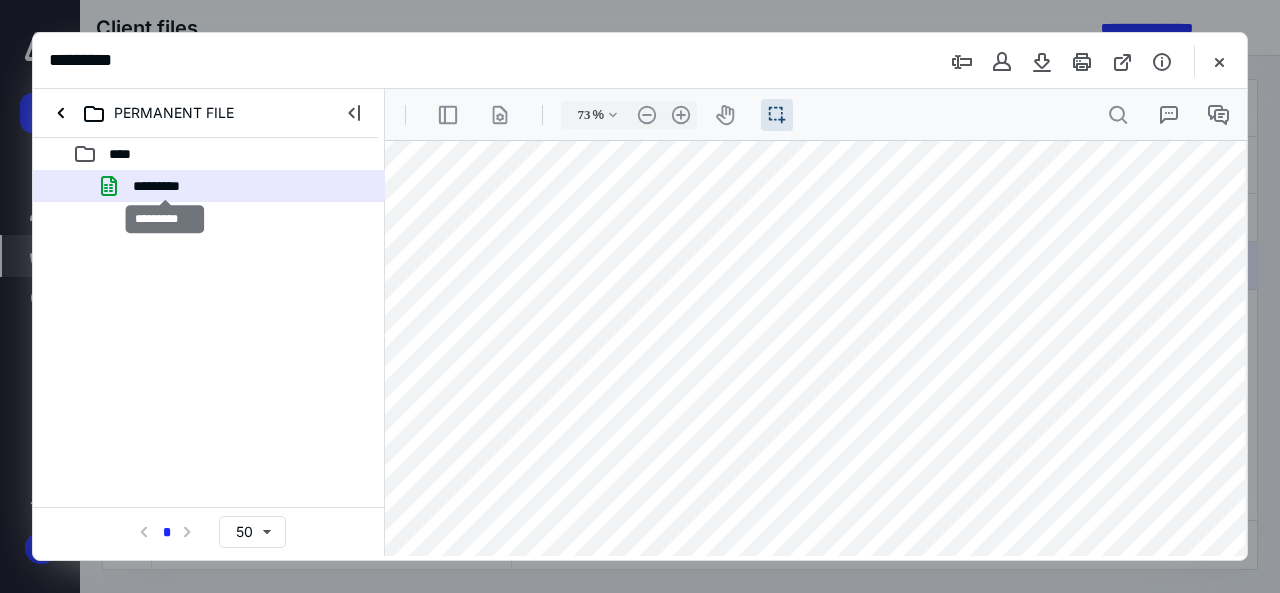drag, startPoint x: 581, startPoint y: 277, endPoint x: 723, endPoint y: 396, distance: 185.27008 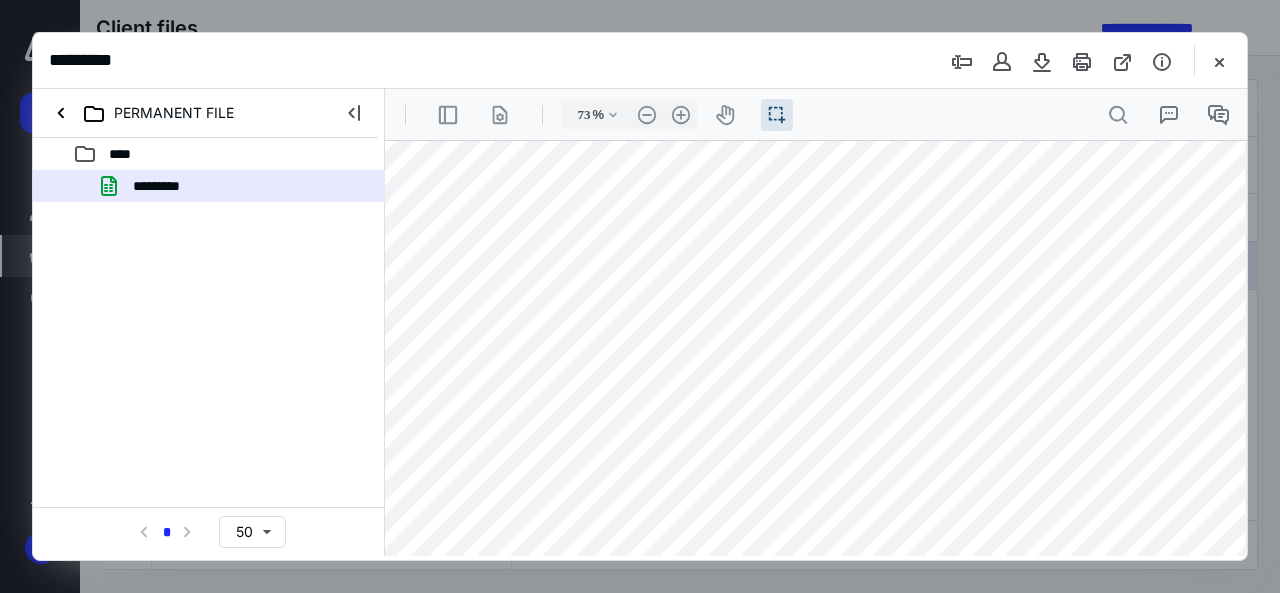 scroll, scrollTop: 446, scrollLeft: 39, axis: both 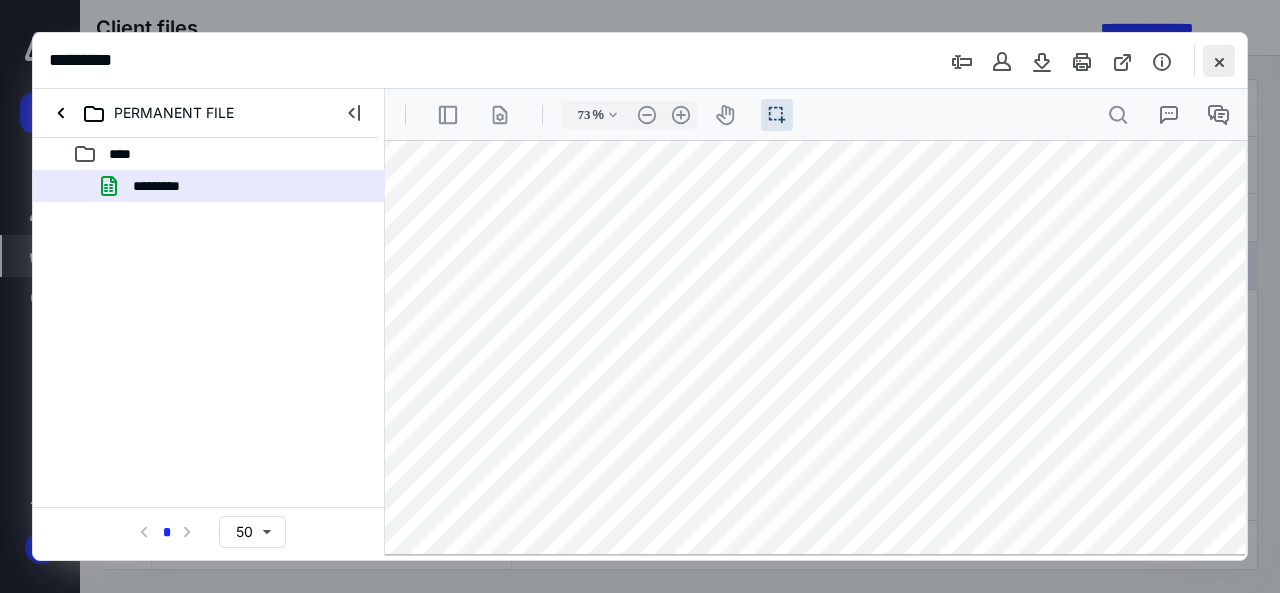 click at bounding box center (1219, 61) 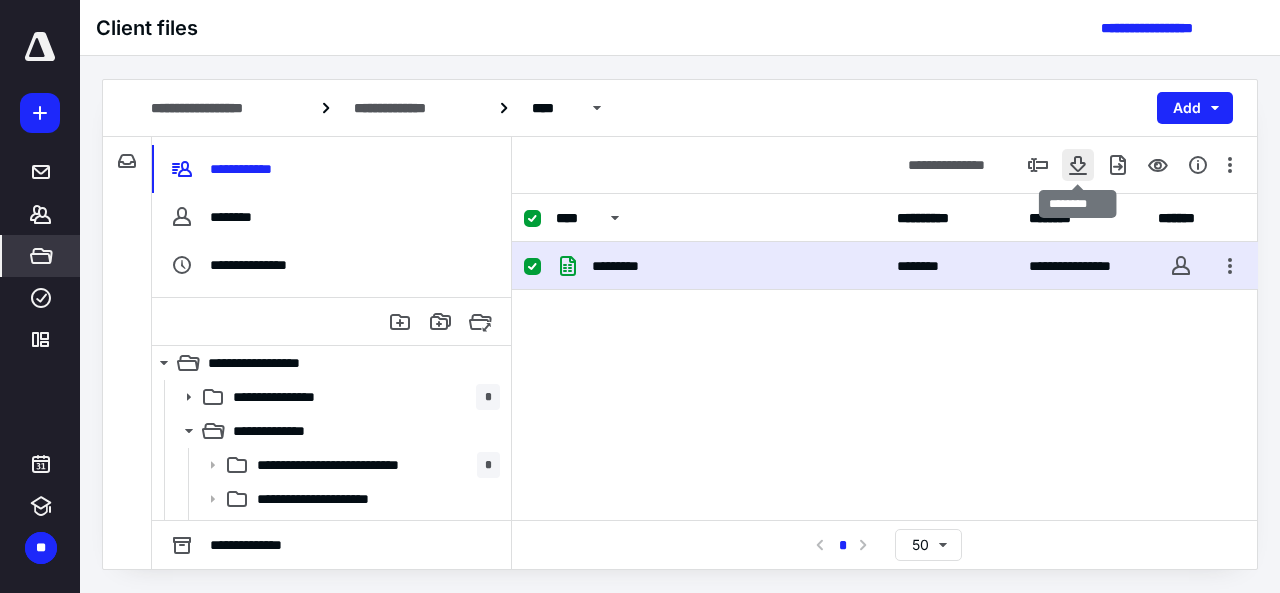 click at bounding box center [1078, 165] 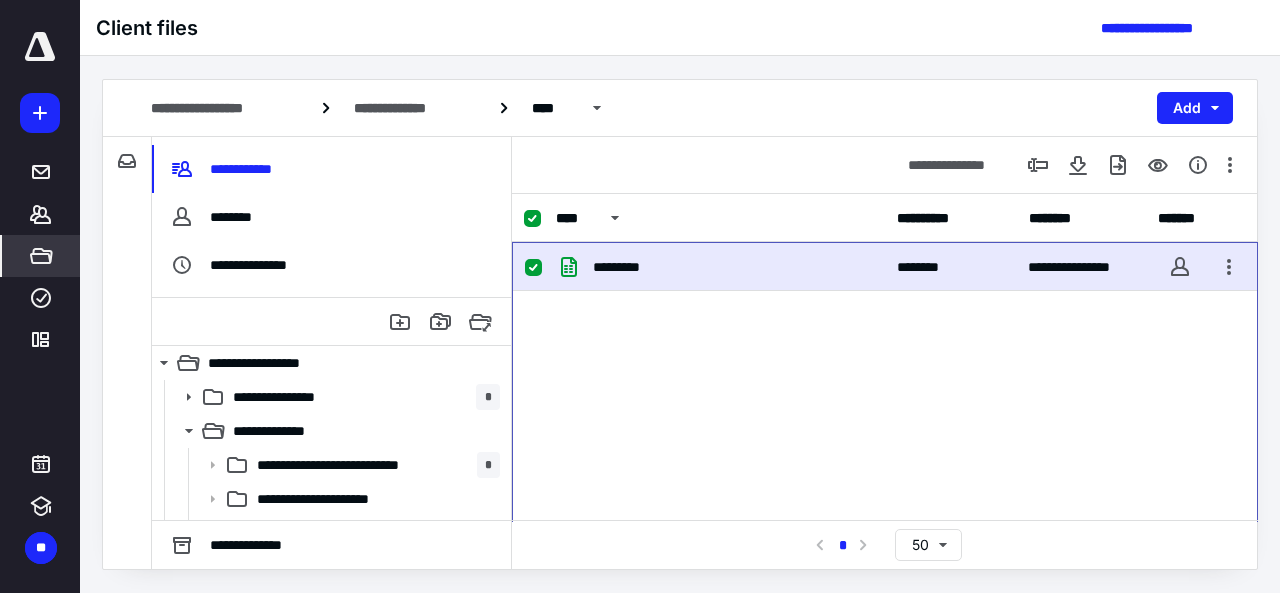 checkbox on "false" 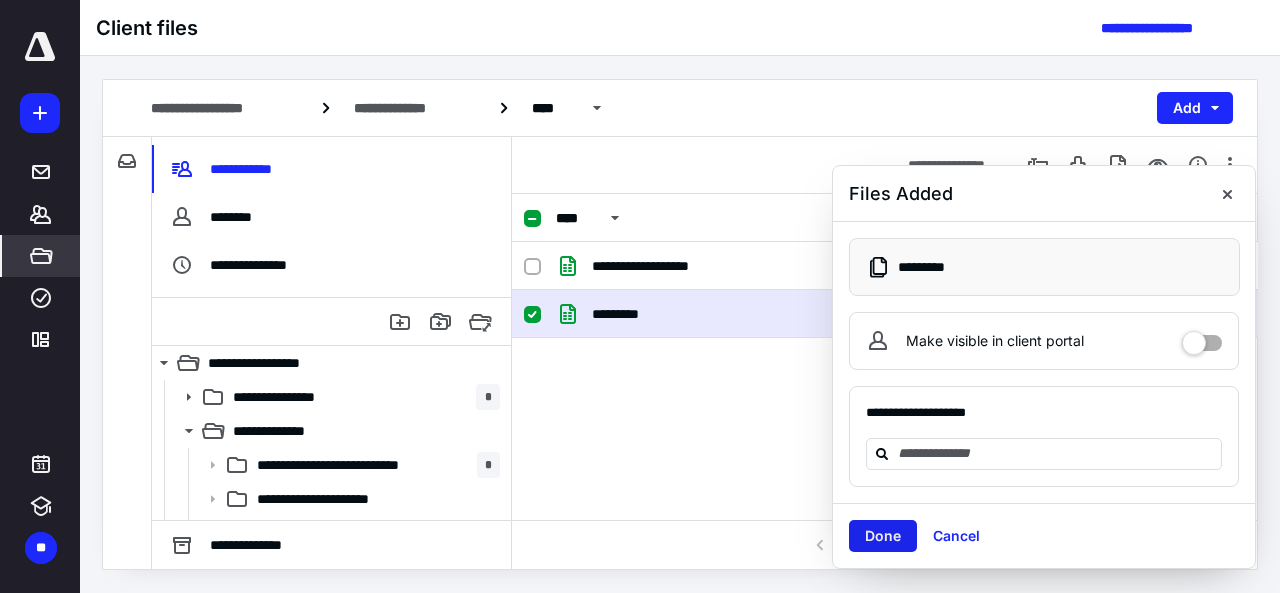 click on "Done" at bounding box center (883, 536) 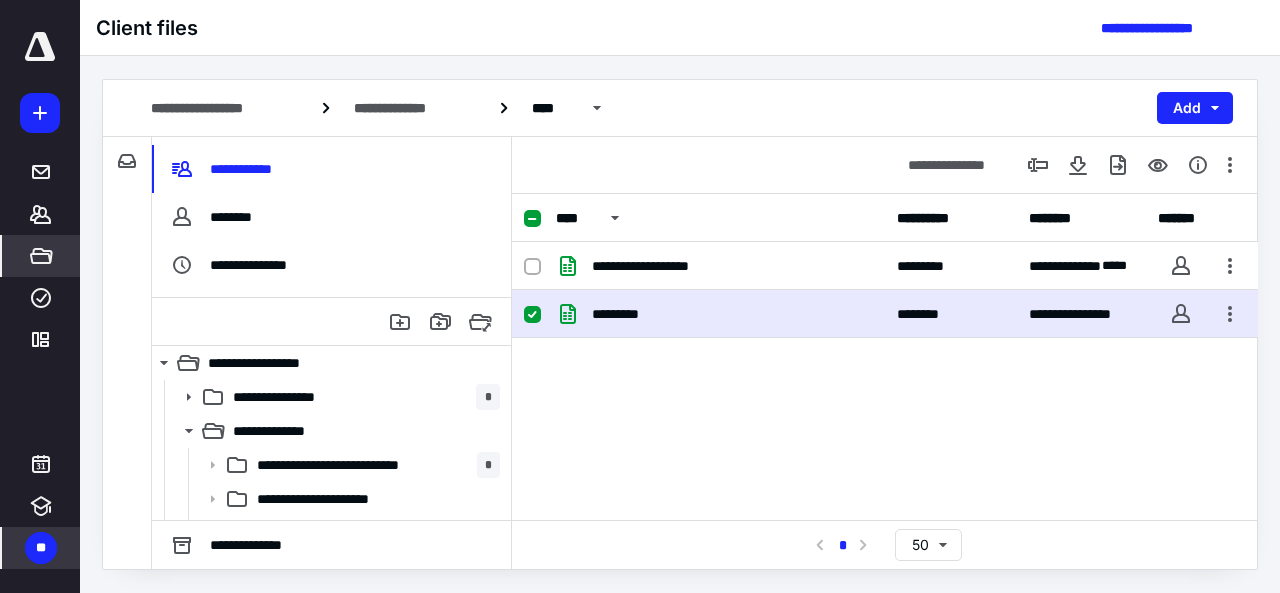 click on "**" at bounding box center [41, 548] 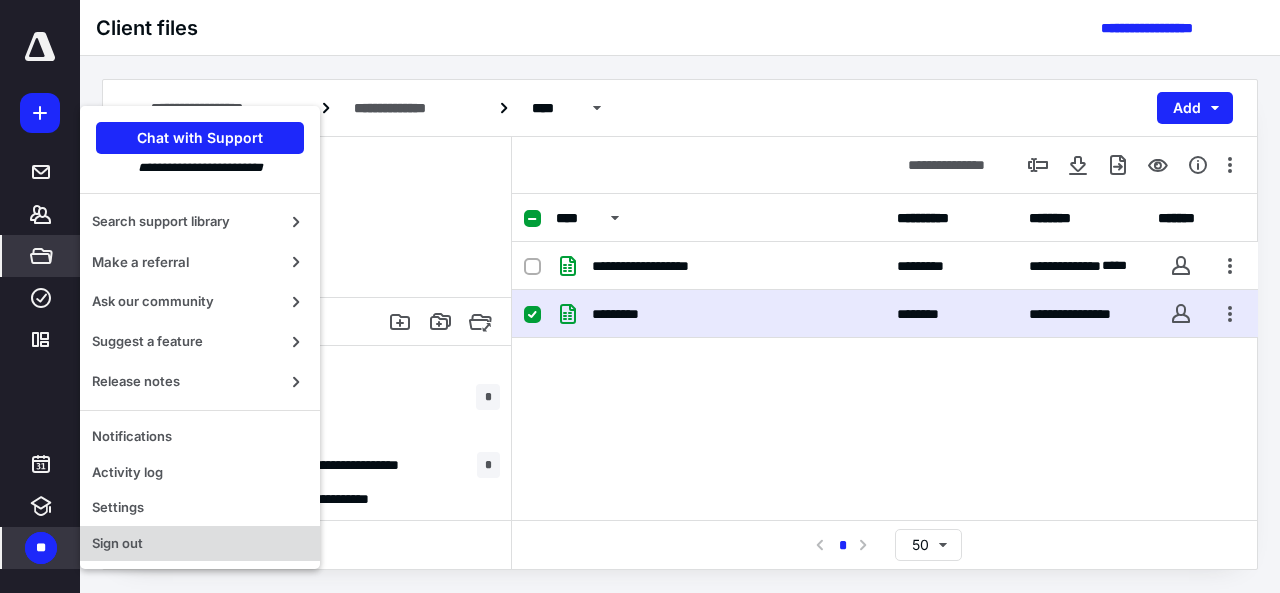 click on "Sign out" at bounding box center (200, 544) 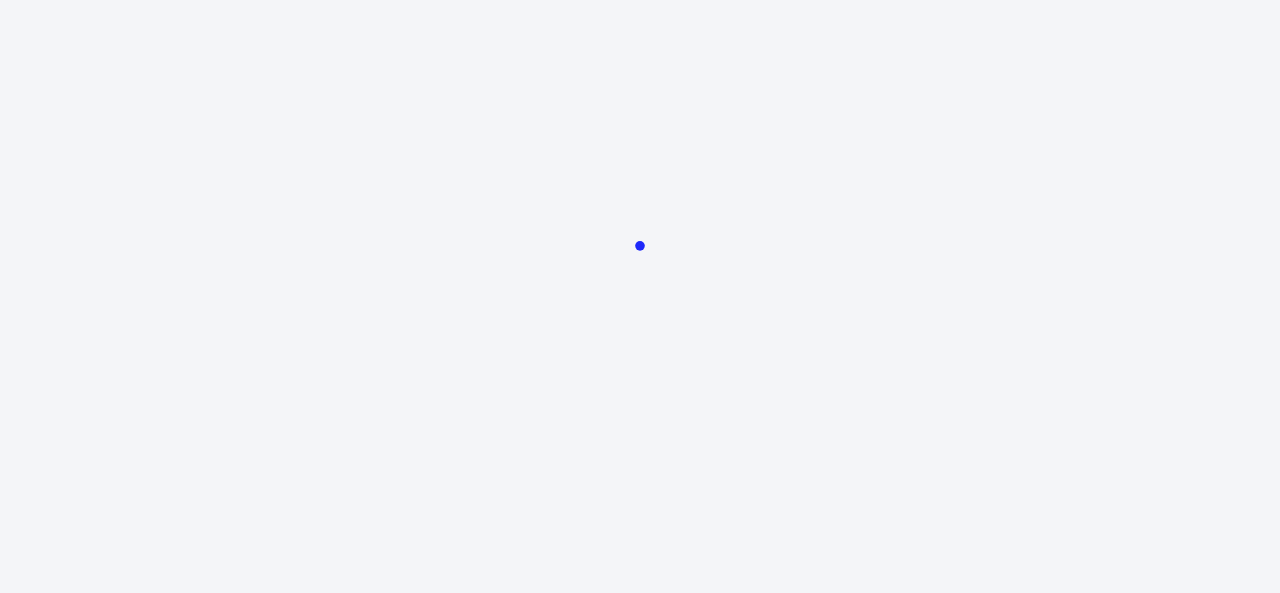scroll, scrollTop: 0, scrollLeft: 0, axis: both 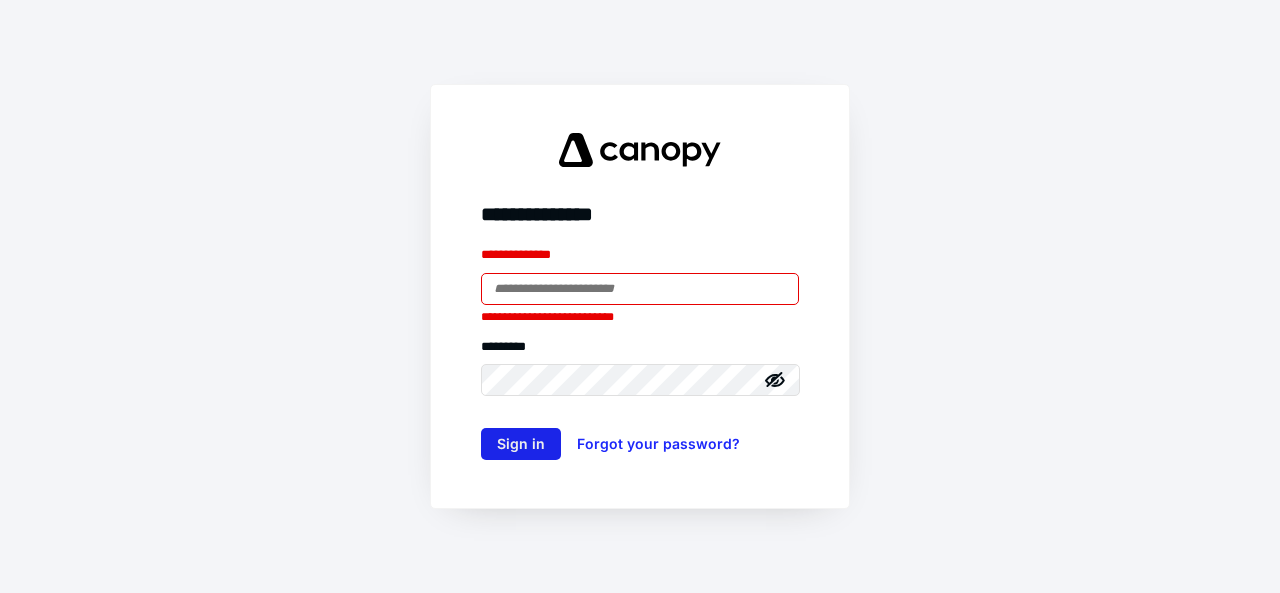 type on "**********" 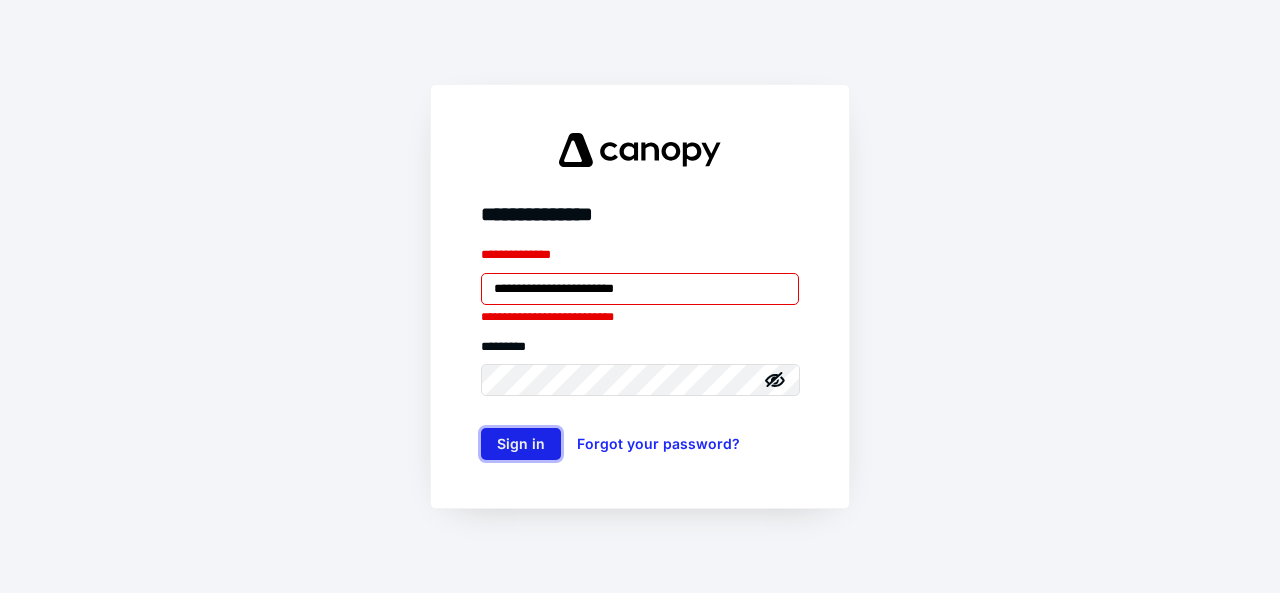 click on "Sign in" at bounding box center (521, 444) 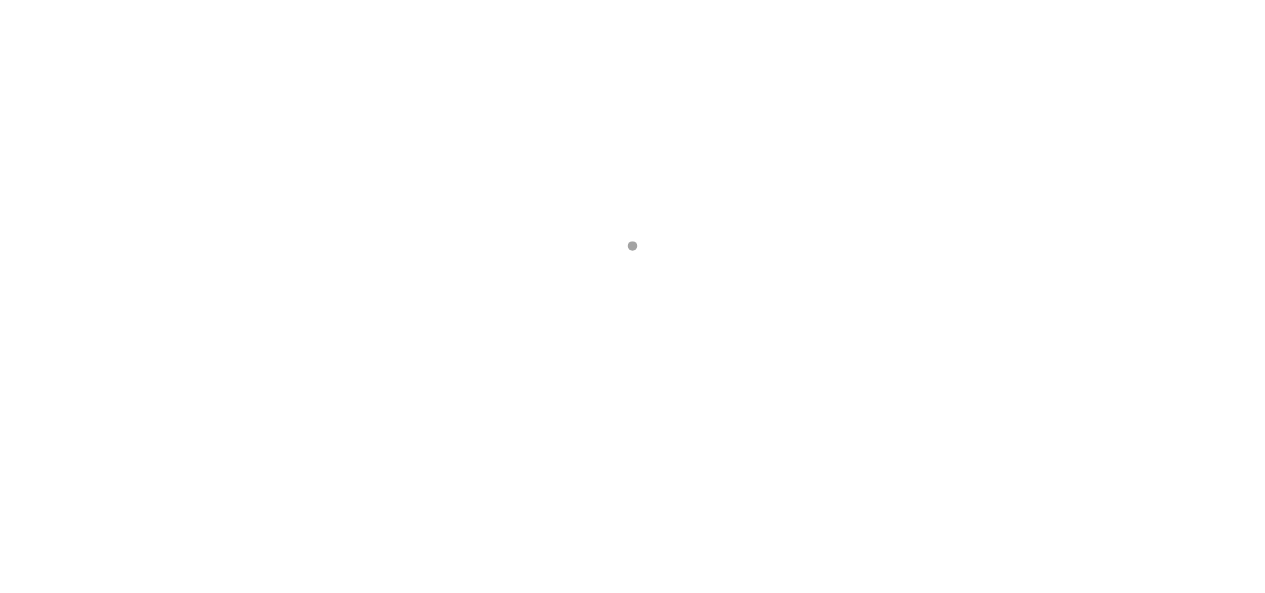 scroll, scrollTop: 0, scrollLeft: 0, axis: both 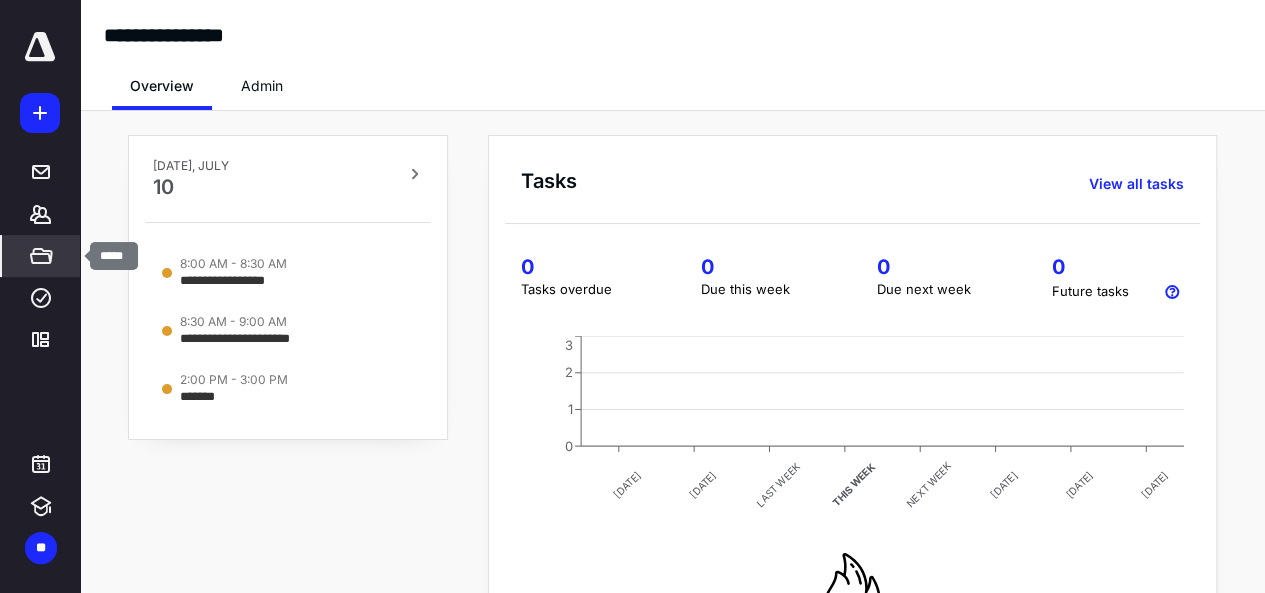 click 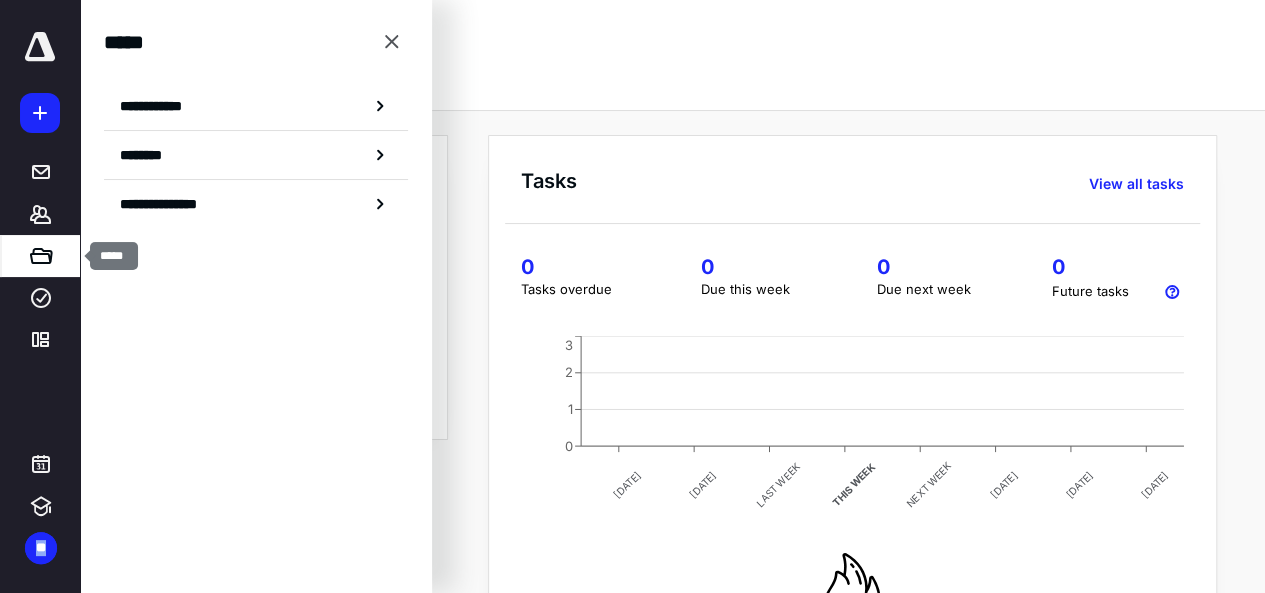 click 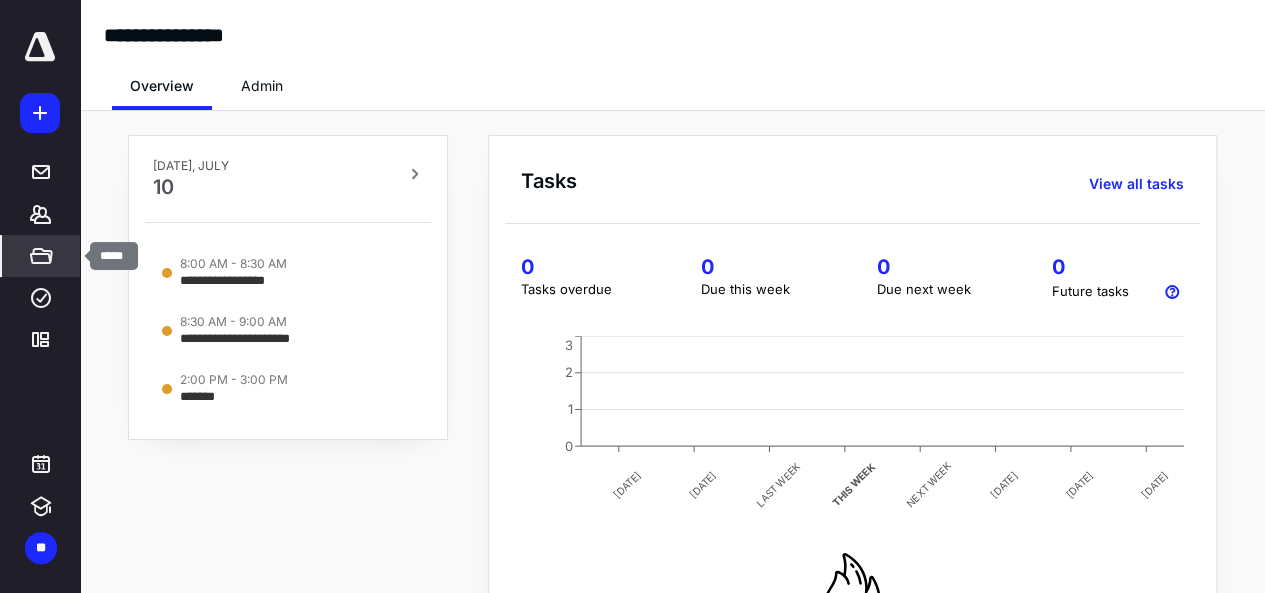 click 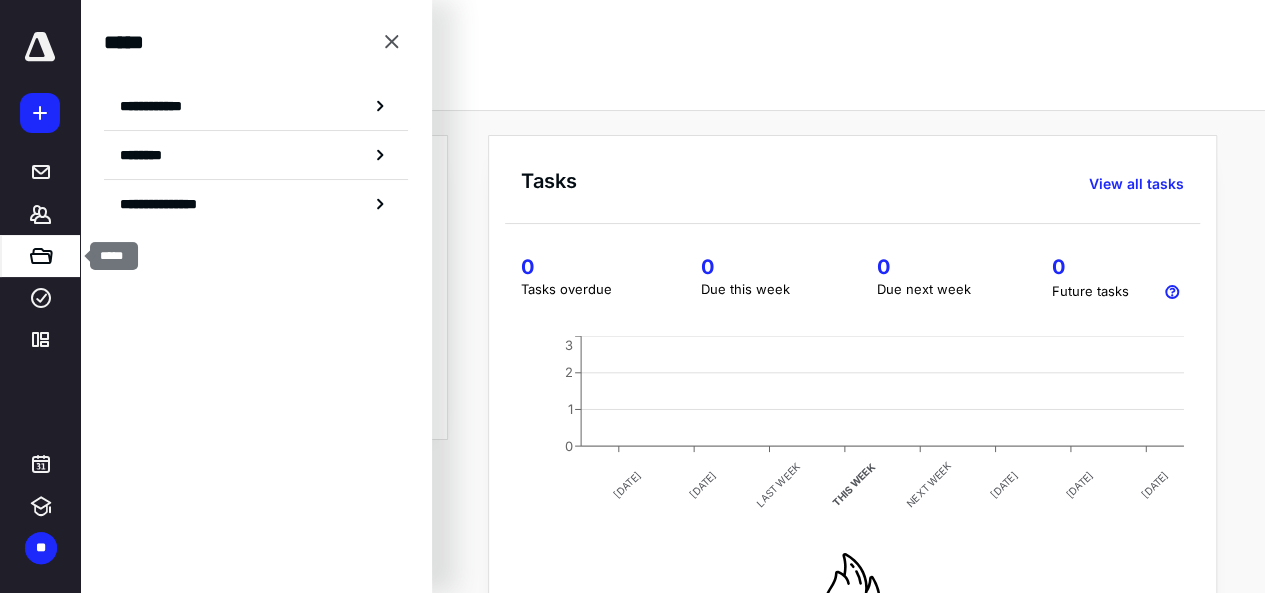 click 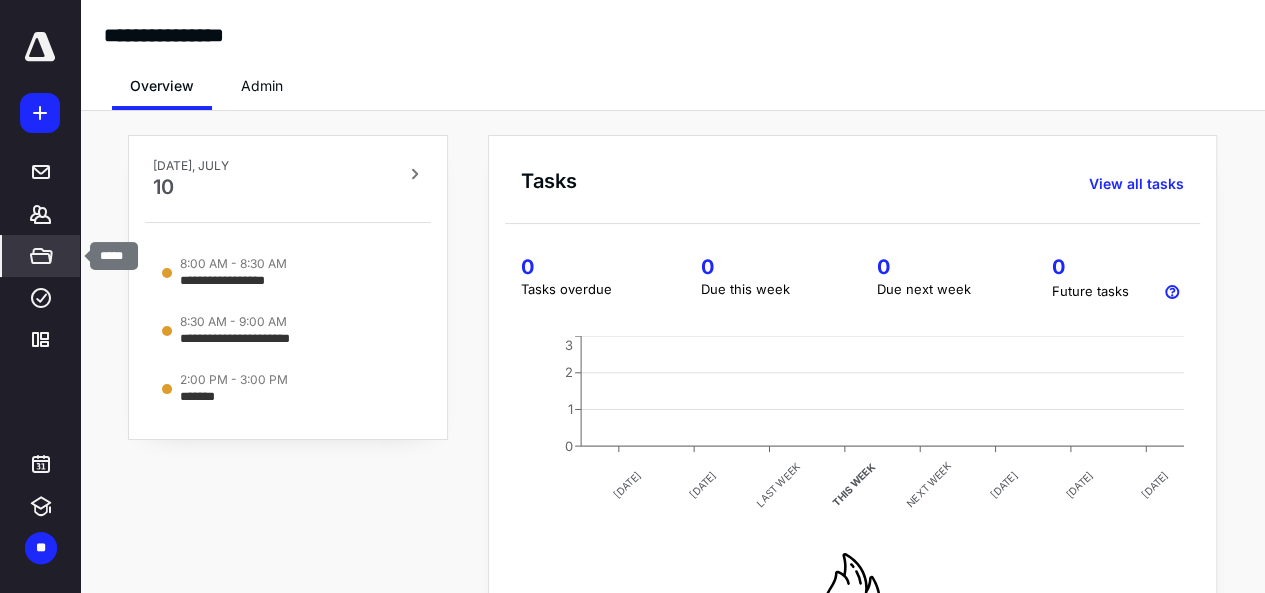 click 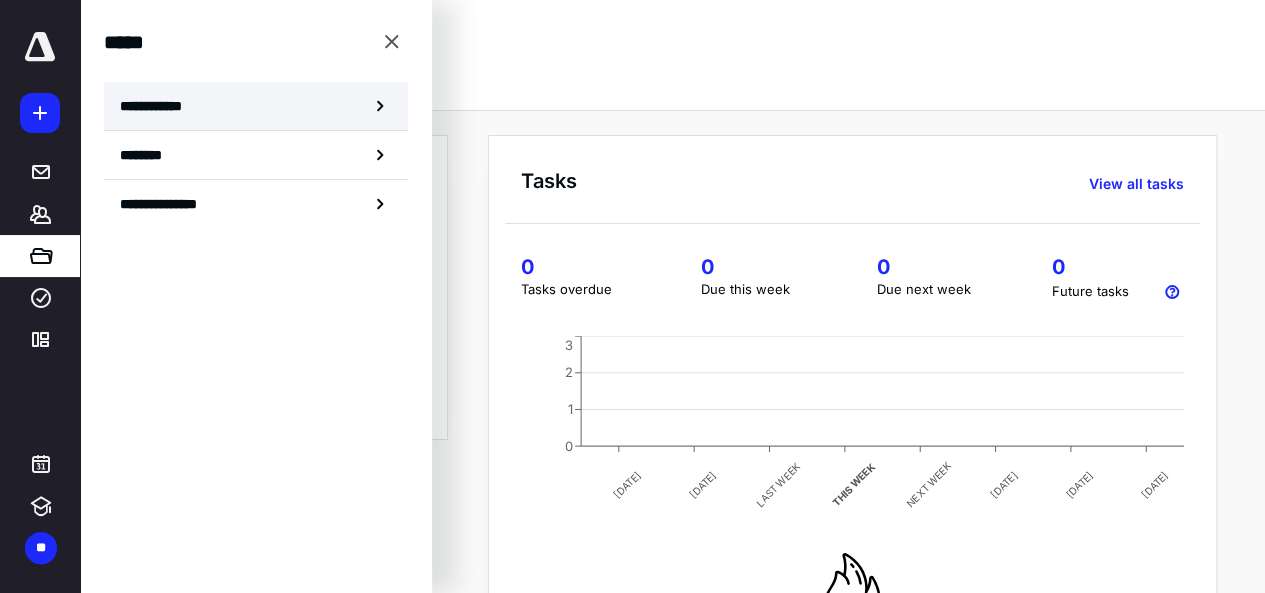 click on "**********" at bounding box center (157, 106) 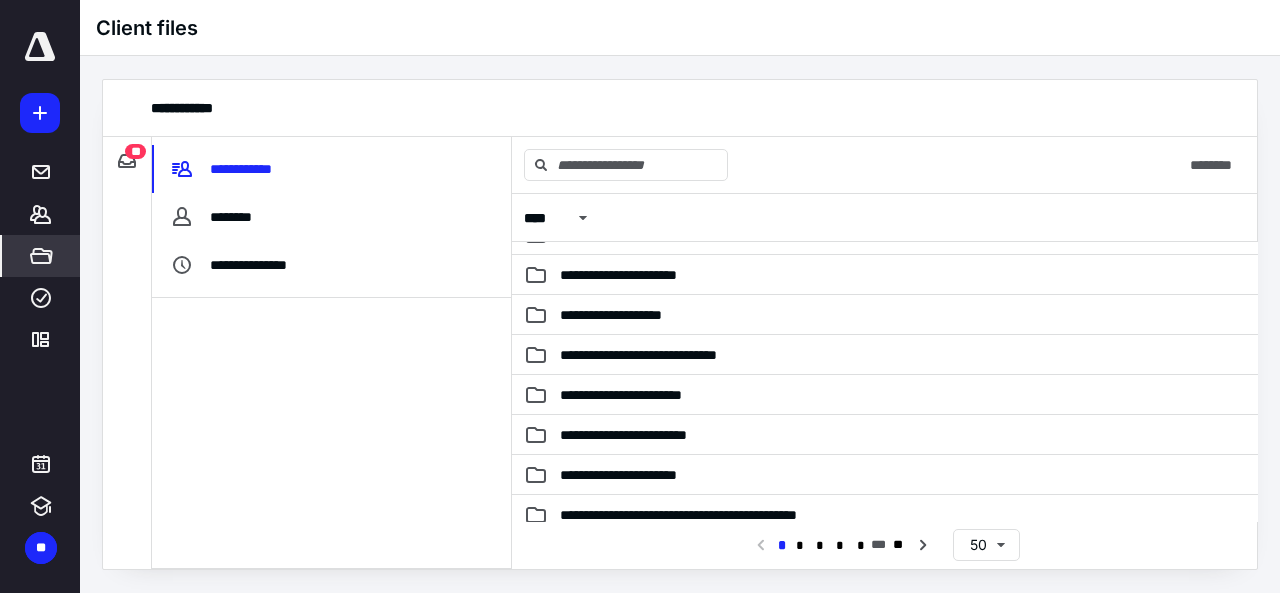 scroll, scrollTop: 498, scrollLeft: 0, axis: vertical 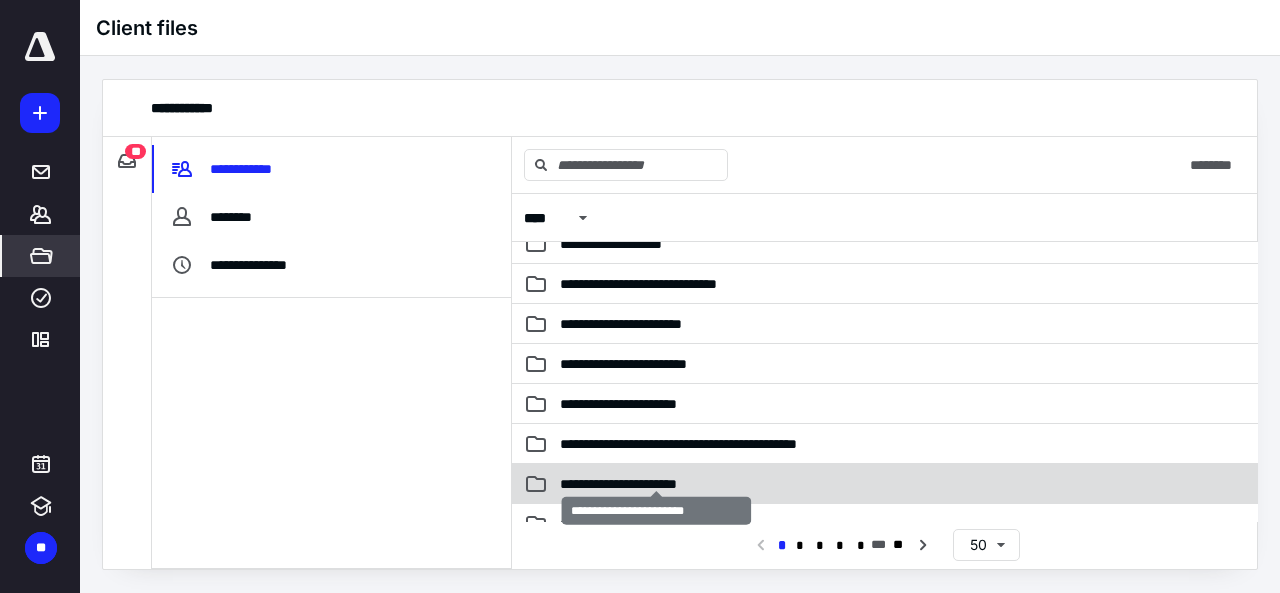 click on "**********" at bounding box center (657, 484) 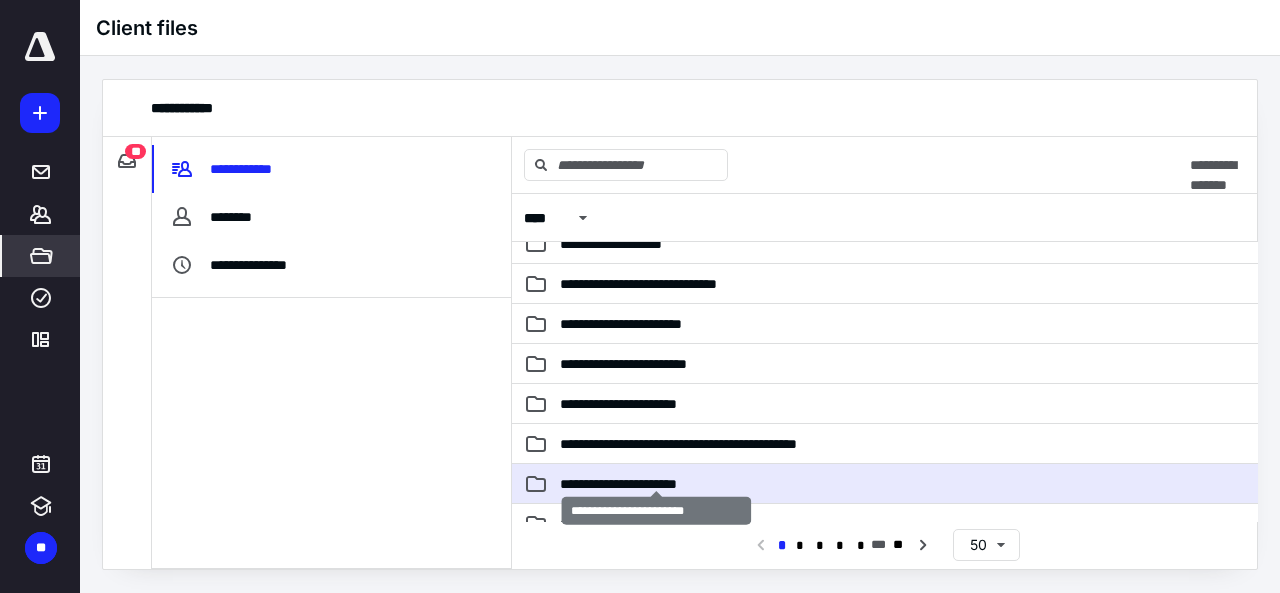 click on "**********" at bounding box center (657, 484) 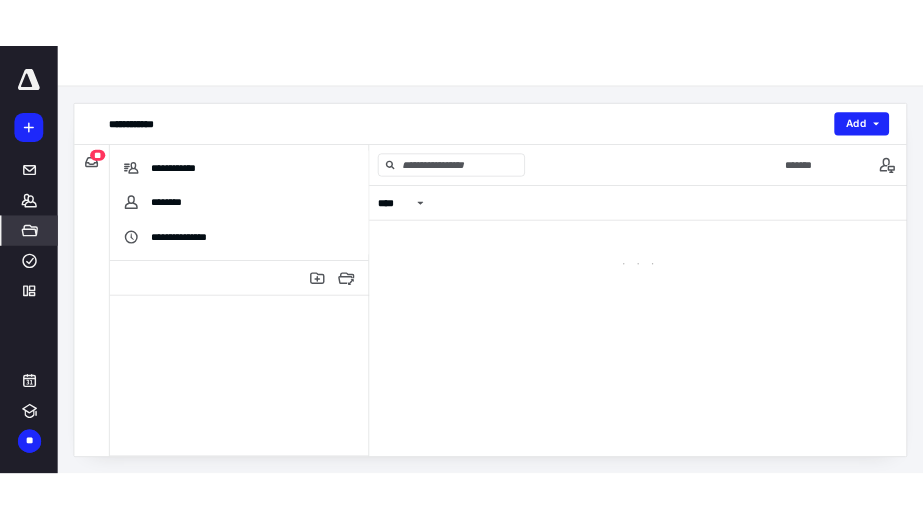 scroll, scrollTop: 0, scrollLeft: 0, axis: both 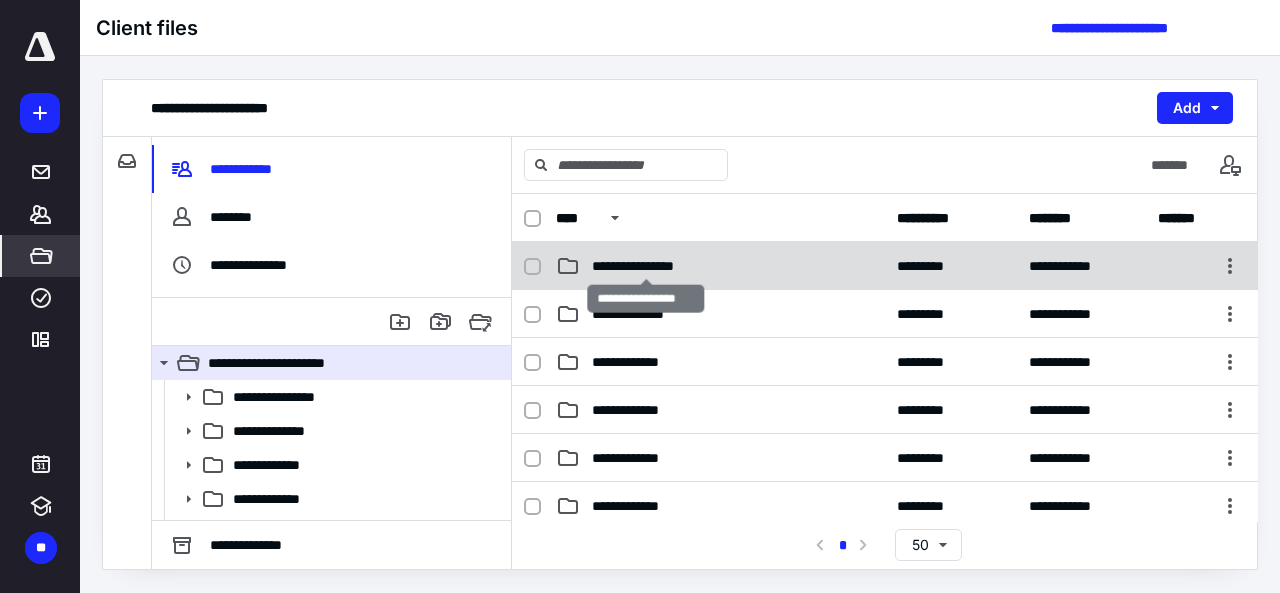 click on "**********" at bounding box center [646, 266] 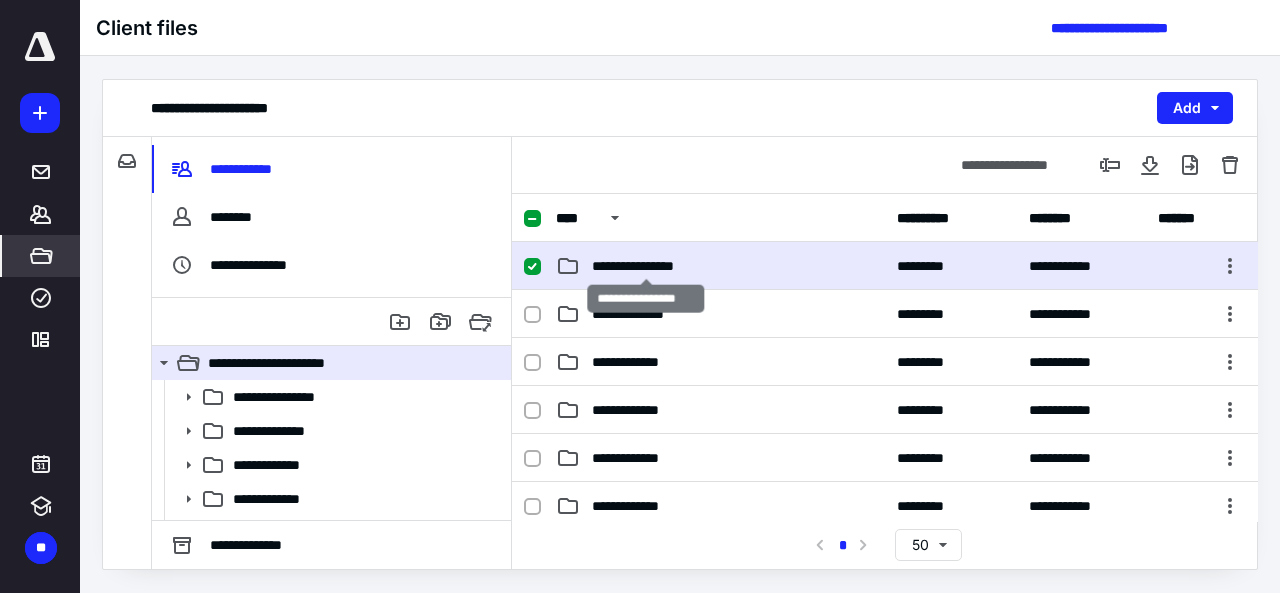 click on "**********" at bounding box center (646, 266) 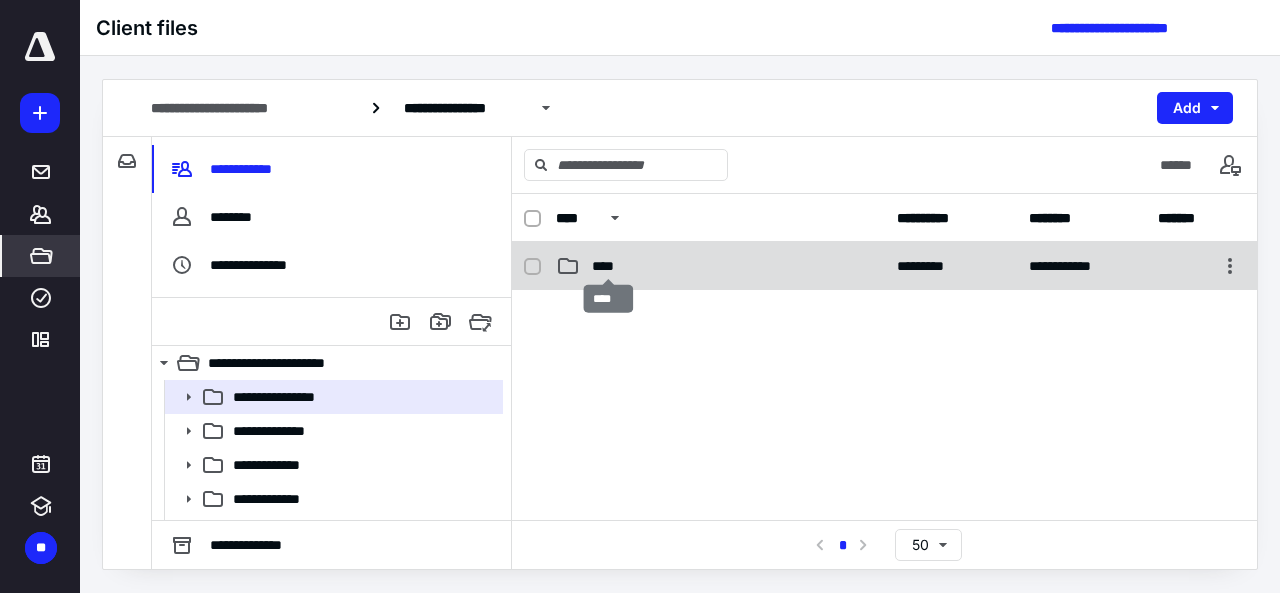 click on "****" at bounding box center (609, 266) 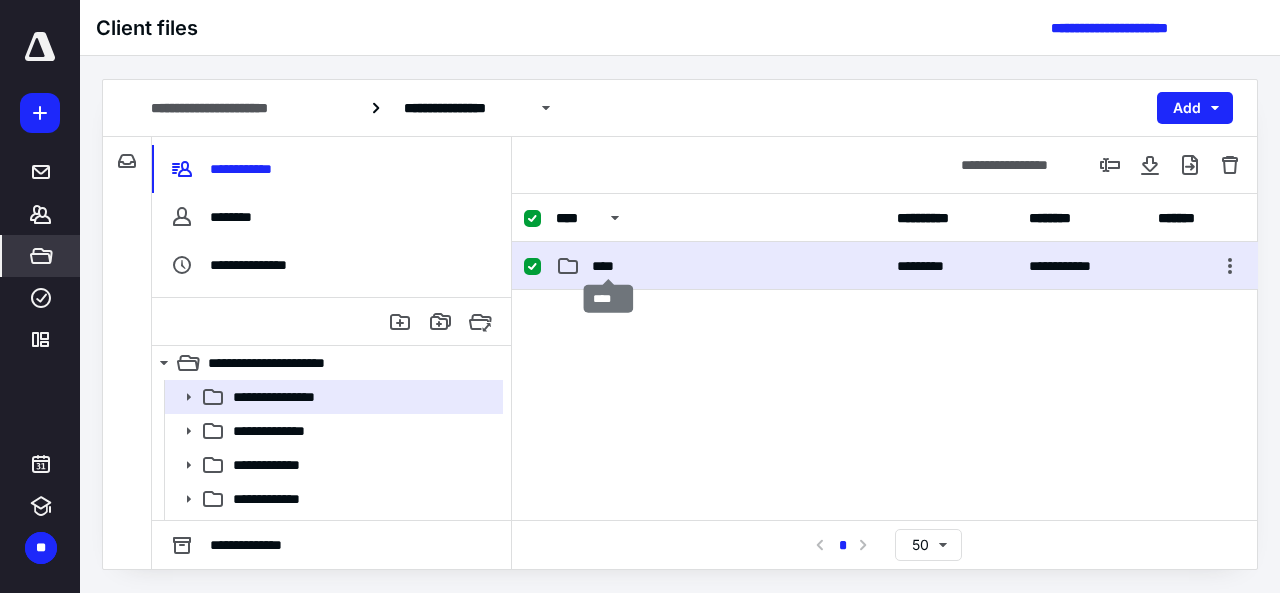 click on "****" at bounding box center [609, 266] 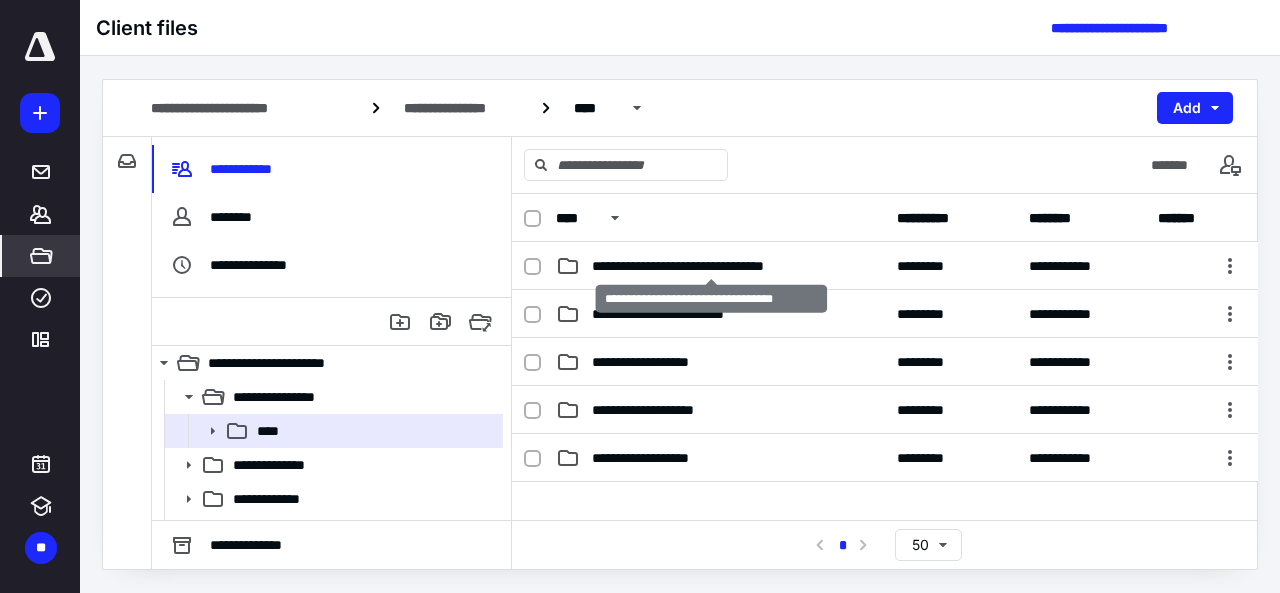 click on "**********" at bounding box center [712, 266] 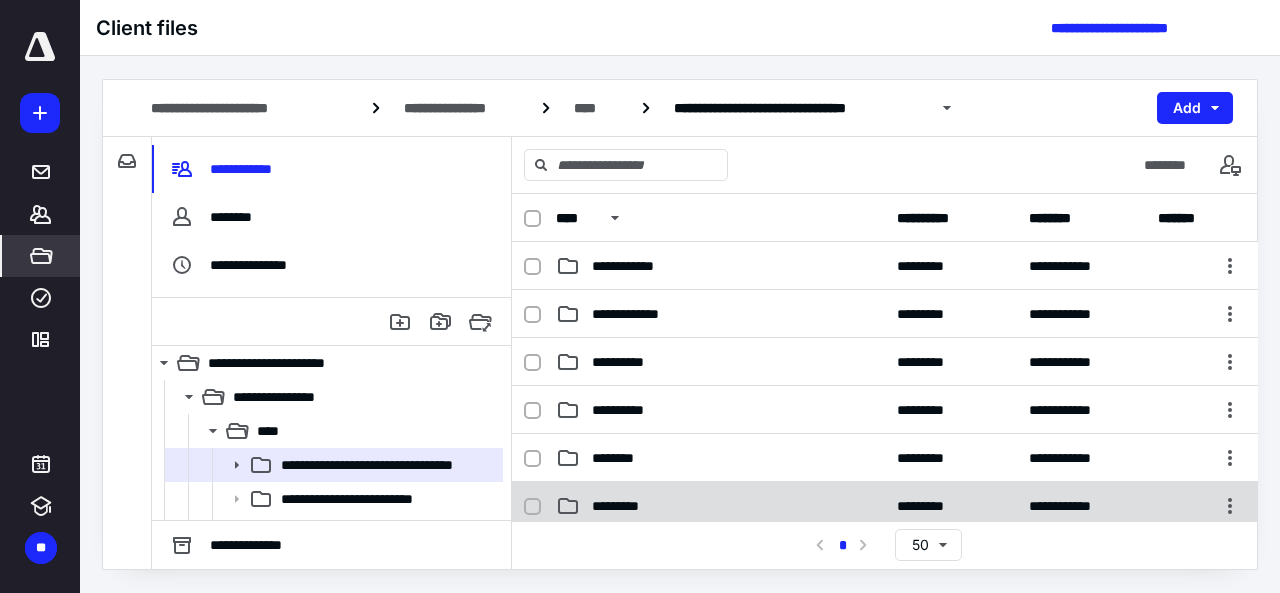 click on "*********" at bounding box center (720, 506) 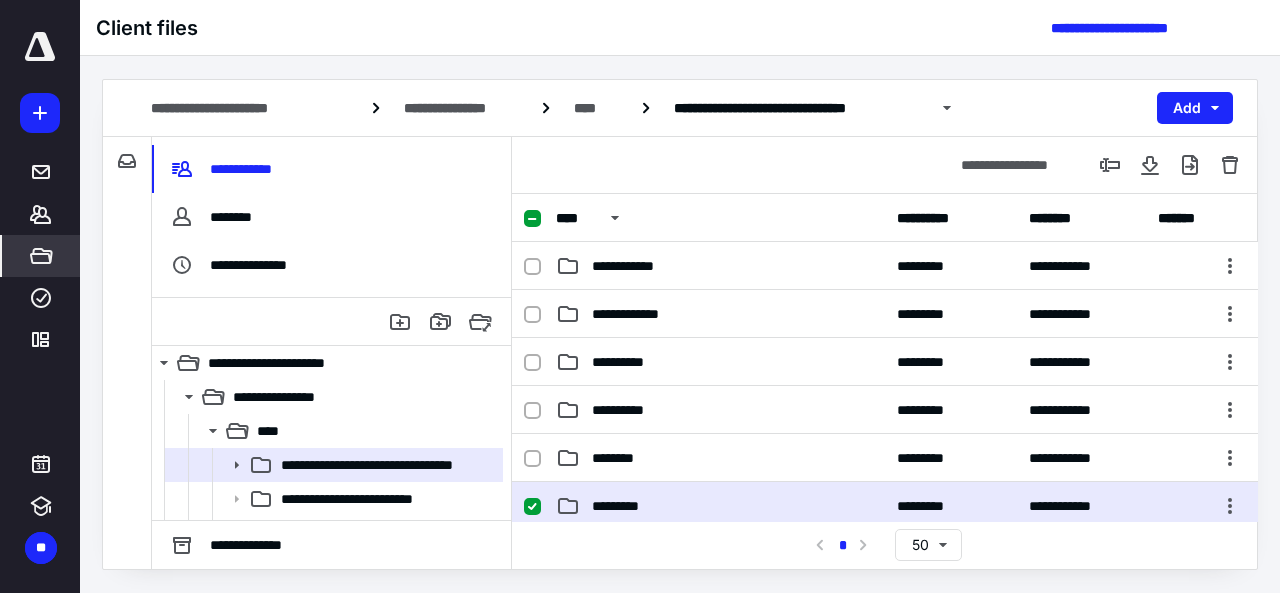click on "*********" at bounding box center (720, 506) 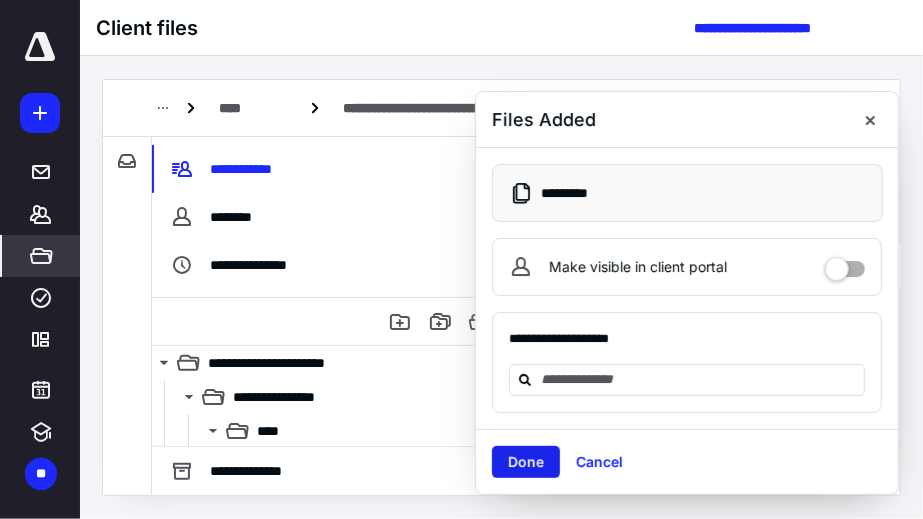 click on "Done" at bounding box center [526, 462] 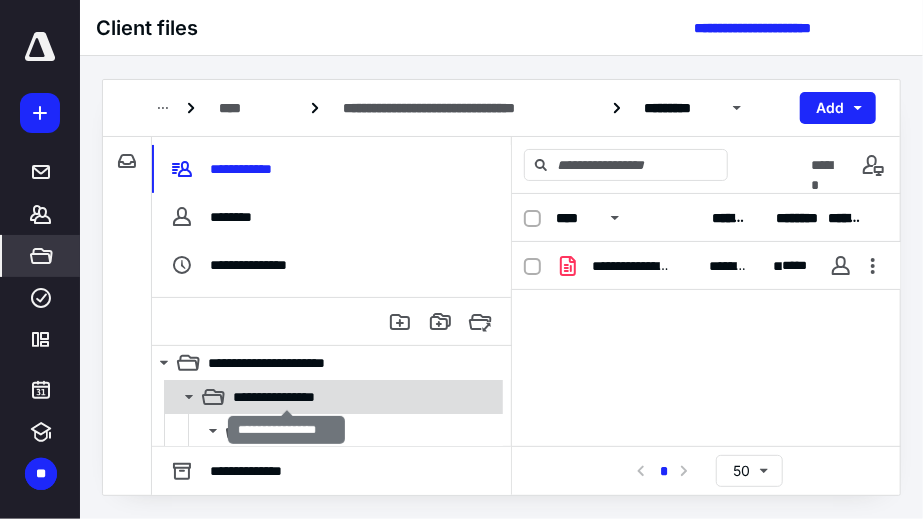 click on "**********" at bounding box center (287, 397) 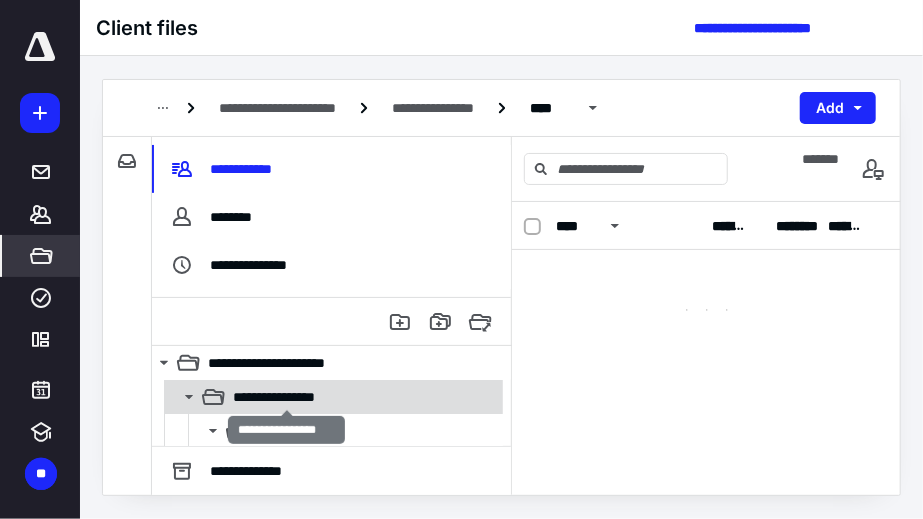 click on "**********" at bounding box center (287, 397) 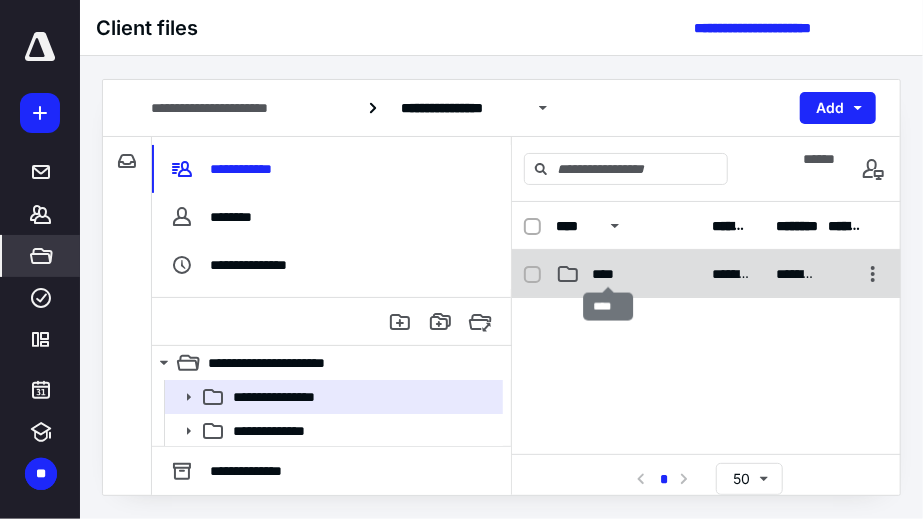click on "****" at bounding box center (609, 274) 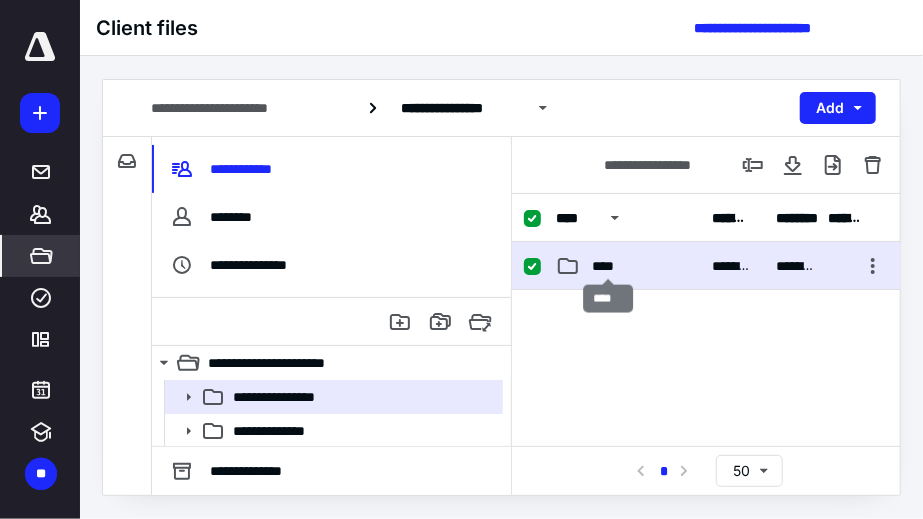 click on "****" at bounding box center (609, 266) 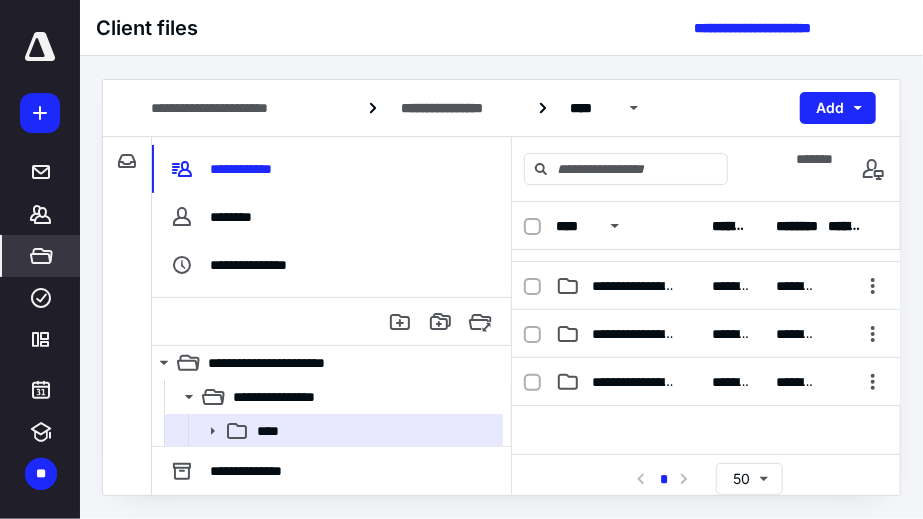 scroll, scrollTop: 90, scrollLeft: 0, axis: vertical 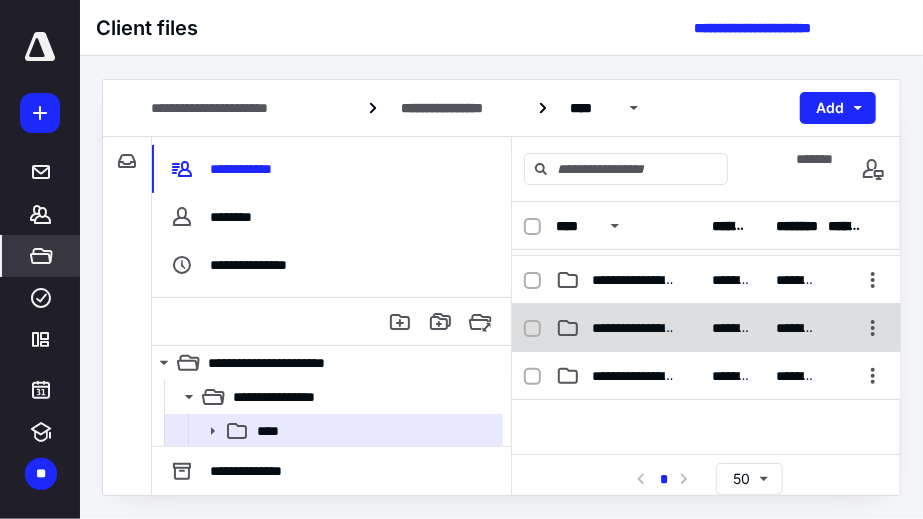 click on "**********" at bounding box center (634, 328) 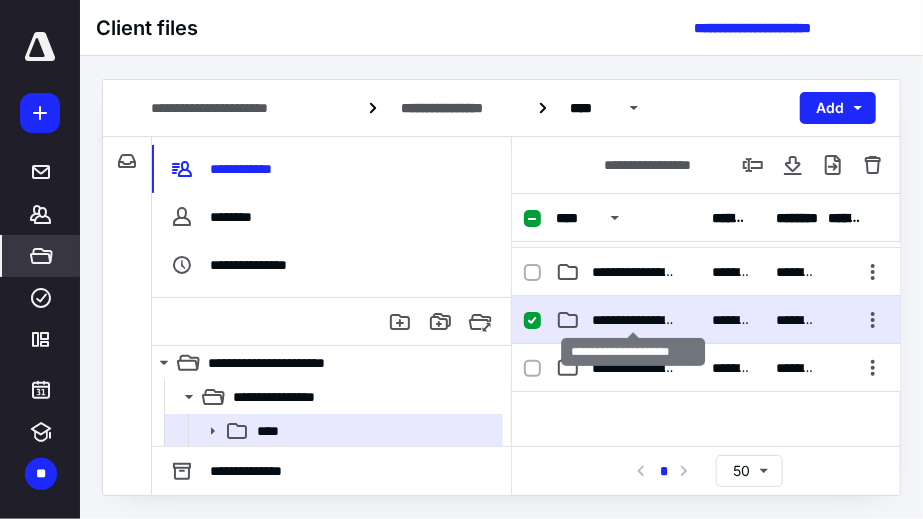 click on "**********" at bounding box center [634, 320] 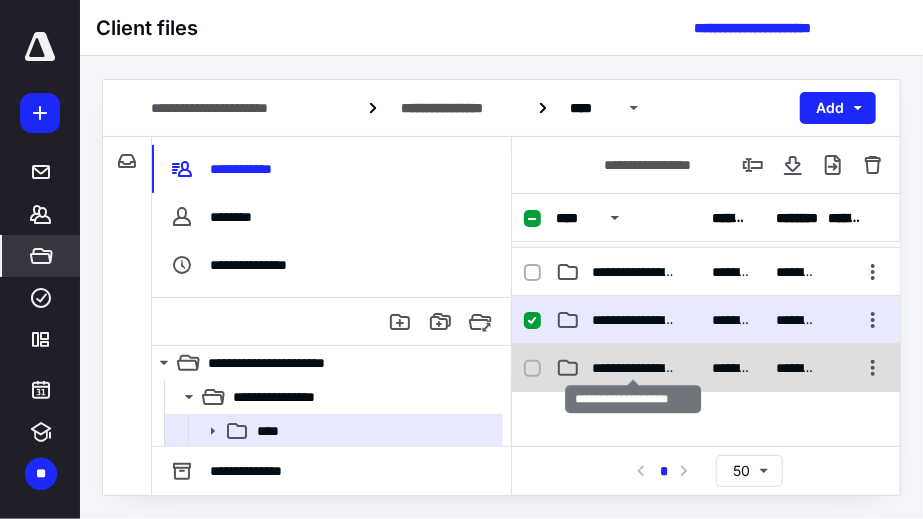 click on "**********" at bounding box center [634, 368] 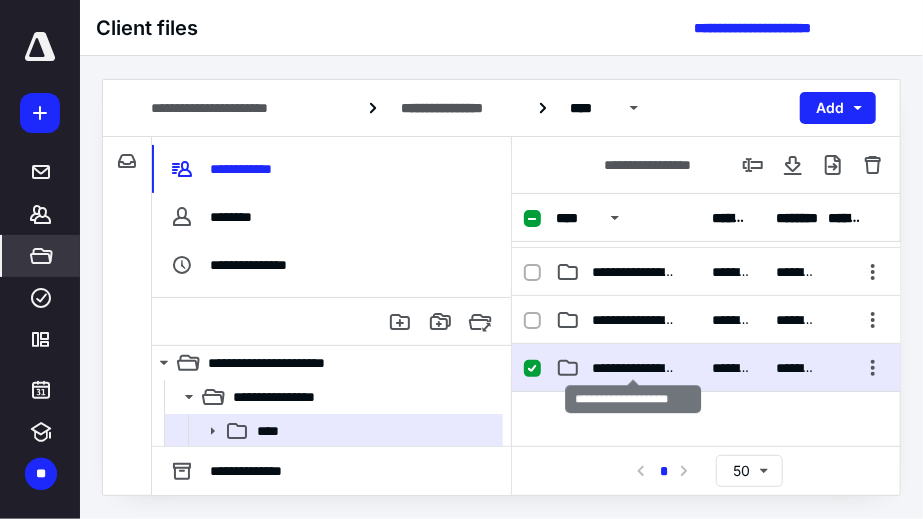 click on "**********" at bounding box center [634, 368] 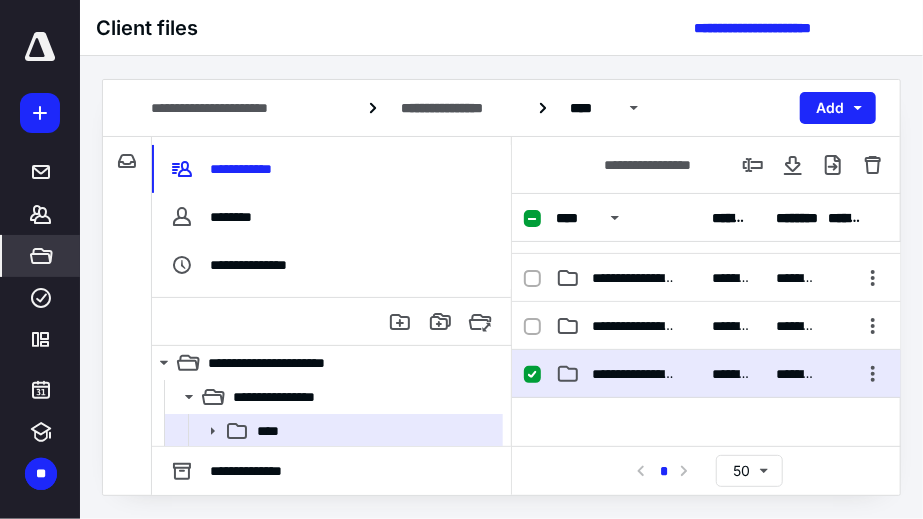 scroll, scrollTop: 0, scrollLeft: 0, axis: both 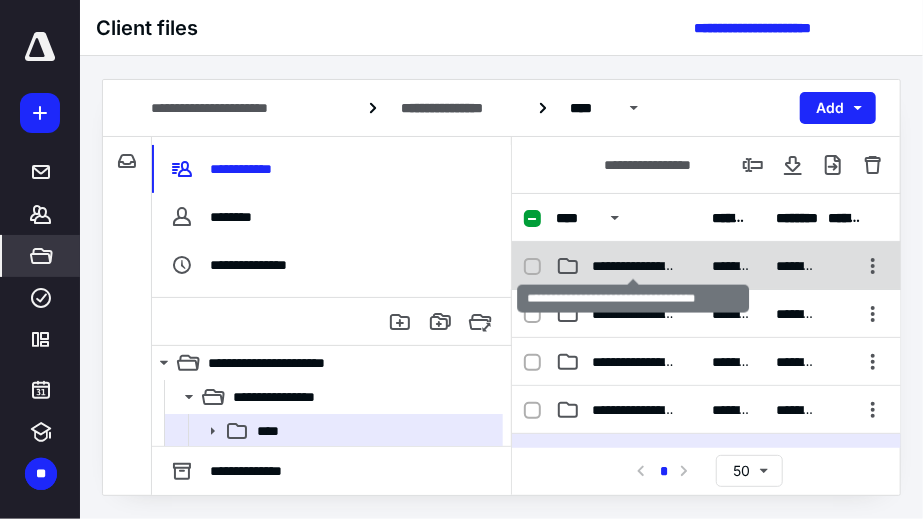 click on "**********" at bounding box center (634, 266) 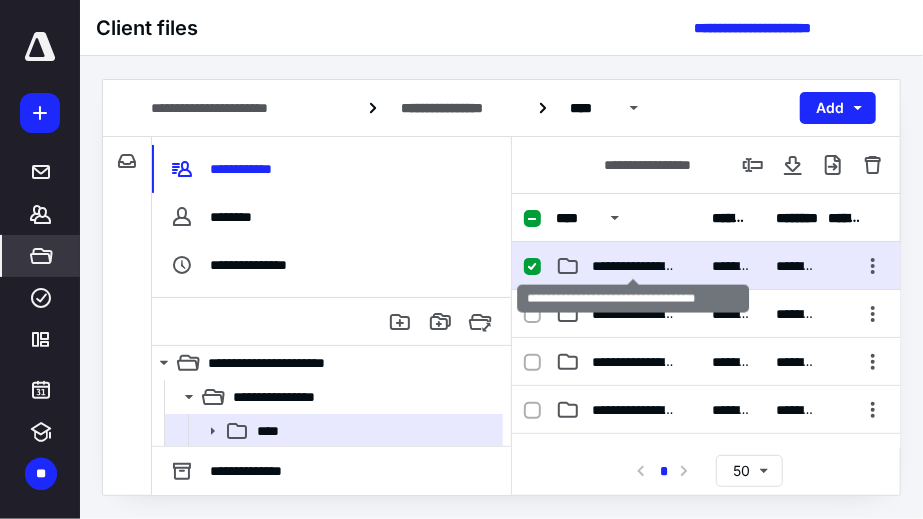 click on "**********" at bounding box center [634, 266] 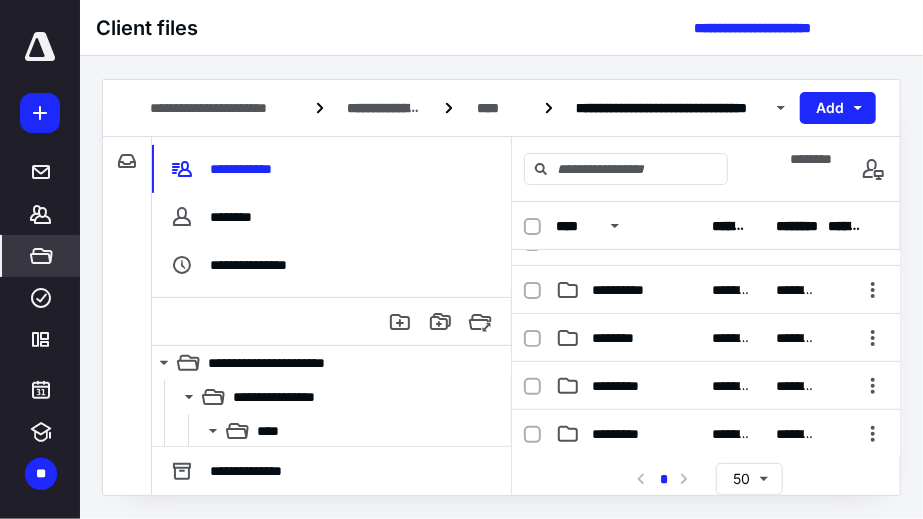 scroll, scrollTop: 115, scrollLeft: 0, axis: vertical 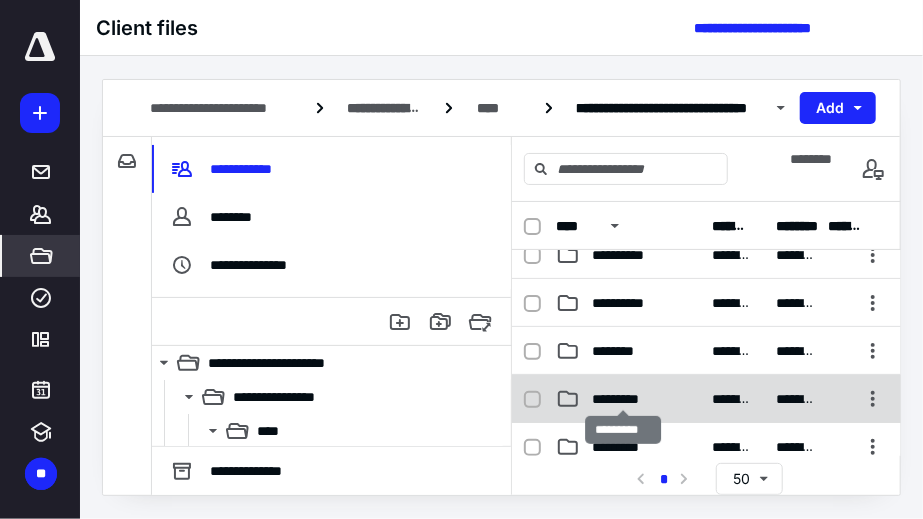 click on "*********" at bounding box center (624, 399) 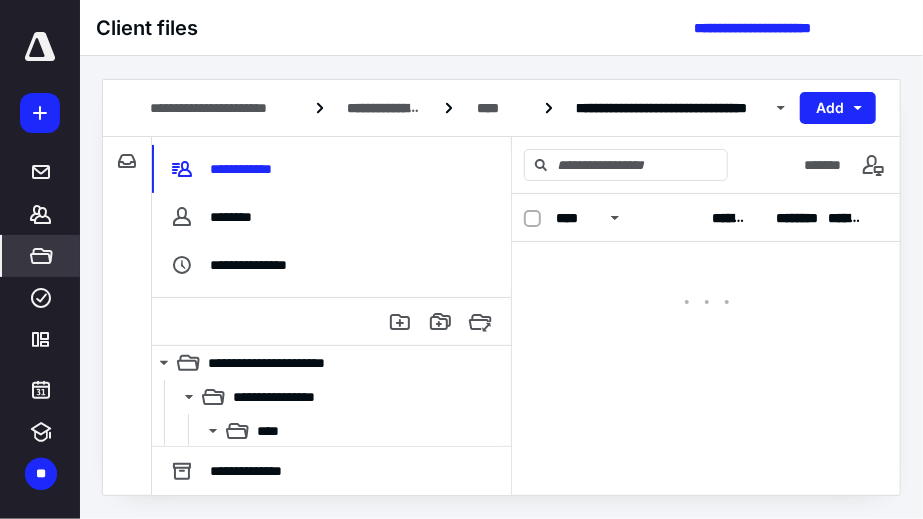 scroll, scrollTop: 0, scrollLeft: 0, axis: both 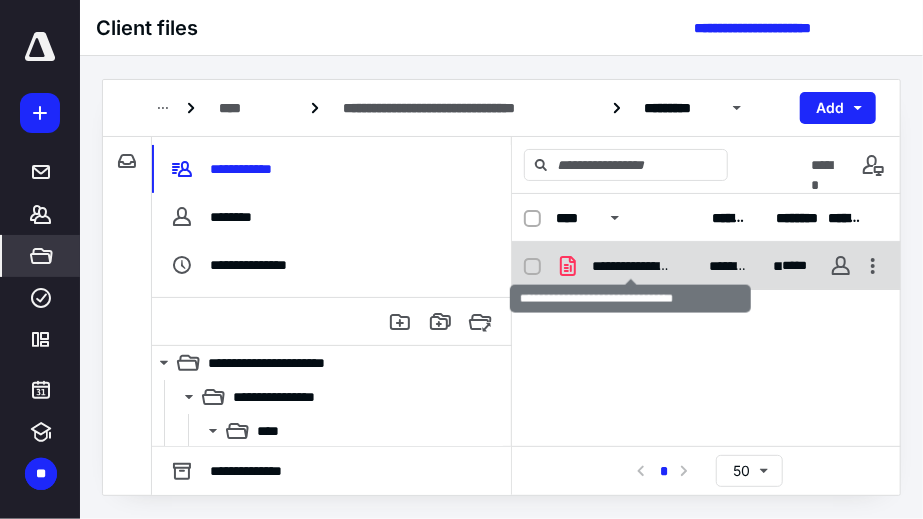 checkbox on "true" 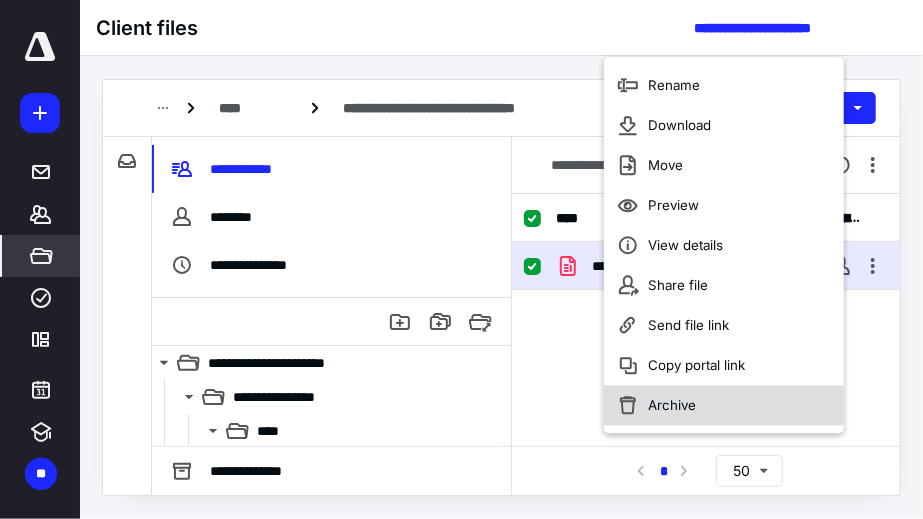 click on "Archive" at bounding box center (672, 405) 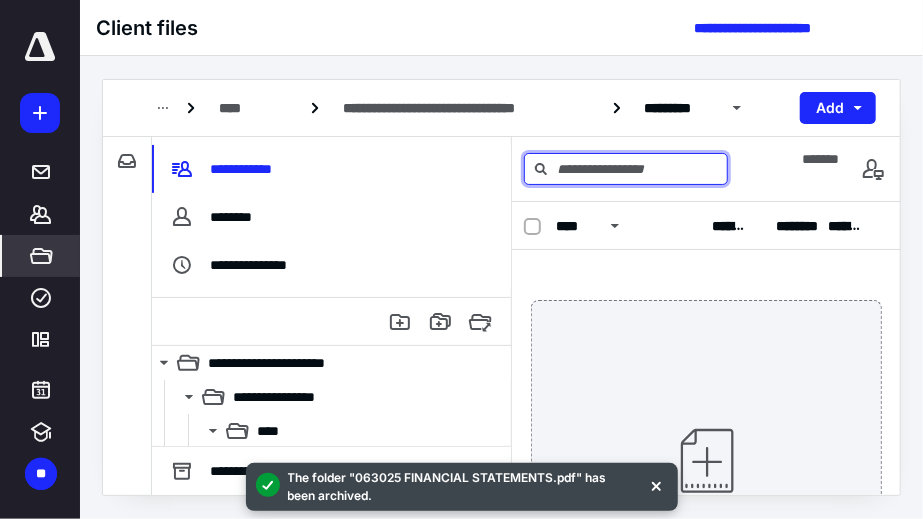 click at bounding box center (626, 169) 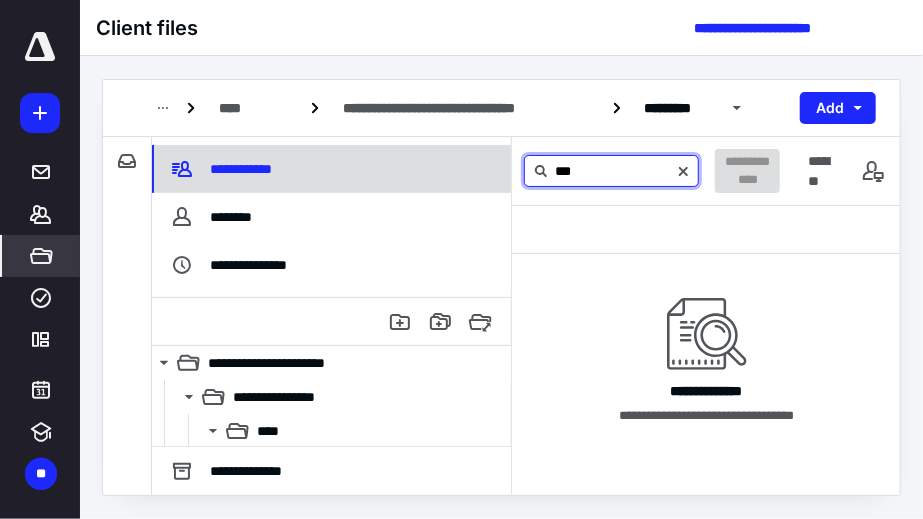type on "***" 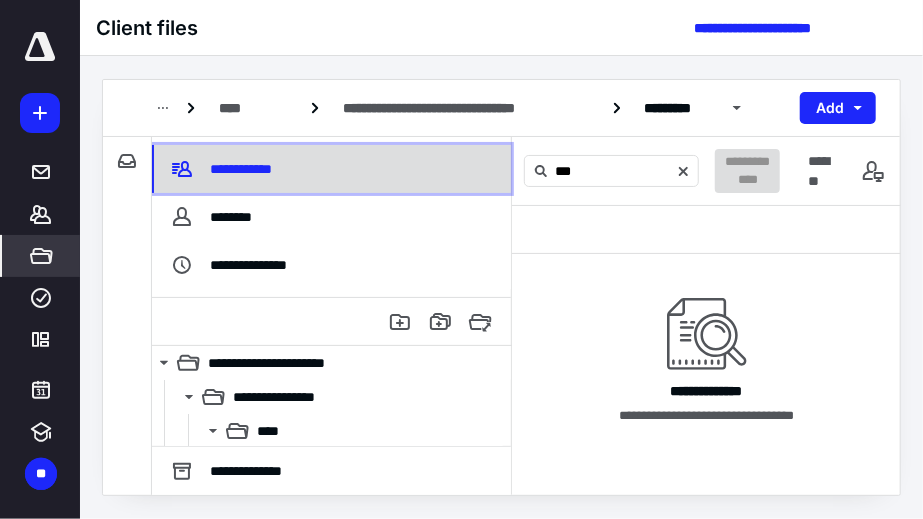 click on "**********" at bounding box center [244, 169] 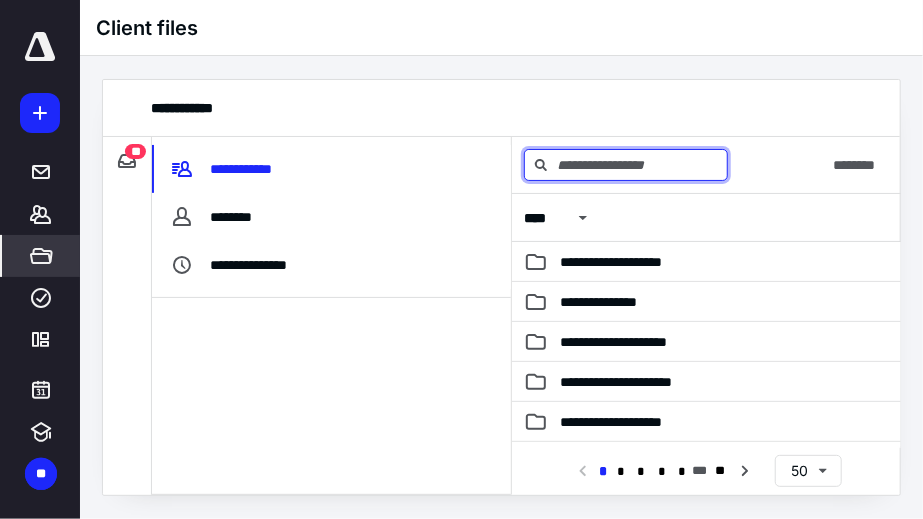 click at bounding box center (626, 165) 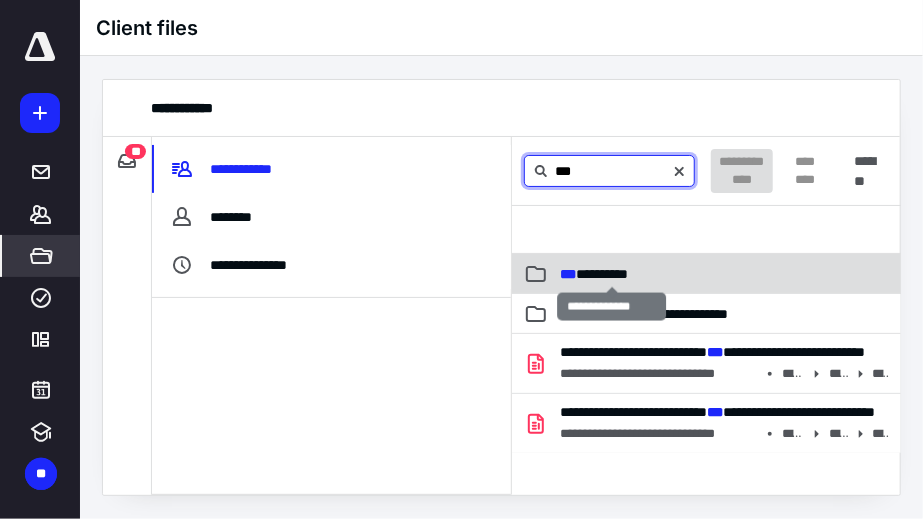 type on "***" 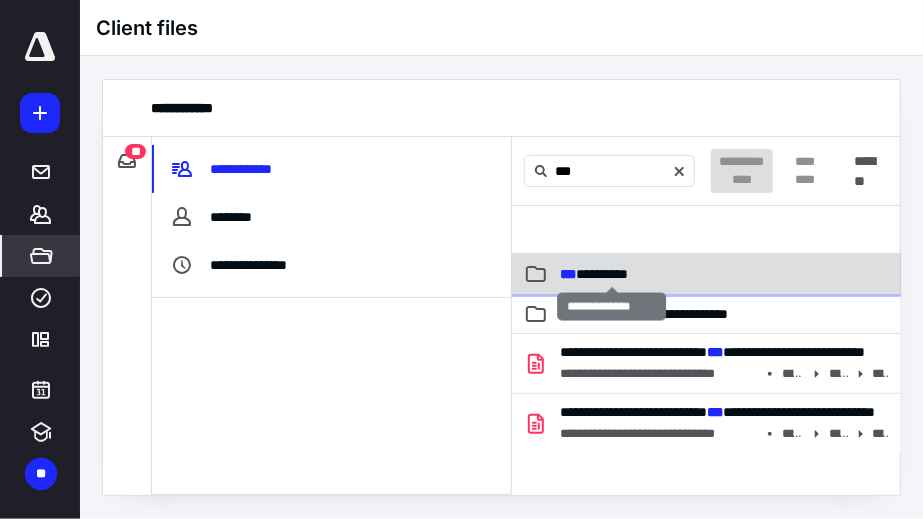 click on "***" at bounding box center (568, 274) 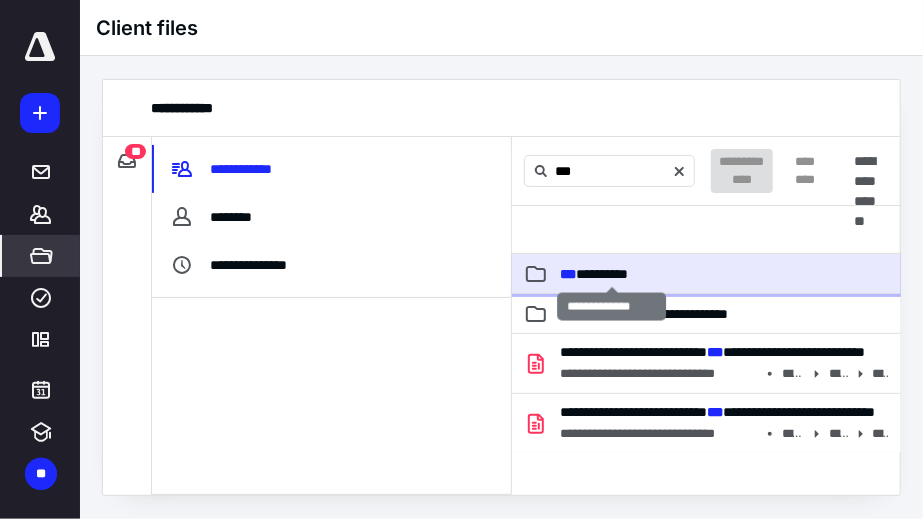 click on "***" at bounding box center (568, 274) 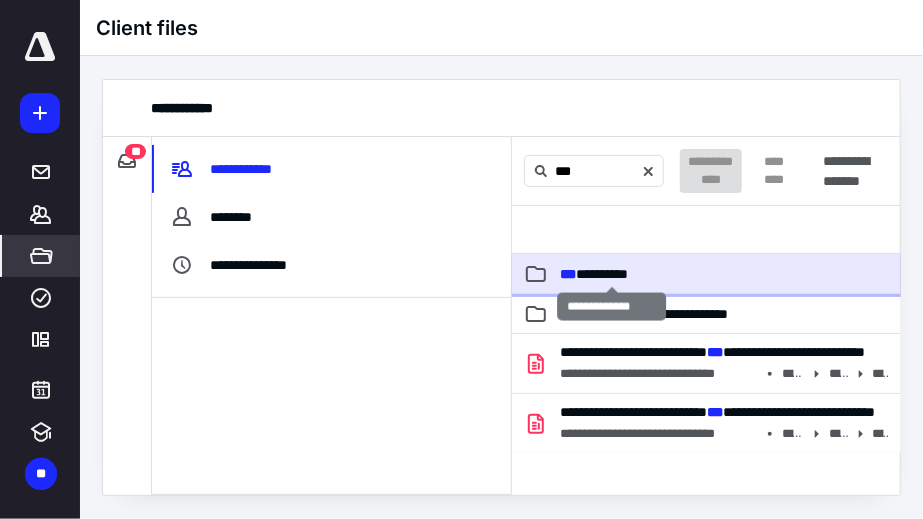 click on "***" at bounding box center [568, 274] 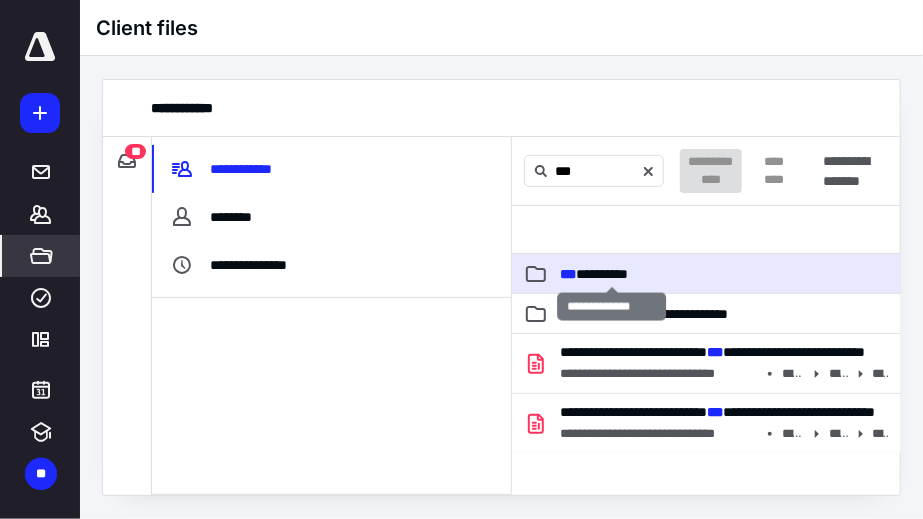 type 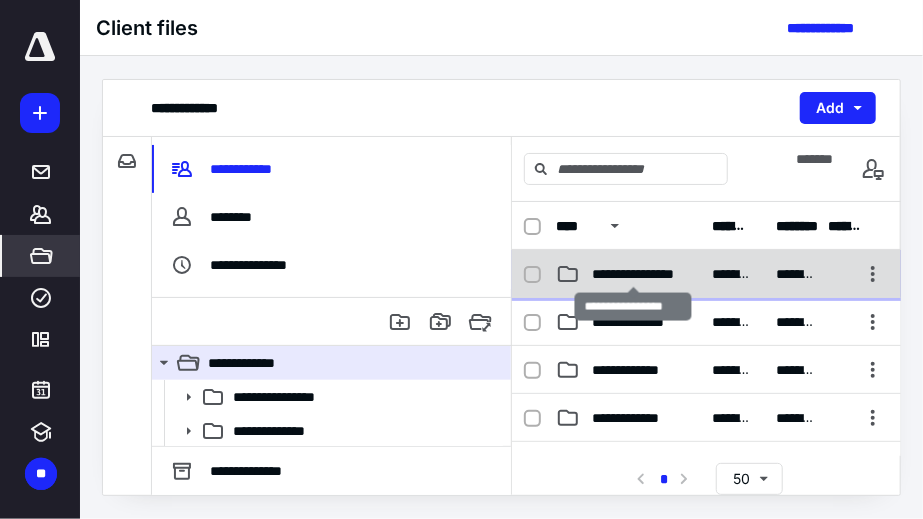 click on "**********" at bounding box center [634, 274] 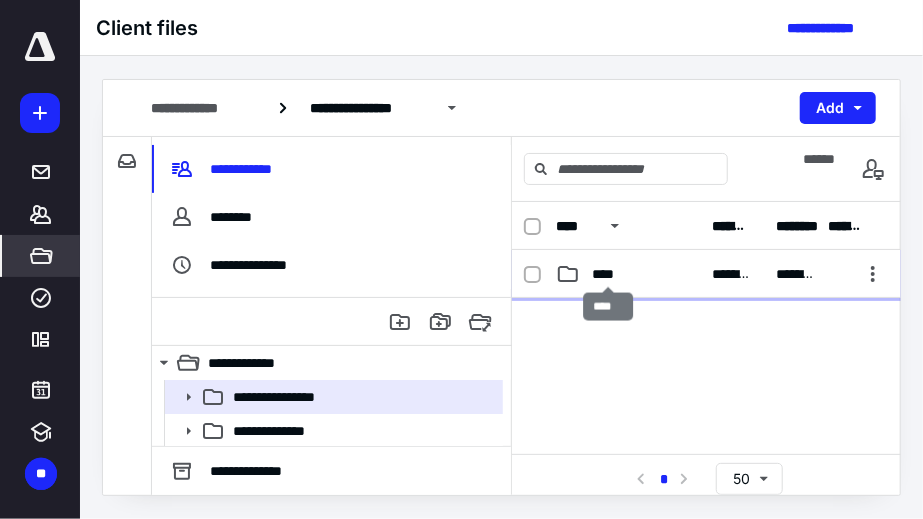 click on "****" at bounding box center [609, 274] 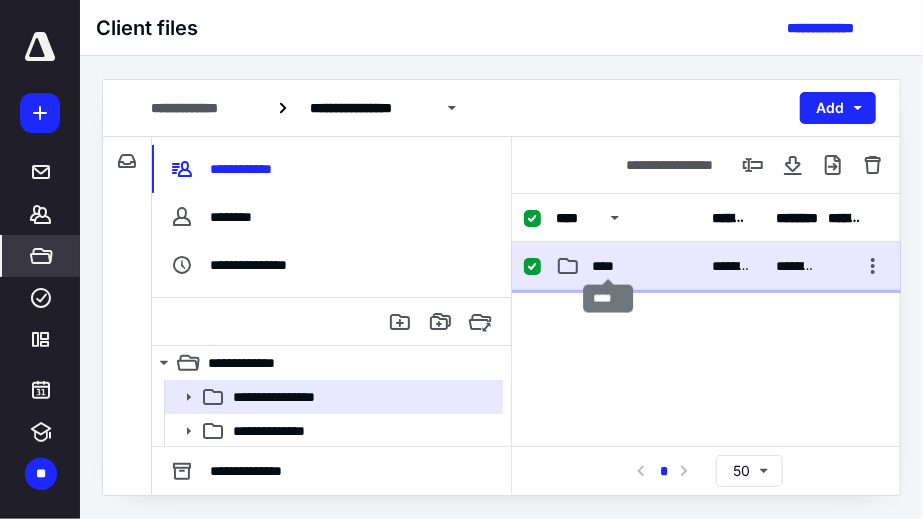 click on "****" at bounding box center (609, 266) 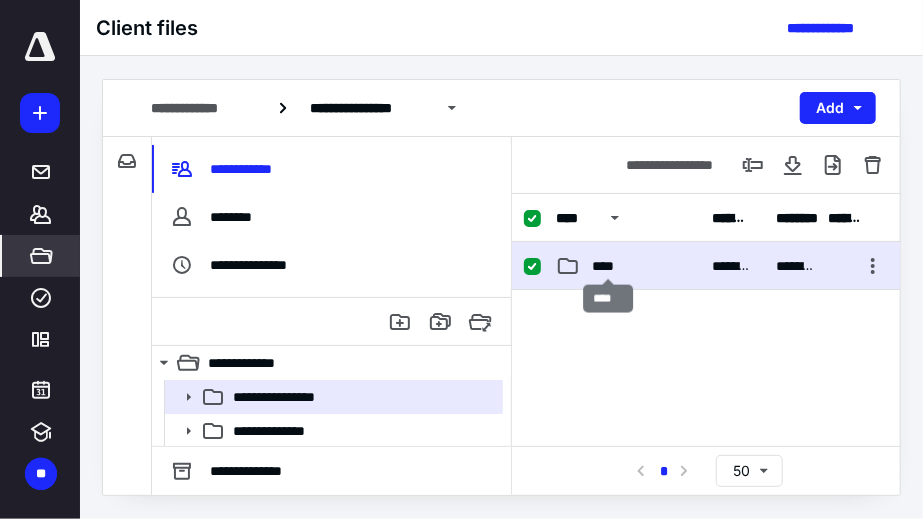 checkbox on "false" 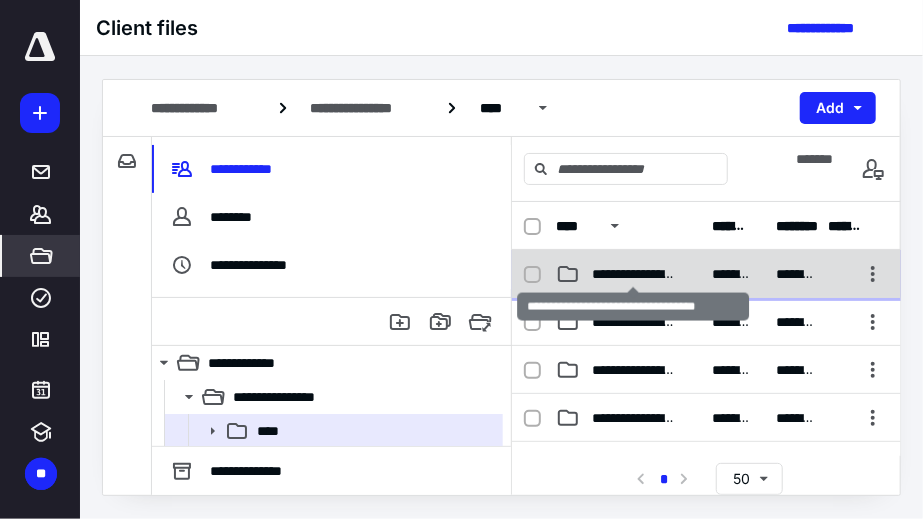 click on "**********" at bounding box center (634, 274) 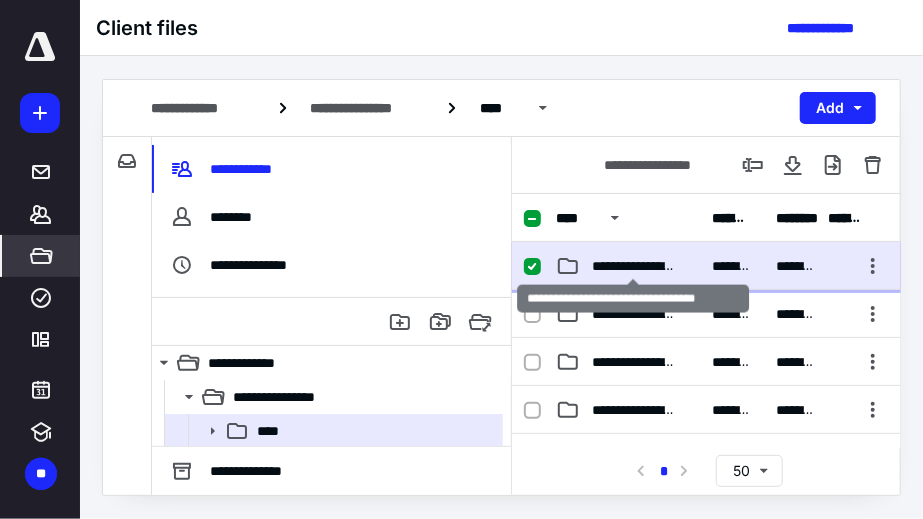 click on "**********" at bounding box center (634, 266) 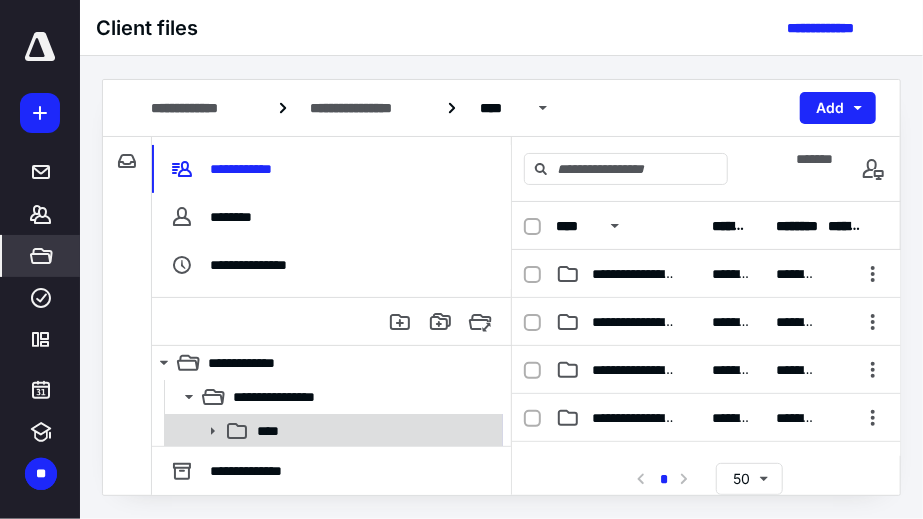 click 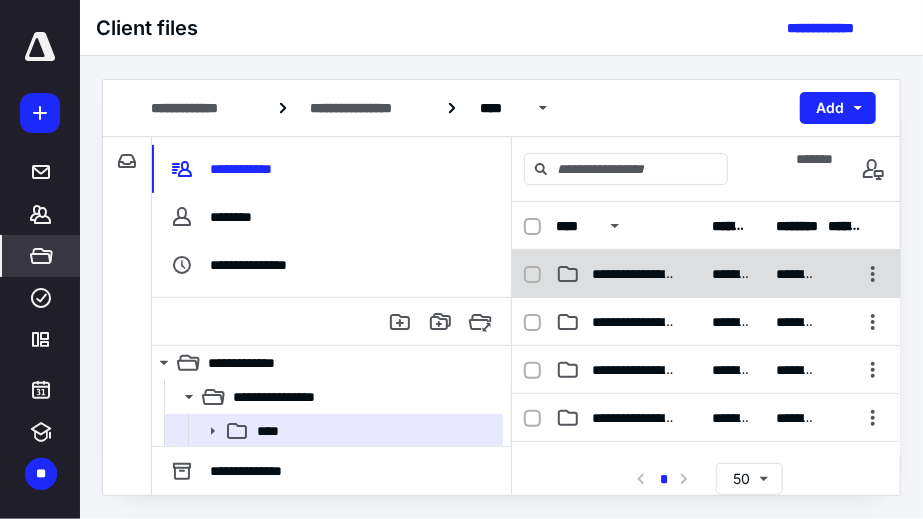 click on "**********" at bounding box center [634, 274] 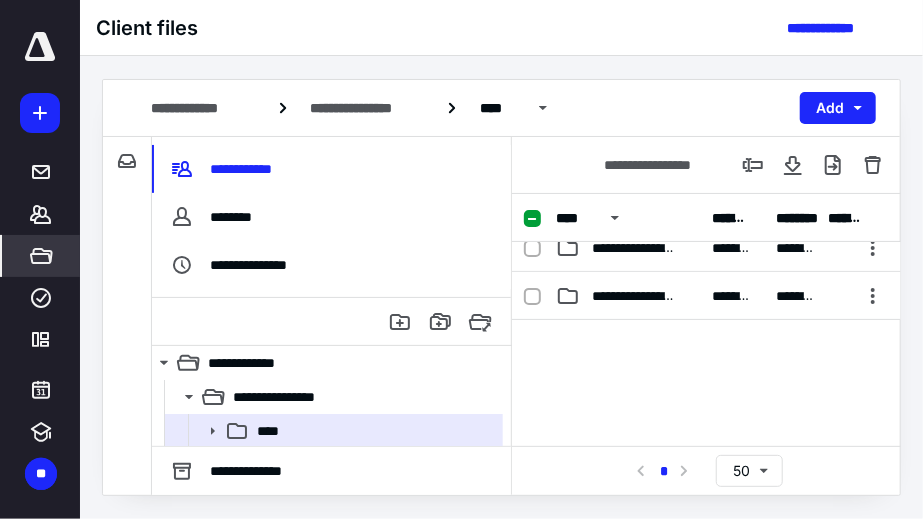 scroll, scrollTop: 168, scrollLeft: 0, axis: vertical 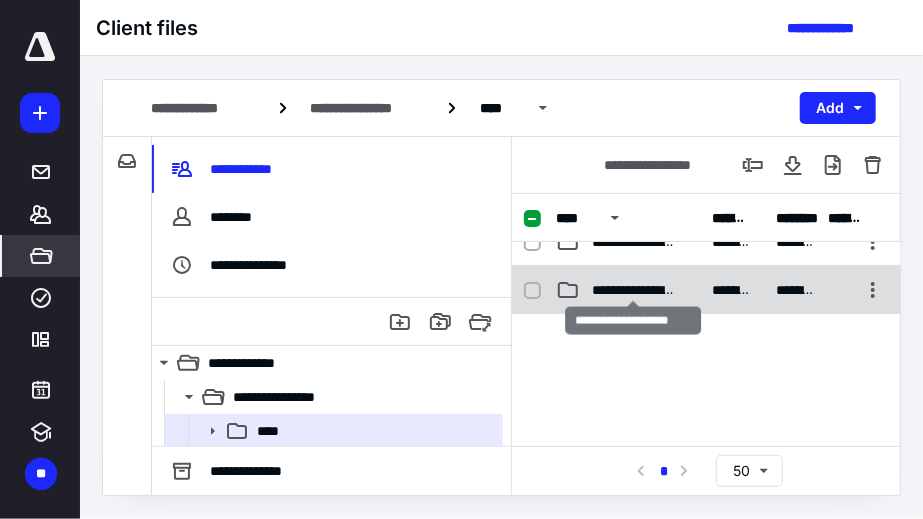 click on "**********" at bounding box center (634, 290) 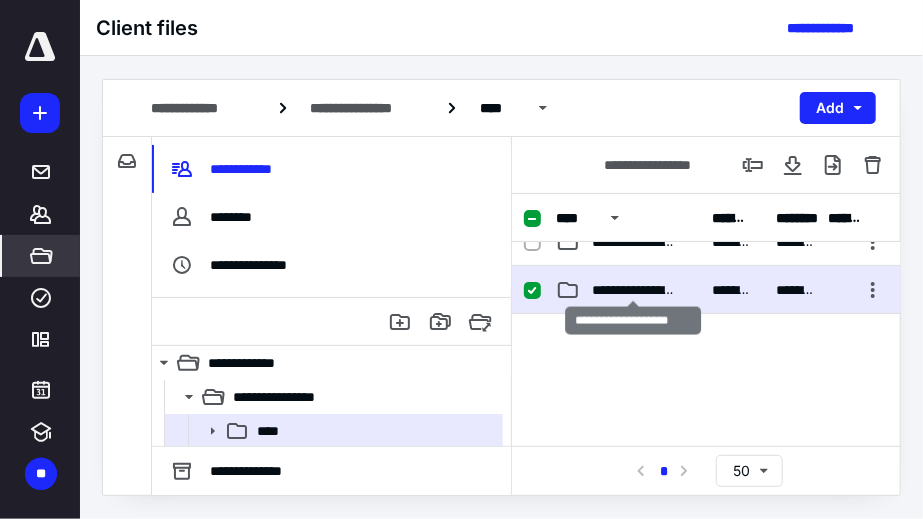click on "**********" at bounding box center (634, 290) 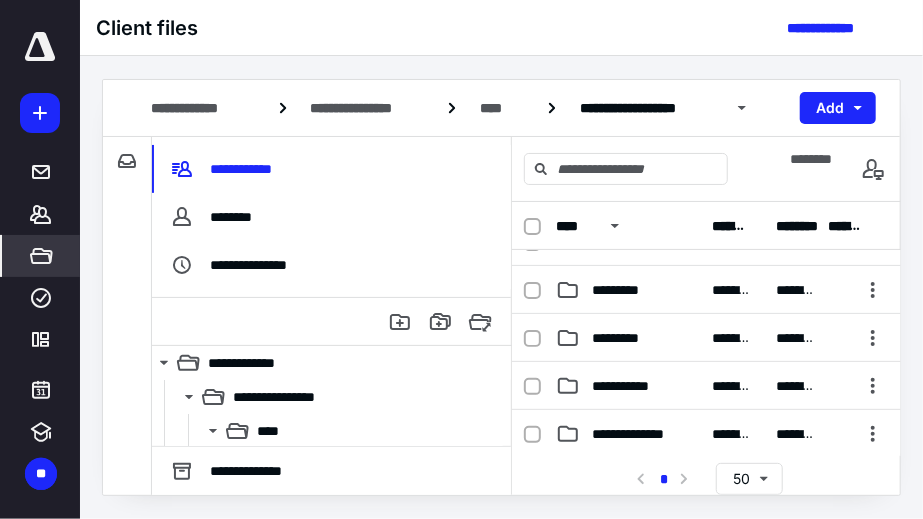 scroll, scrollTop: 228, scrollLeft: 0, axis: vertical 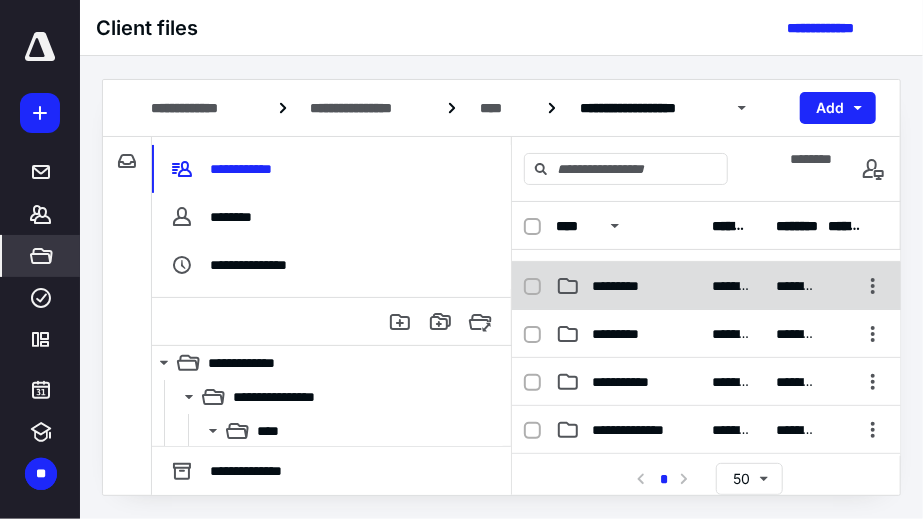 click on "*********" at bounding box center (624, 286) 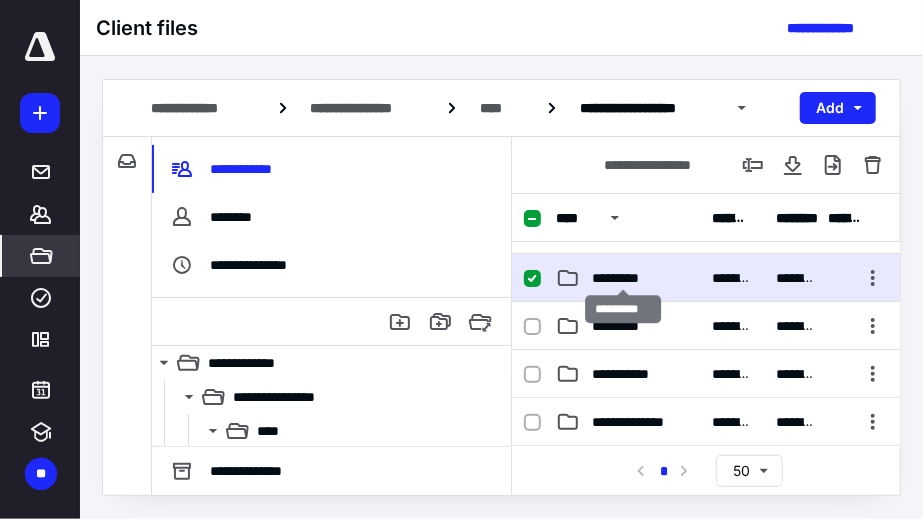 click on "*********" at bounding box center (624, 278) 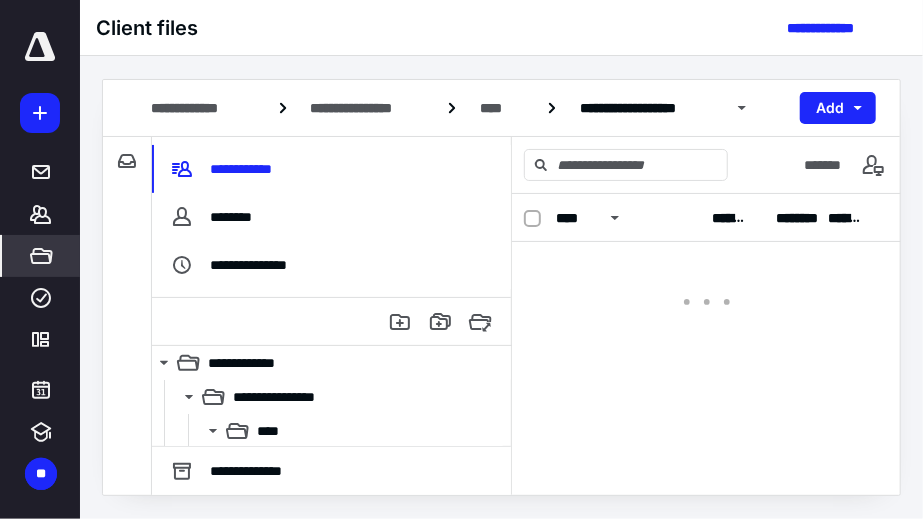 scroll, scrollTop: 0, scrollLeft: 0, axis: both 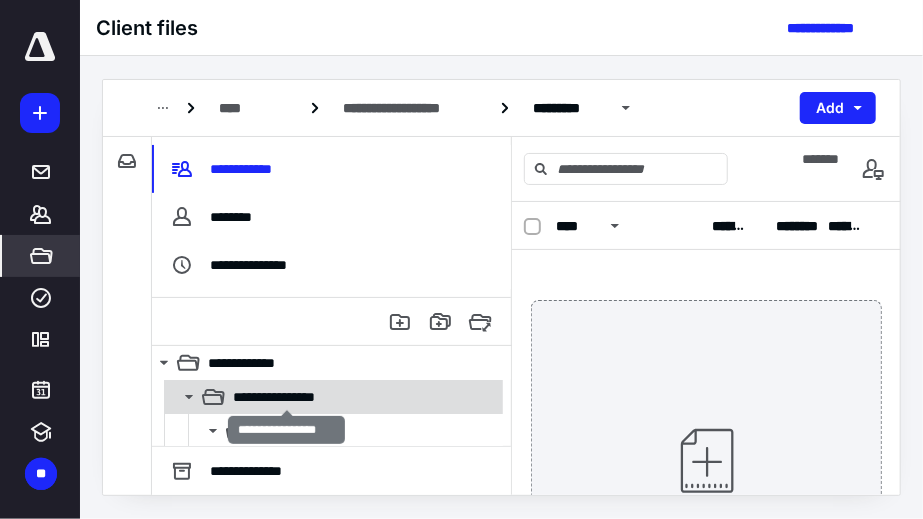 click on "**********" at bounding box center (287, 397) 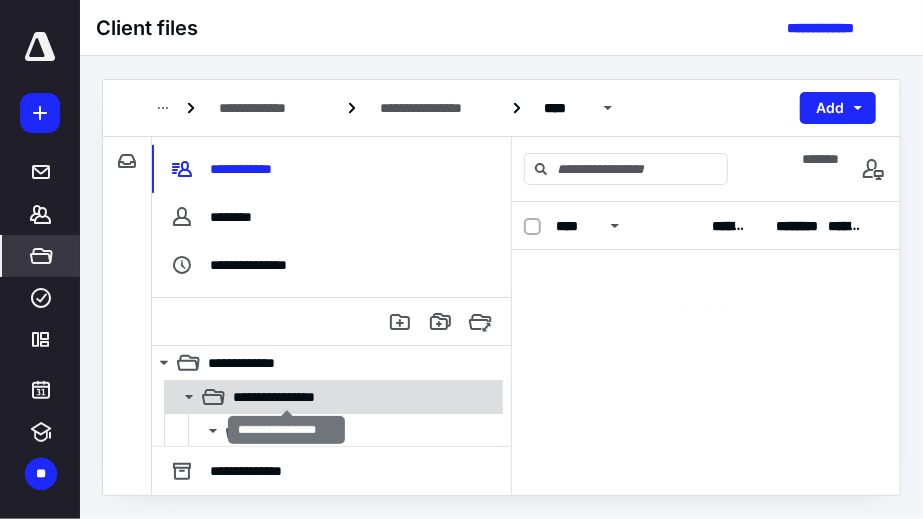 click on "**********" at bounding box center (287, 397) 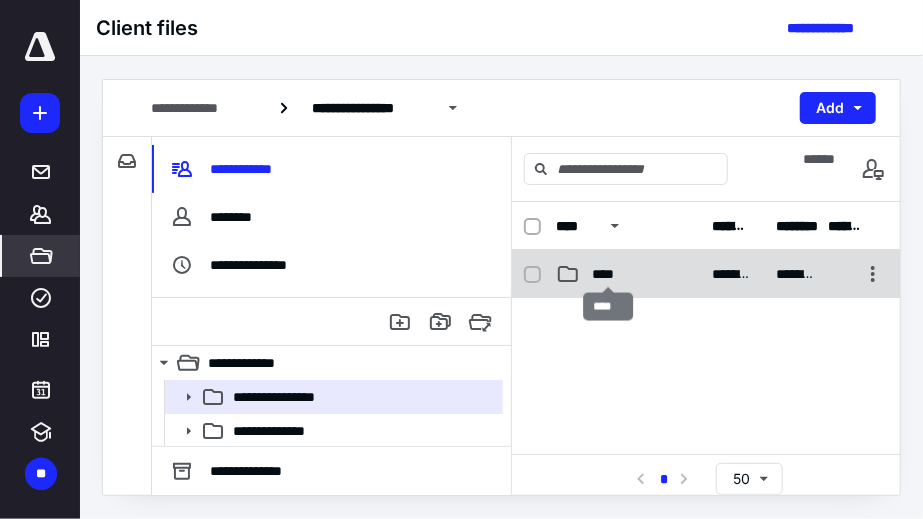 click on "****" at bounding box center [609, 274] 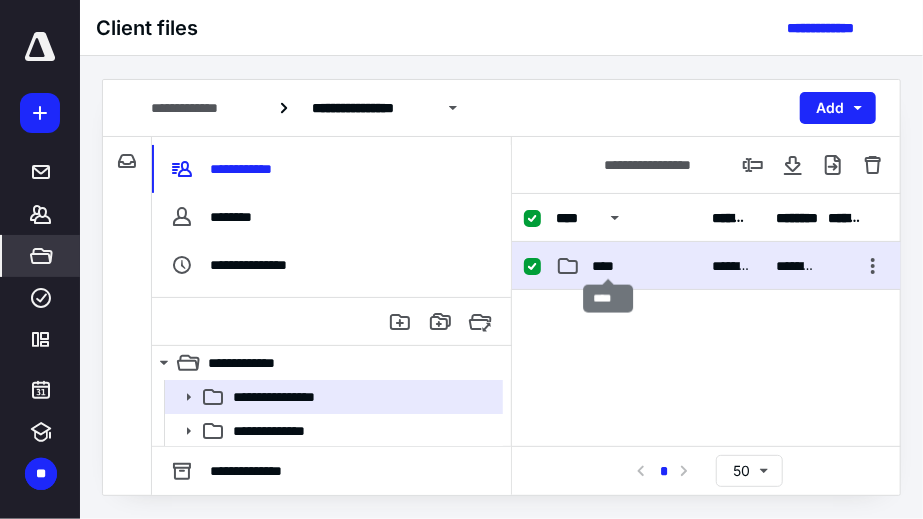 checkbox on "false" 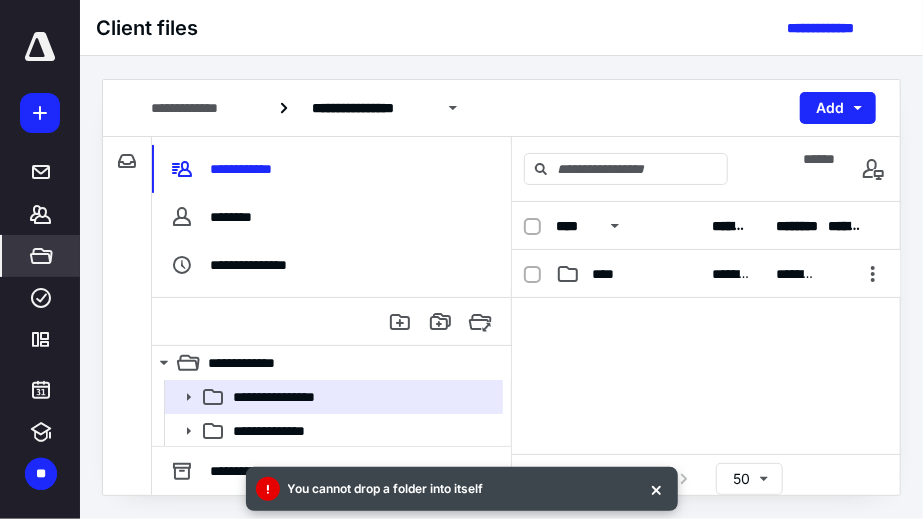 click at bounding box center (706, 448) 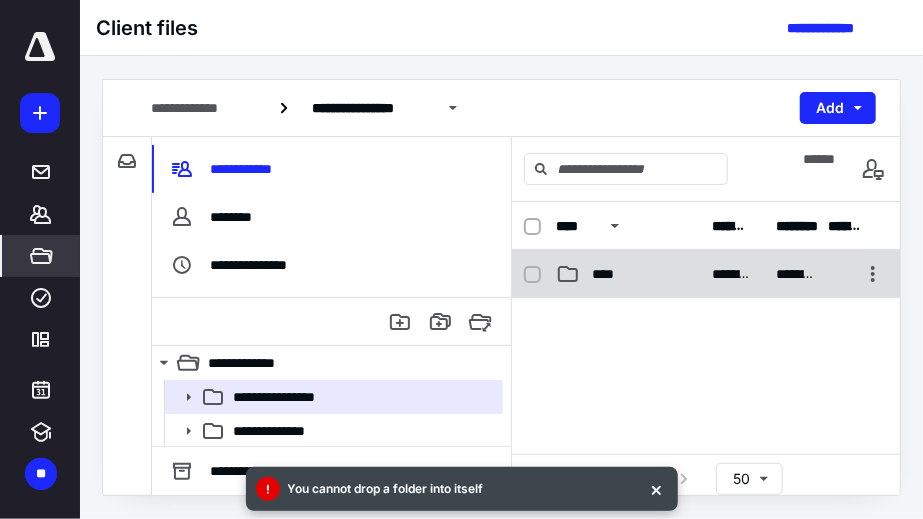 click on "****" at bounding box center [609, 274] 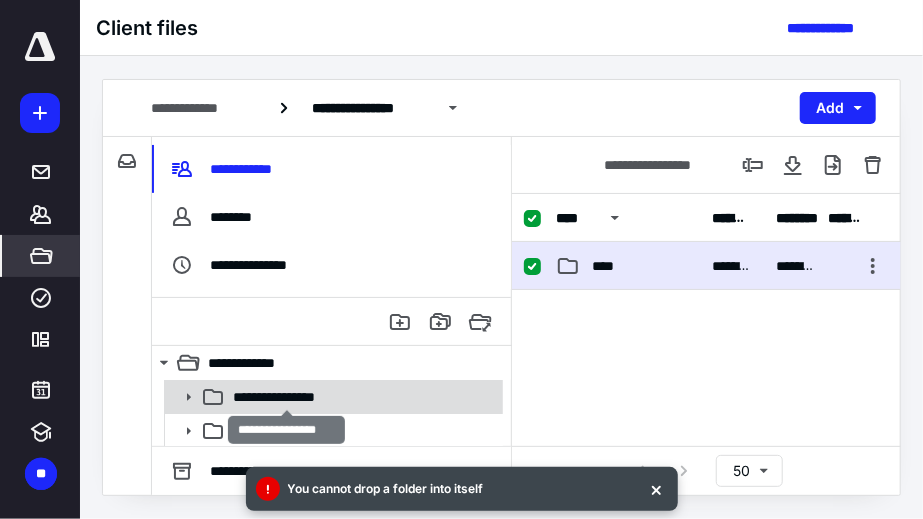 click on "**********" at bounding box center [287, 397] 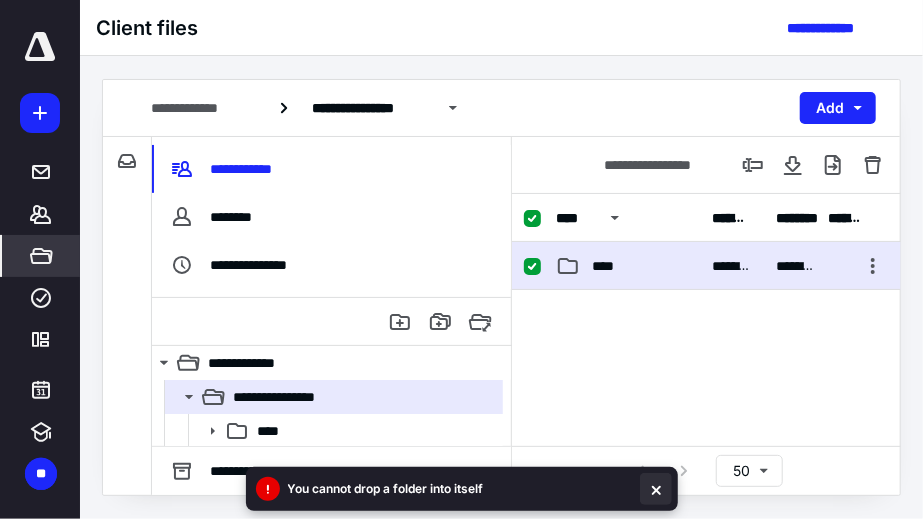 click at bounding box center [656, 489] 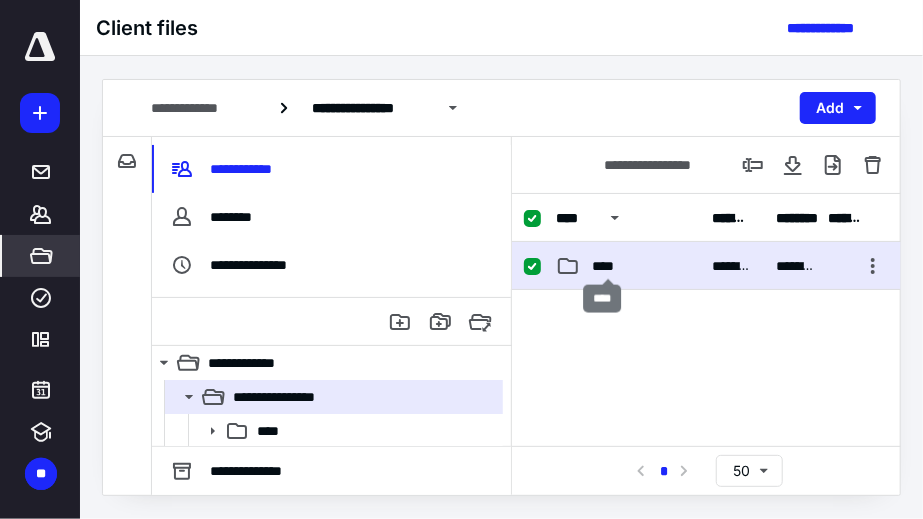click on "****" at bounding box center [609, 266] 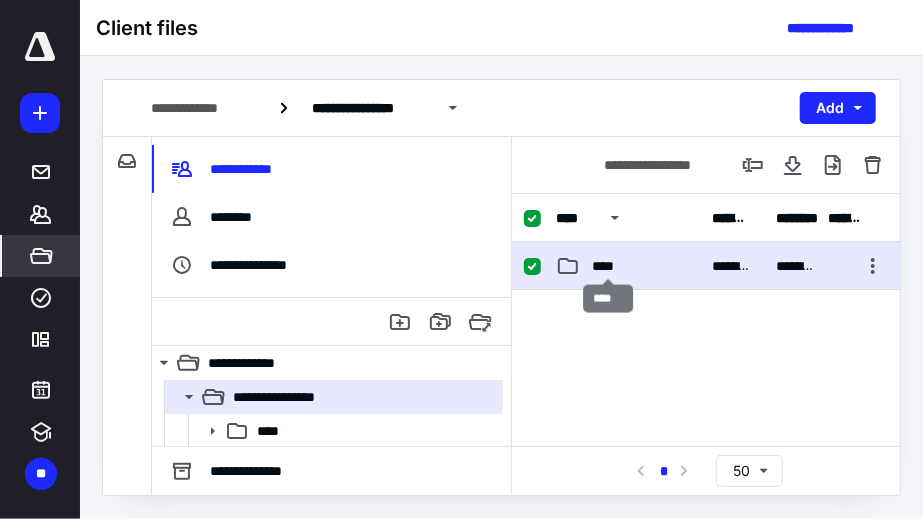 click on "****" at bounding box center [609, 266] 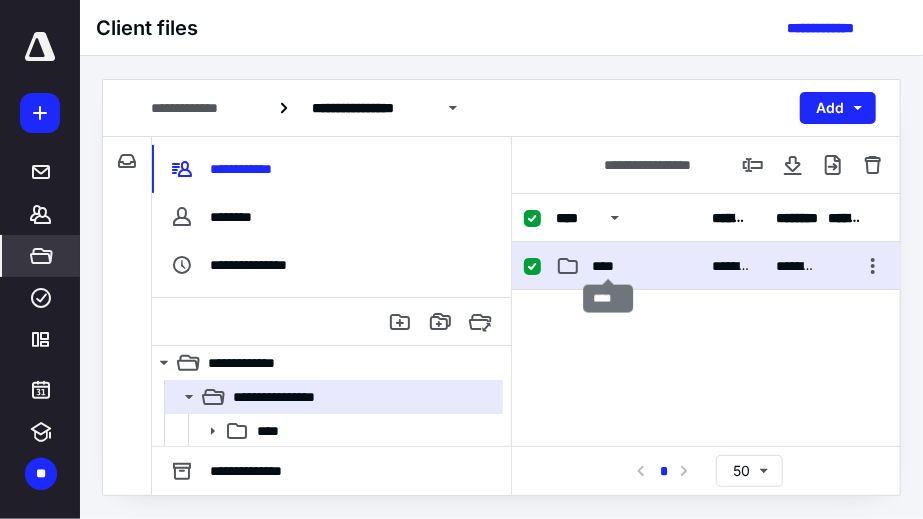 checkbox on "false" 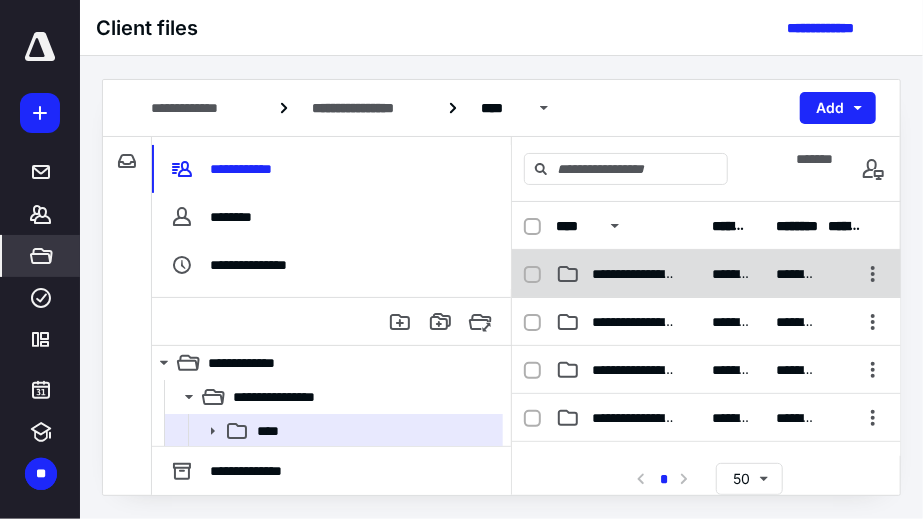 click on "**********" at bounding box center (634, 274) 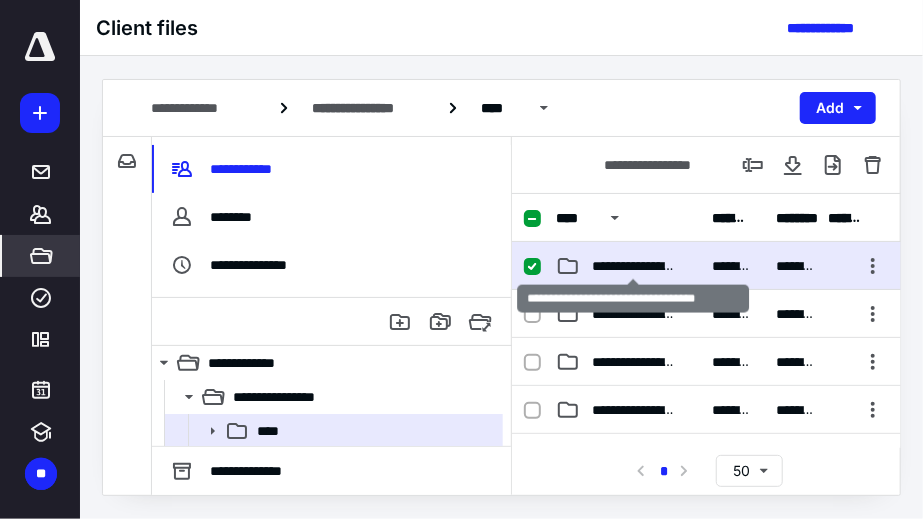 click on "**********" at bounding box center (634, 266) 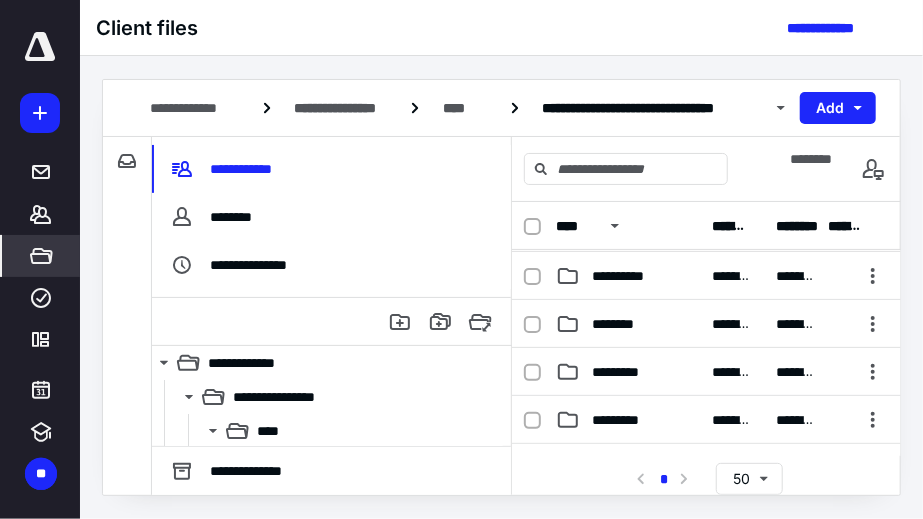 scroll, scrollTop: 187, scrollLeft: 0, axis: vertical 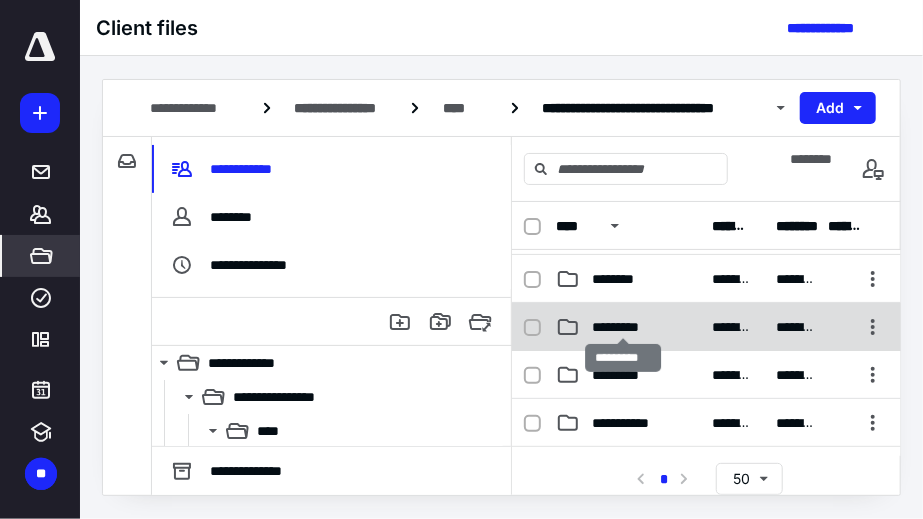 click on "*********" at bounding box center [624, 327] 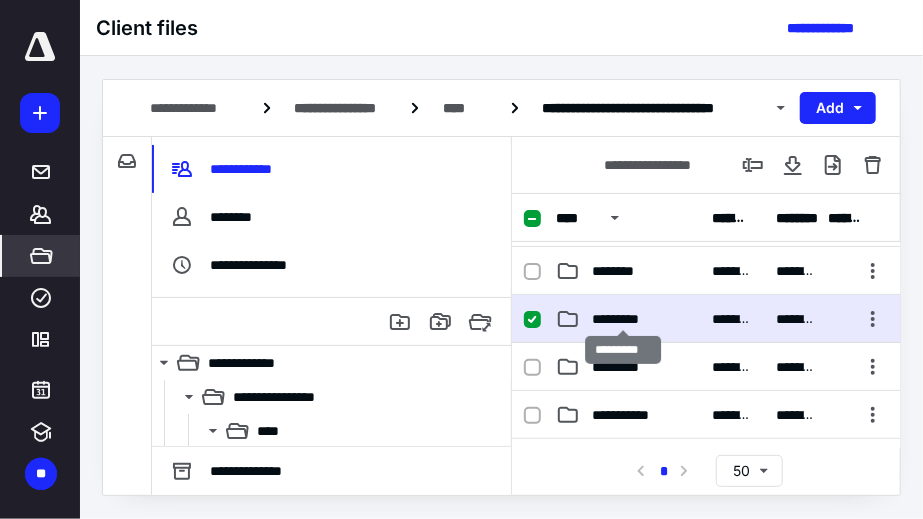 click on "*********" at bounding box center (624, 319) 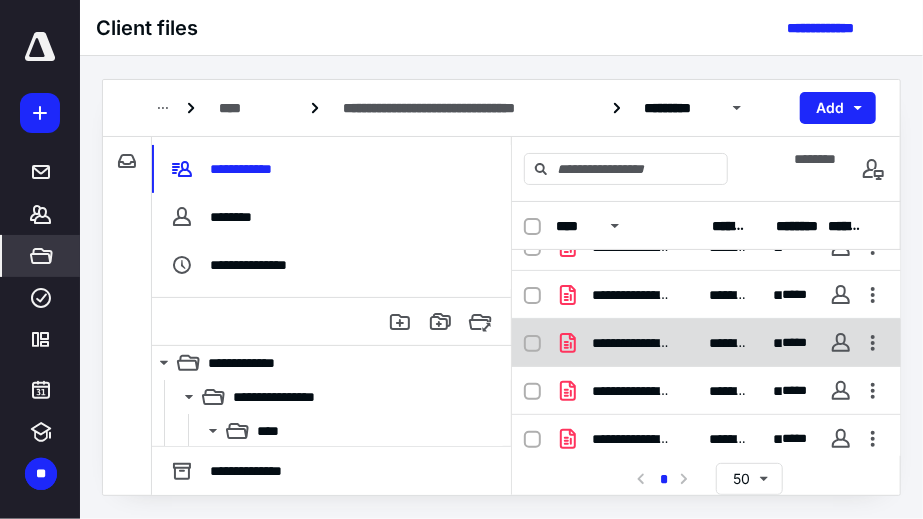 scroll, scrollTop: 842, scrollLeft: 0, axis: vertical 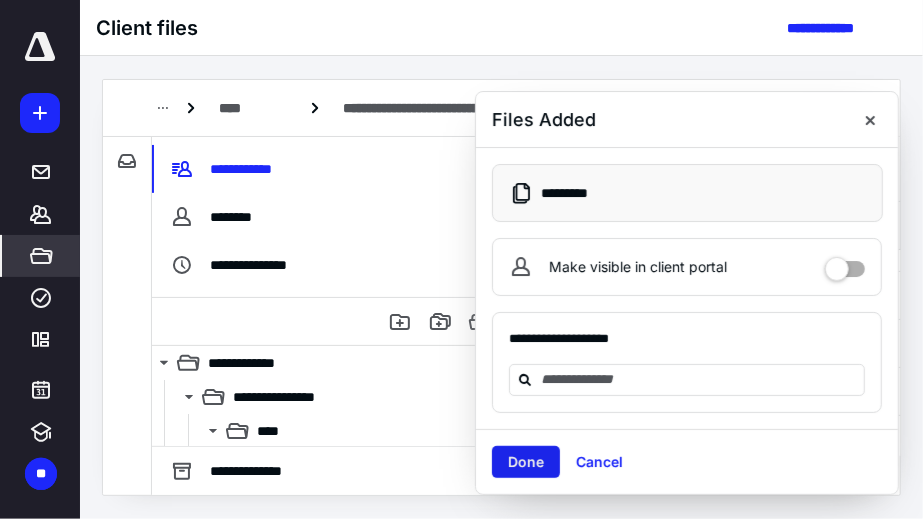 click on "Done" at bounding box center [526, 462] 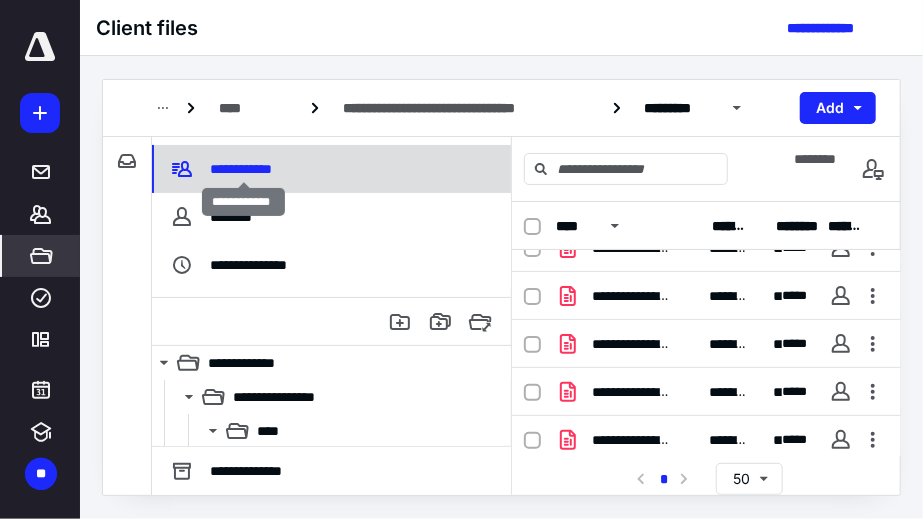 click on "**********" at bounding box center [244, 169] 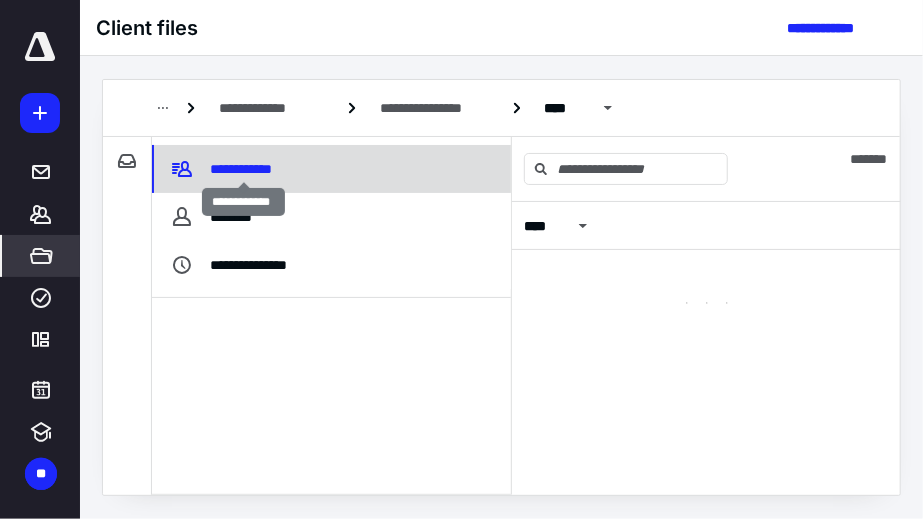 scroll, scrollTop: 0, scrollLeft: 0, axis: both 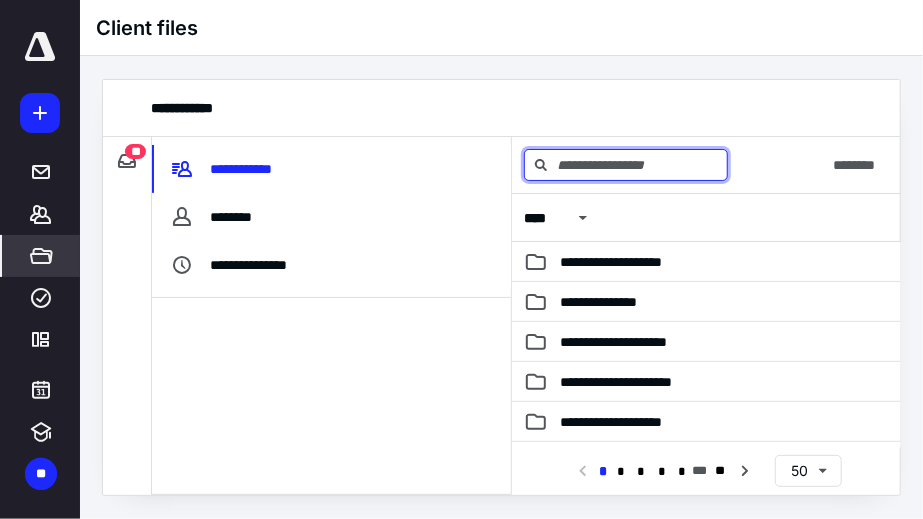 click at bounding box center (626, 165) 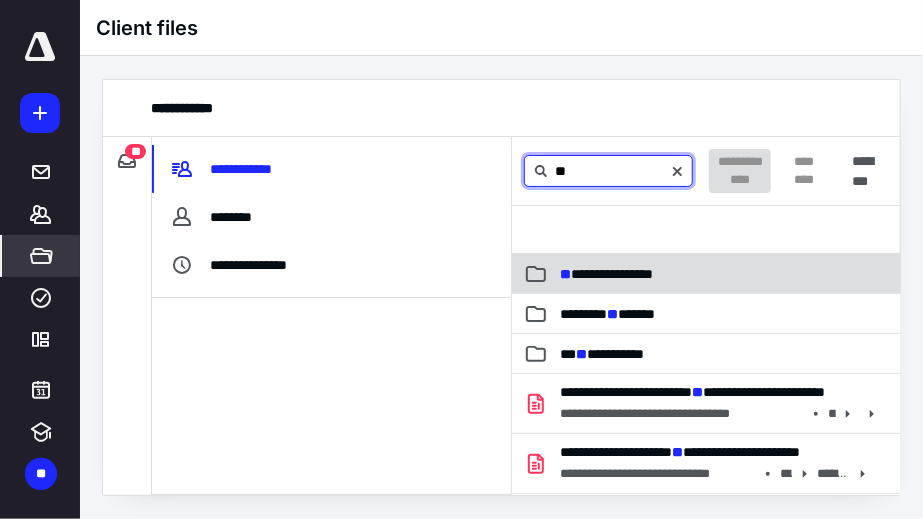 type on "**" 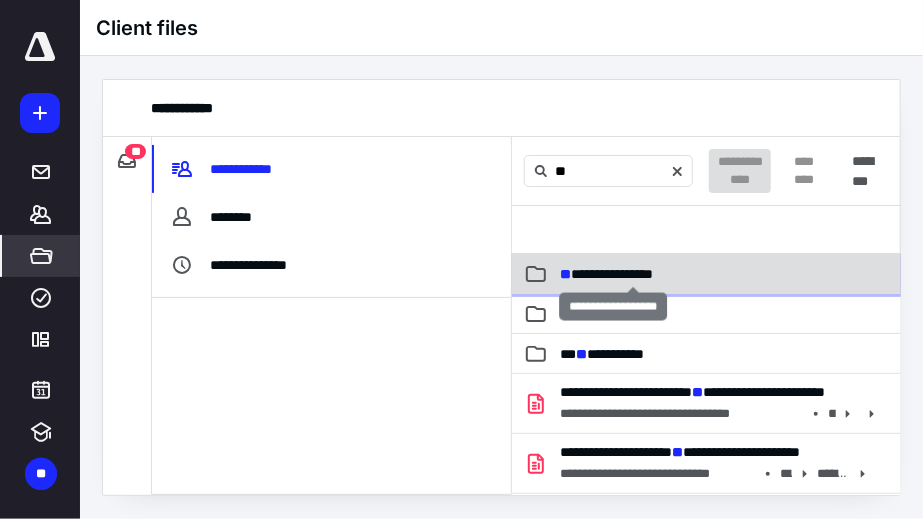 click on "**********" at bounding box center (606, 274) 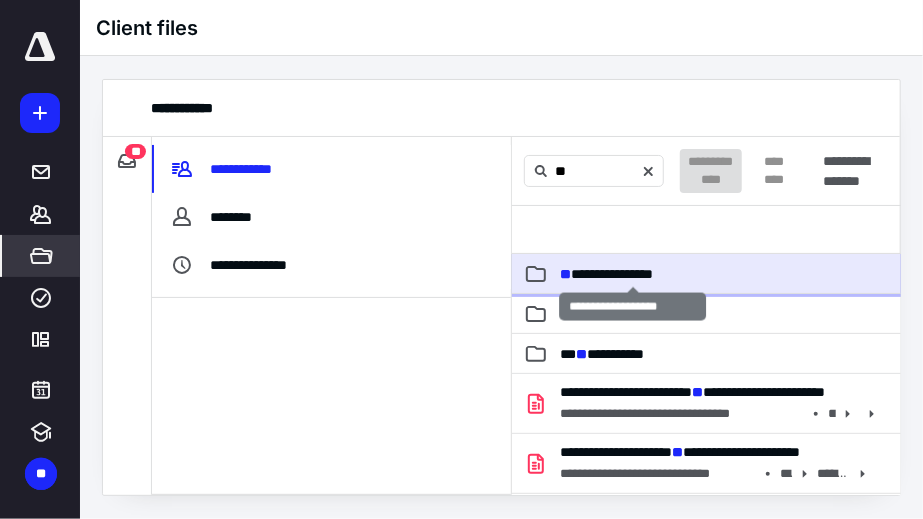 click on "**" at bounding box center [565, 274] 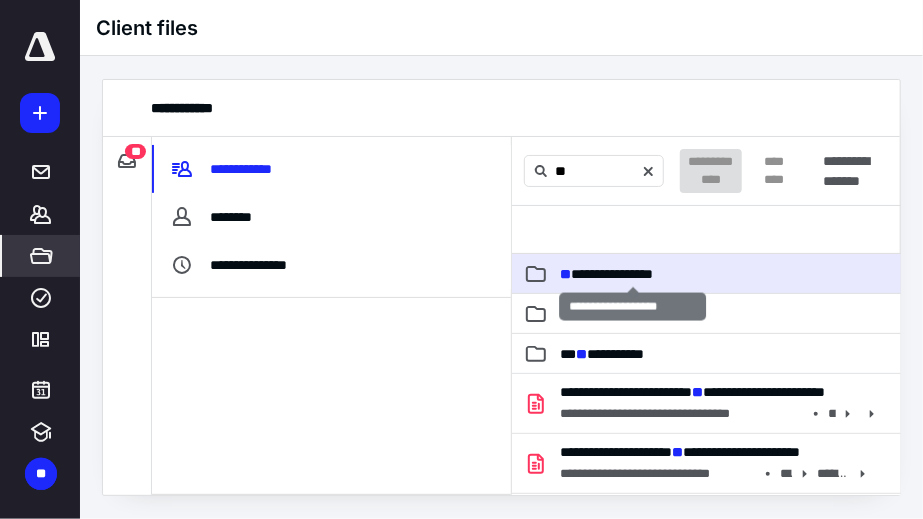 type 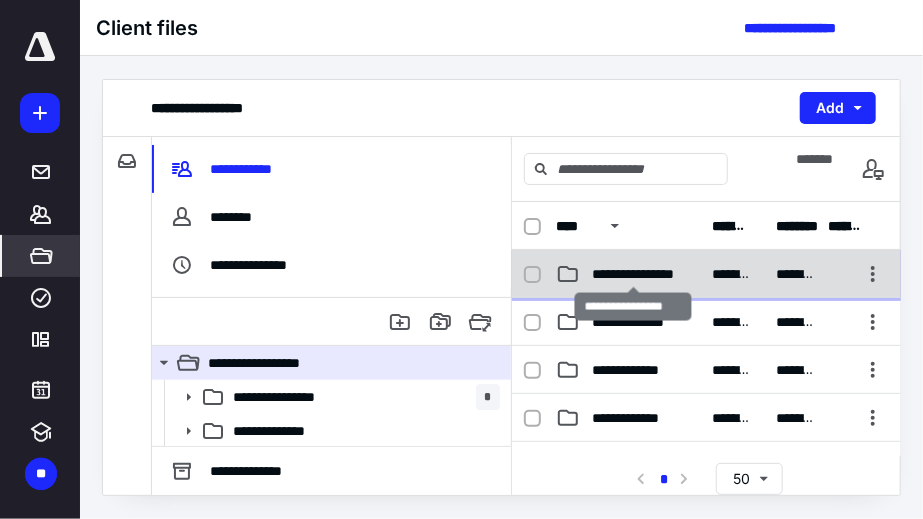 click on "**********" at bounding box center (634, 274) 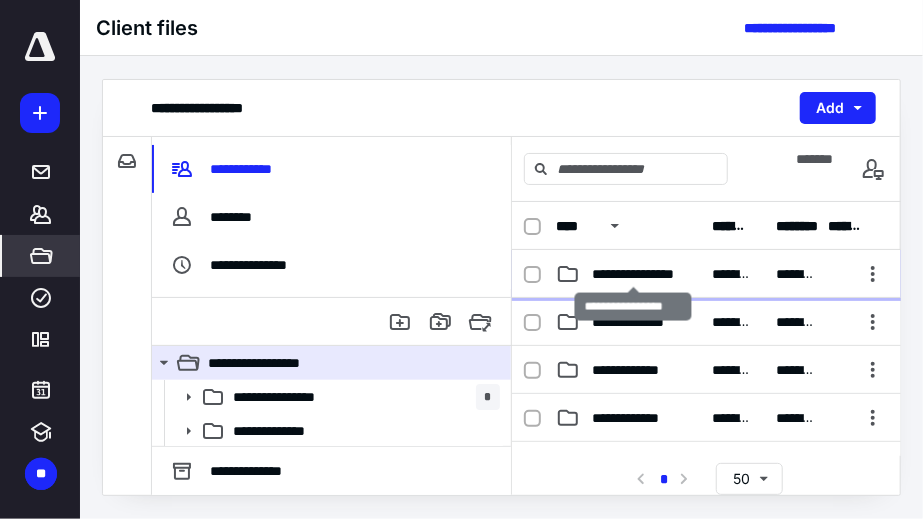 click on "**********" at bounding box center [634, 274] 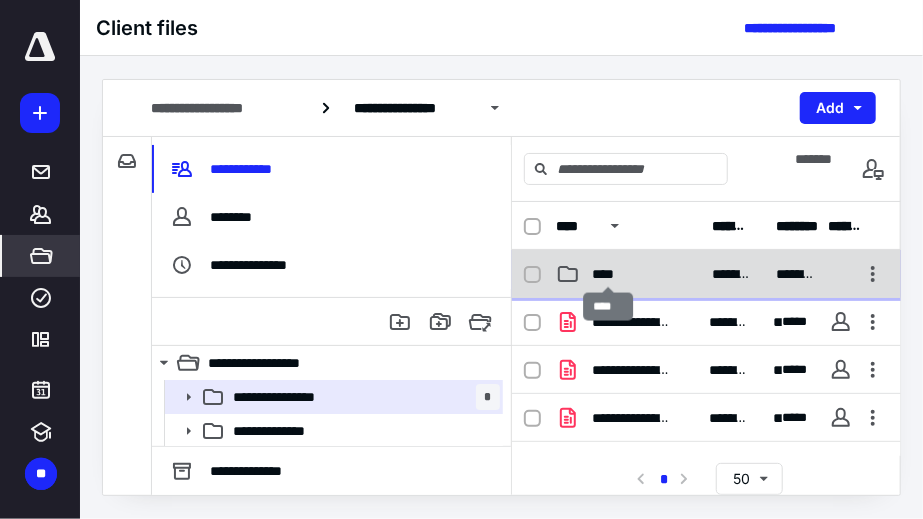 click on "****" at bounding box center [609, 274] 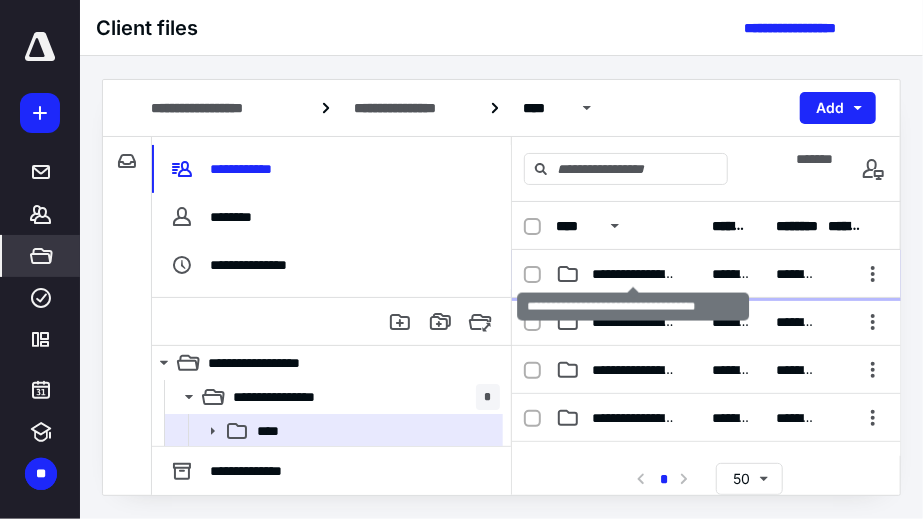 click on "**********" at bounding box center [634, 274] 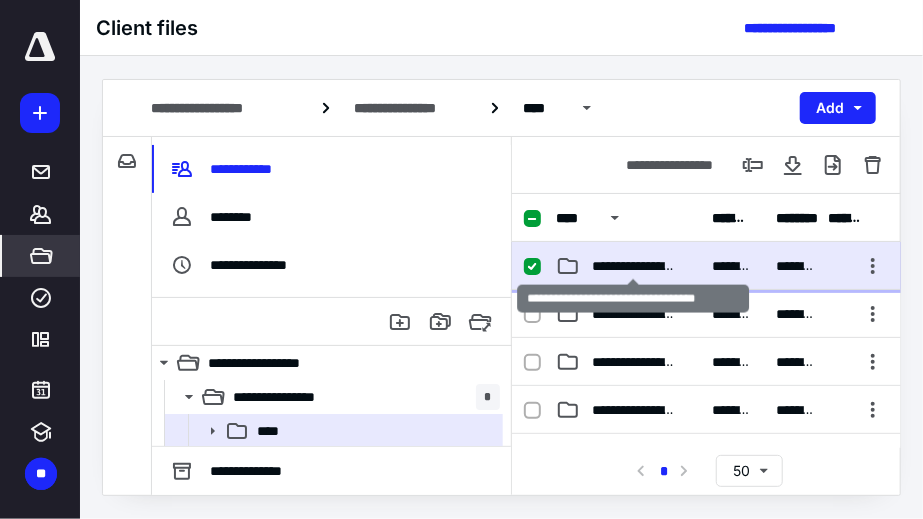 click on "**********" at bounding box center (634, 266) 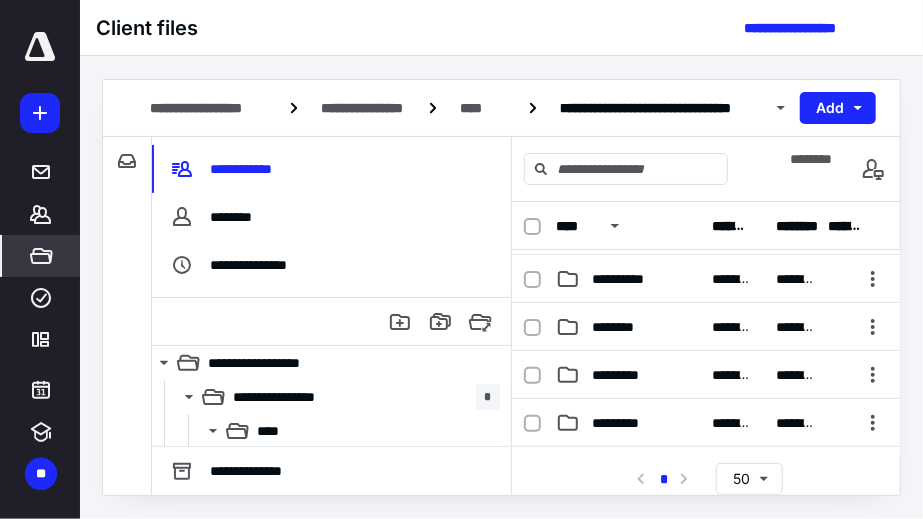 scroll, scrollTop: 150, scrollLeft: 0, axis: vertical 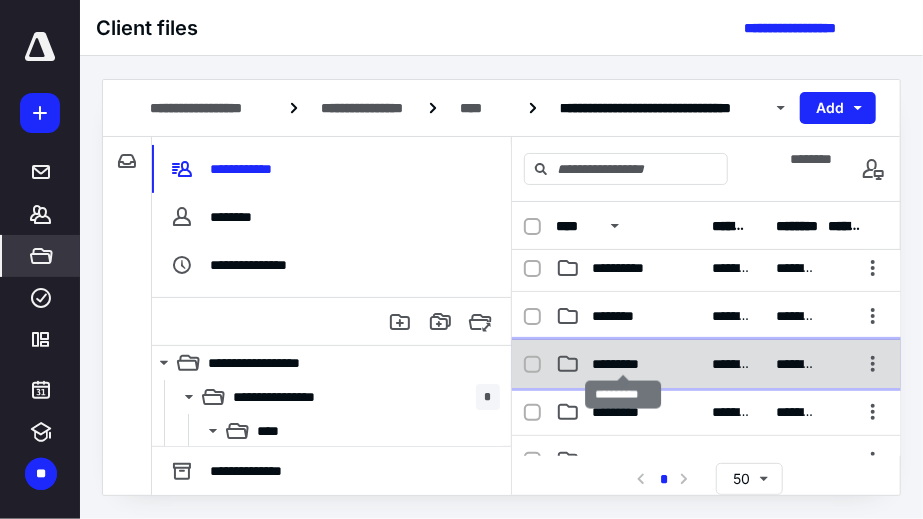 click on "*********" at bounding box center (624, 364) 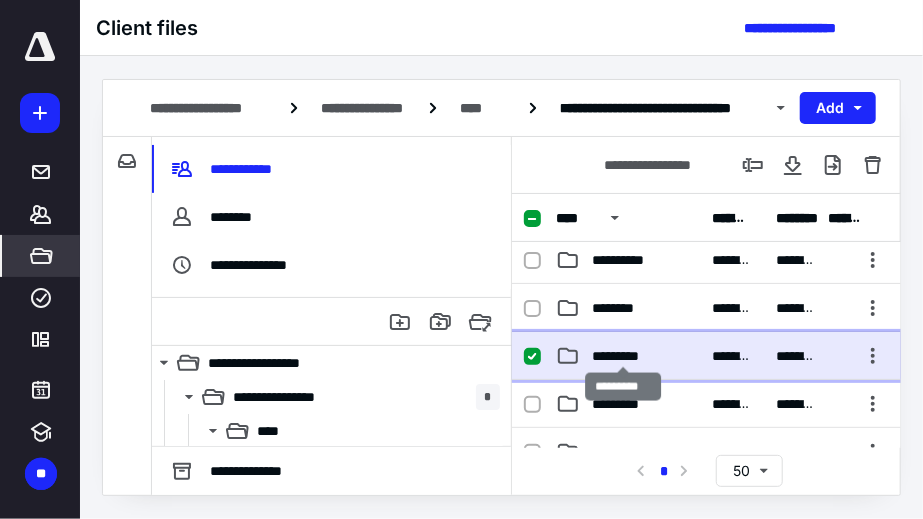 click on "*********" at bounding box center (624, 356) 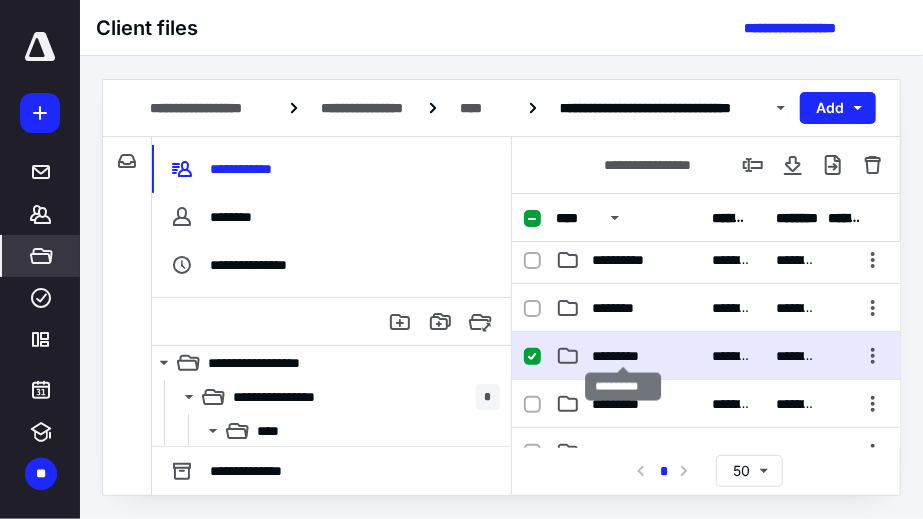 scroll, scrollTop: 0, scrollLeft: 0, axis: both 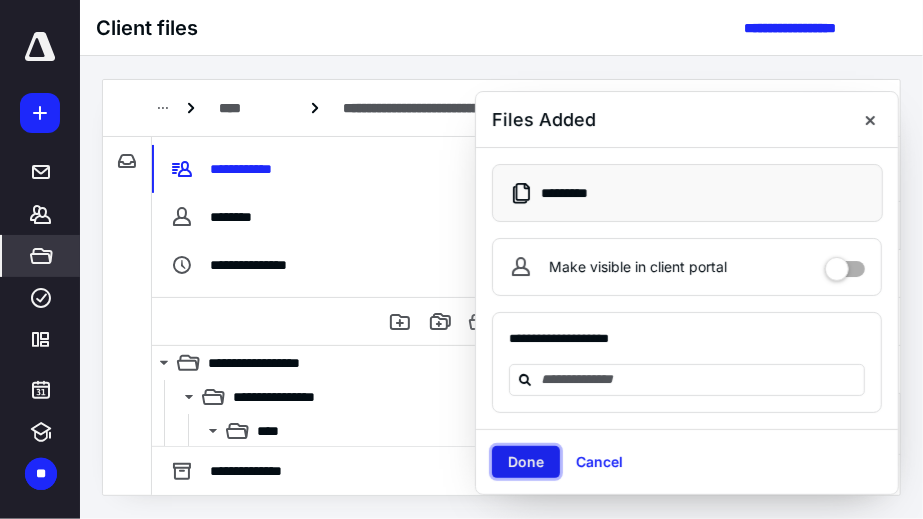 click on "Done" at bounding box center (526, 462) 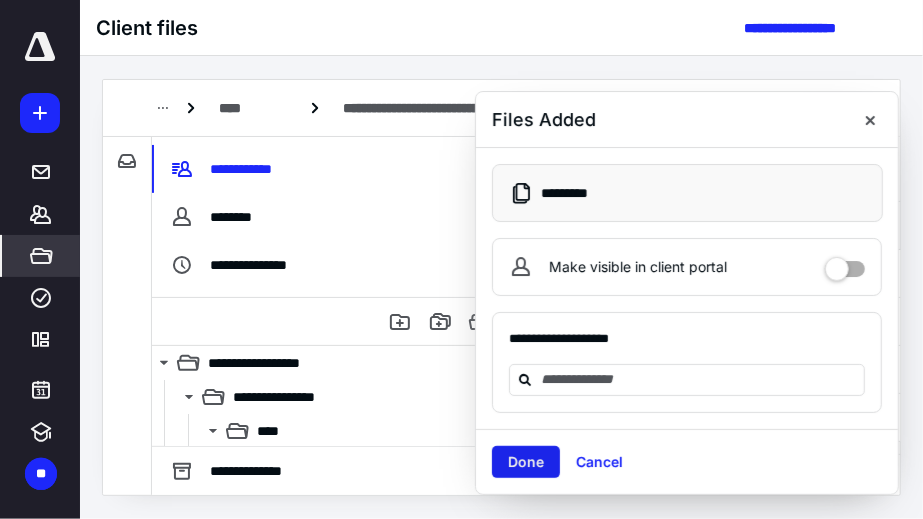 click on "Done" at bounding box center [526, 462] 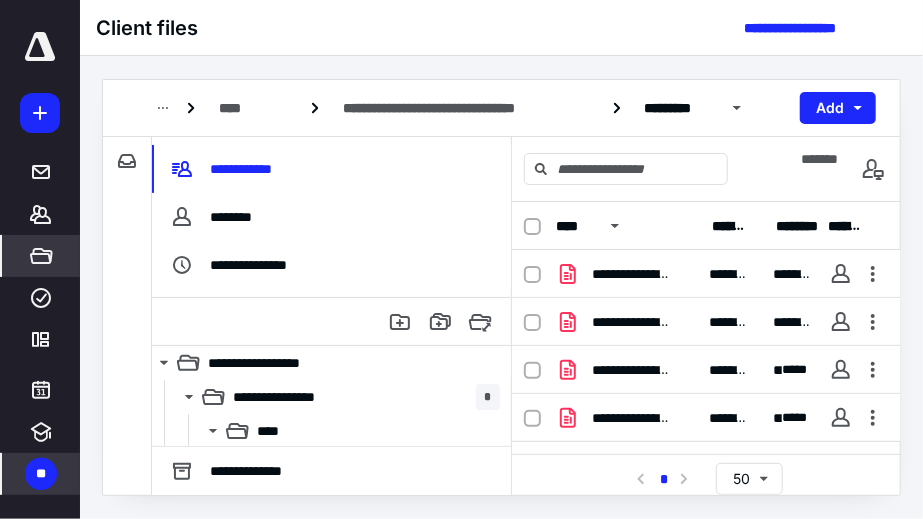 click on "**" at bounding box center (41, 474) 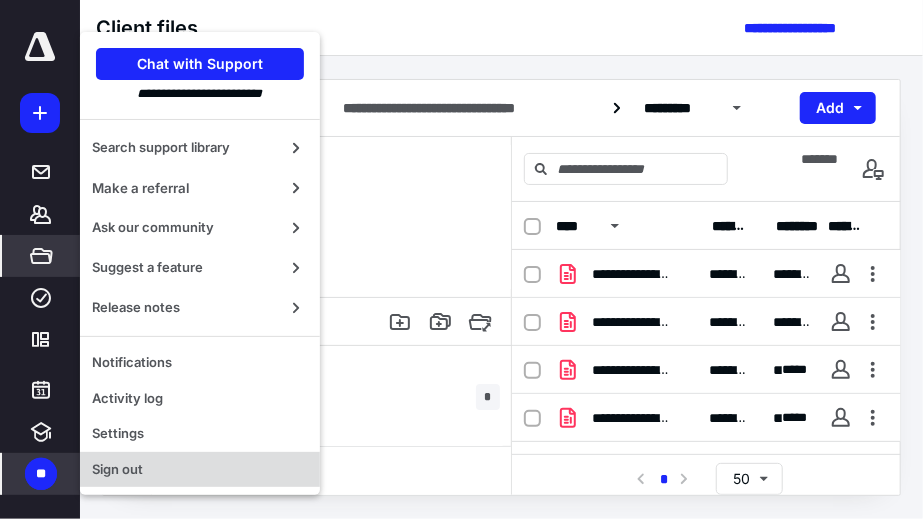 click on "Sign out" at bounding box center [200, 470] 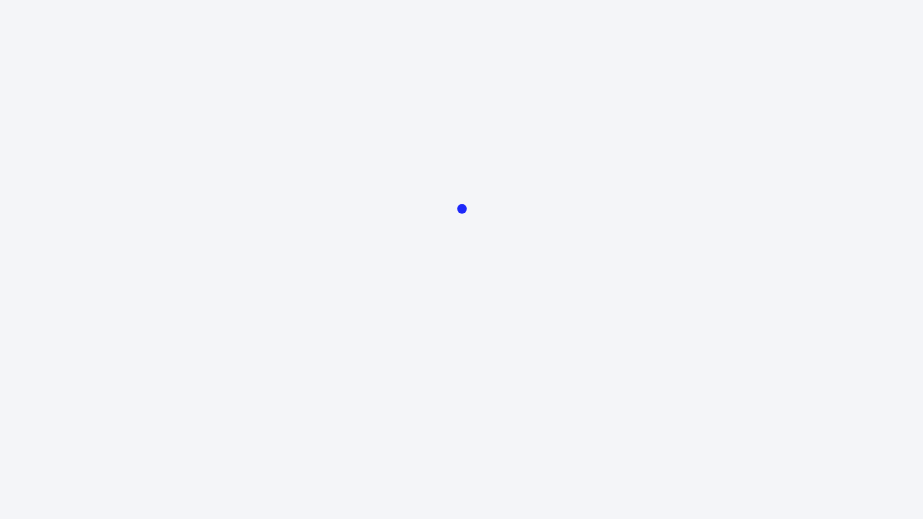 scroll, scrollTop: 0, scrollLeft: 0, axis: both 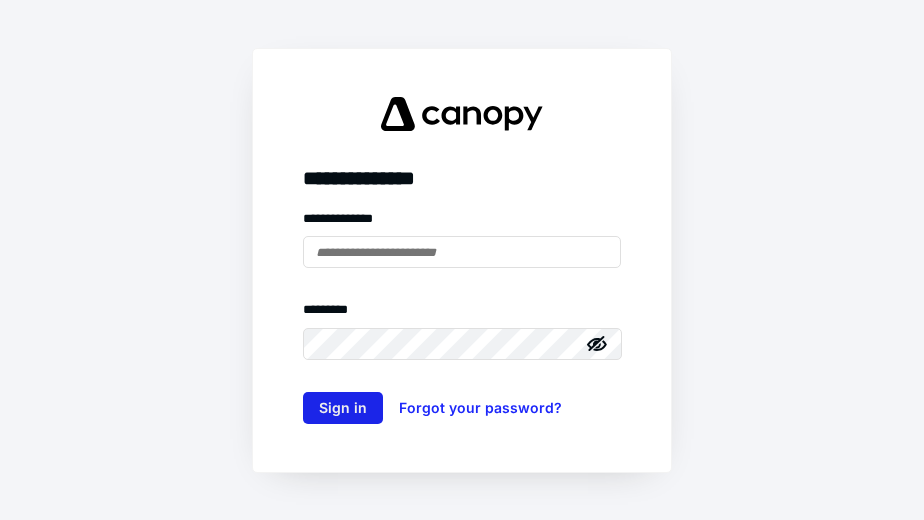type on "**********" 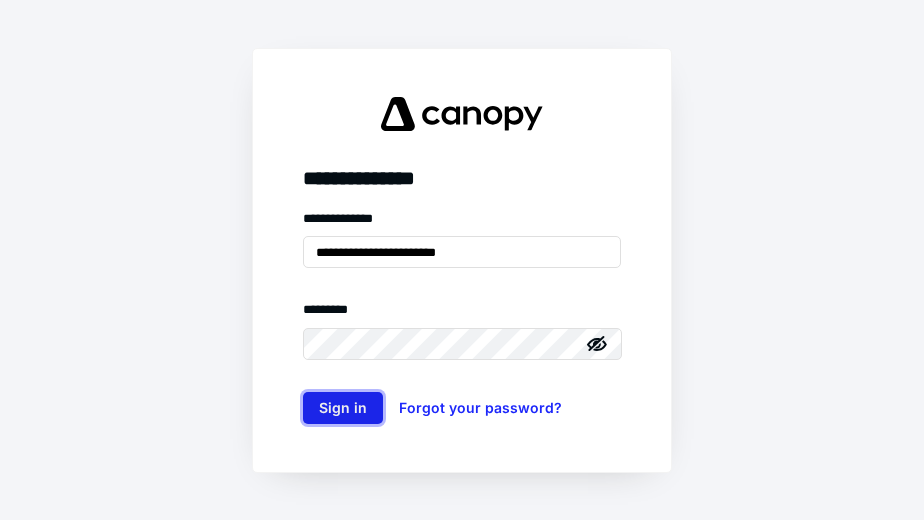 click on "Sign in" at bounding box center [343, 408] 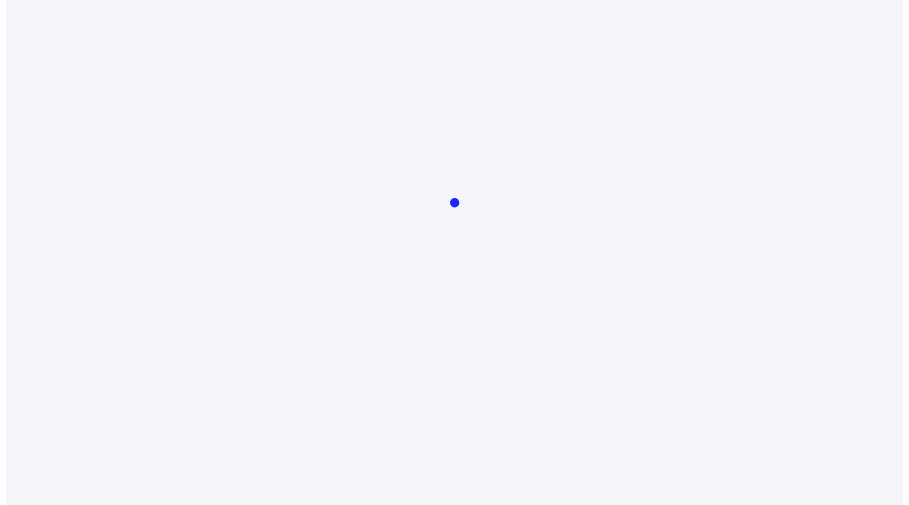 scroll, scrollTop: 0, scrollLeft: 0, axis: both 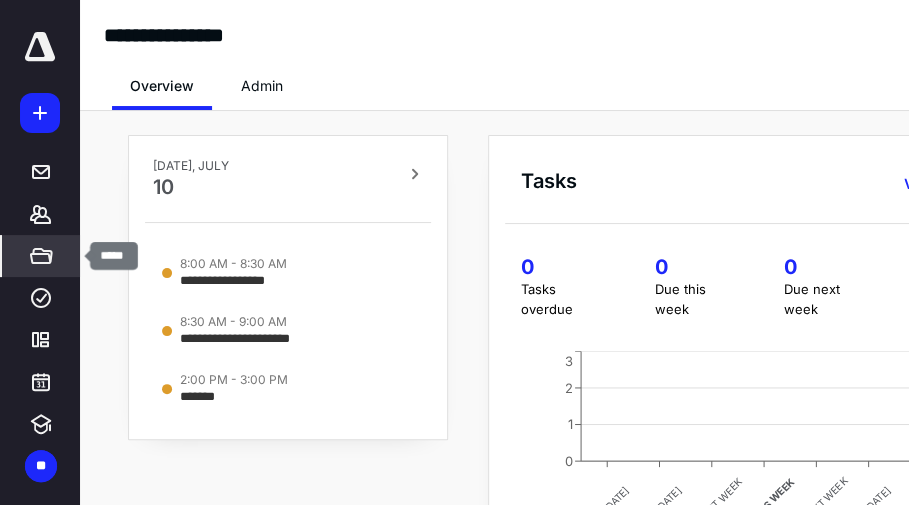 click 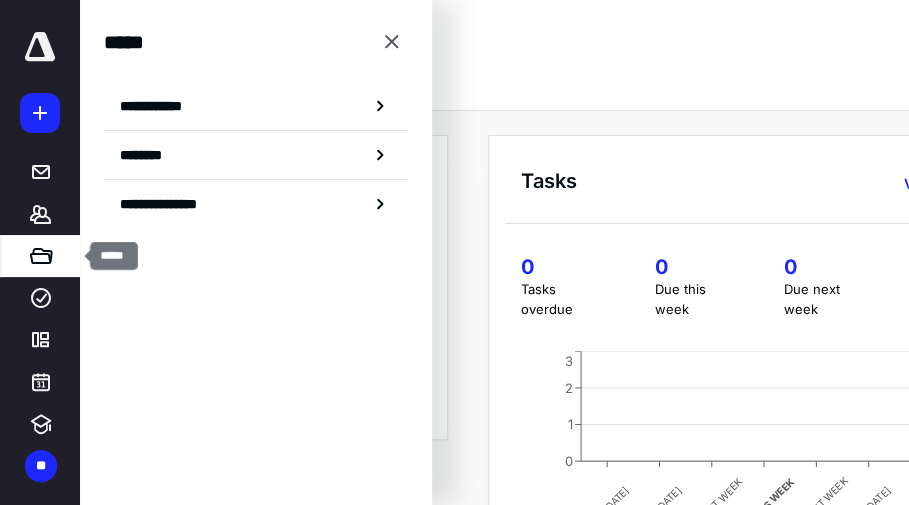 click 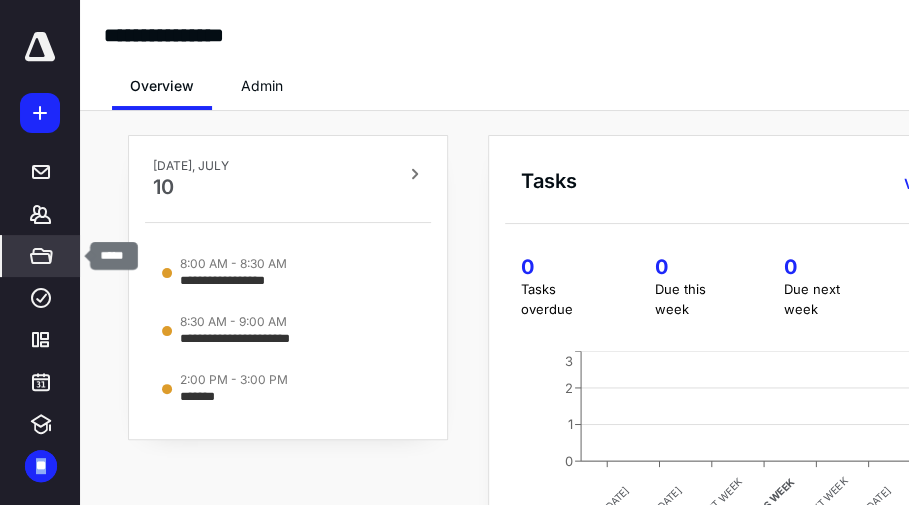 click 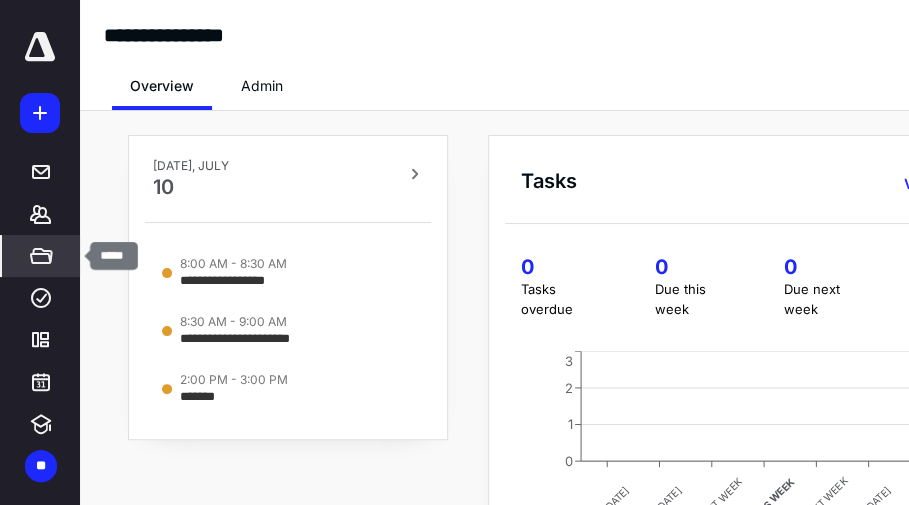 click 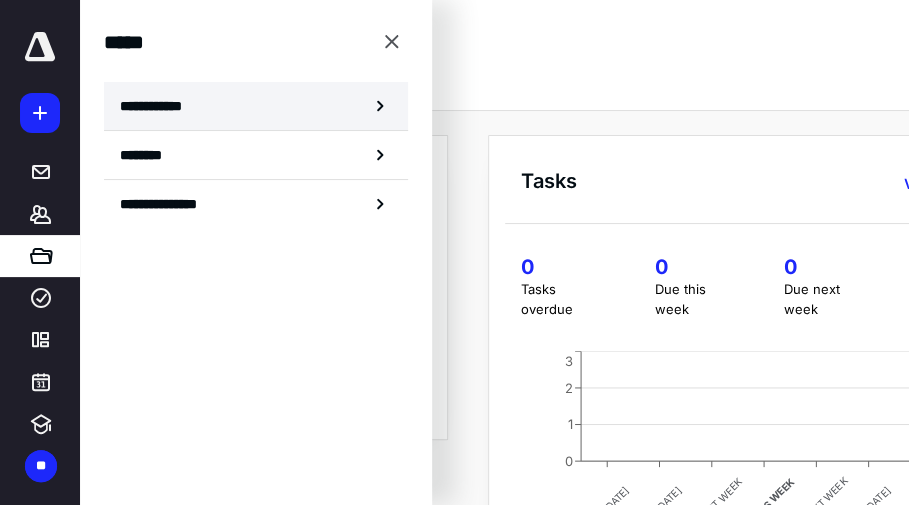 click on "**********" at bounding box center [157, 106] 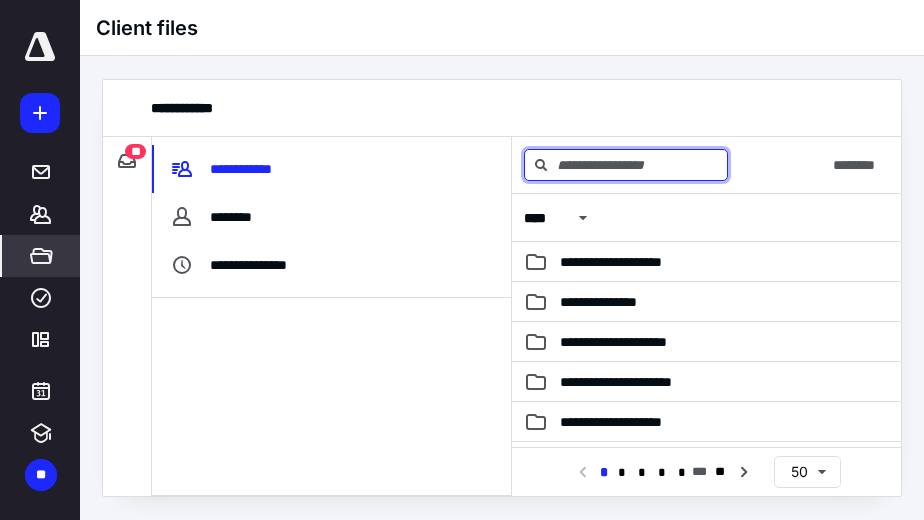 click at bounding box center [626, 165] 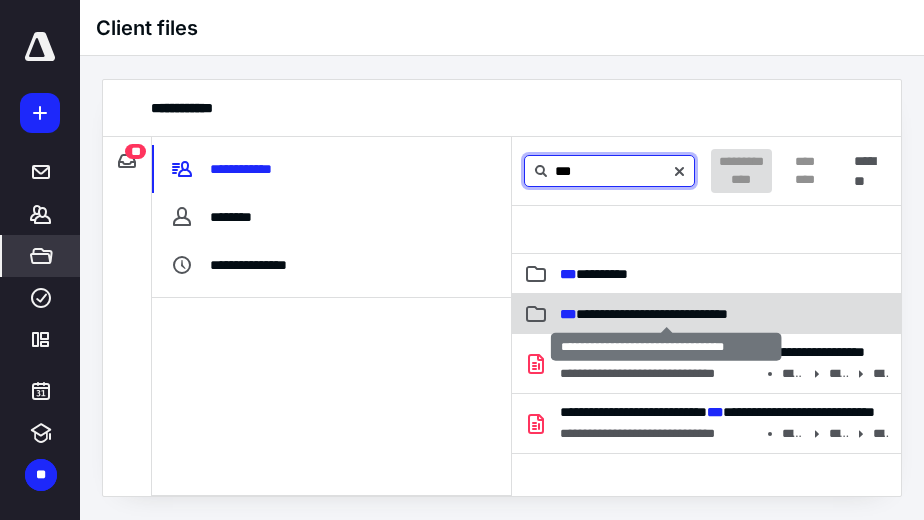 type on "***" 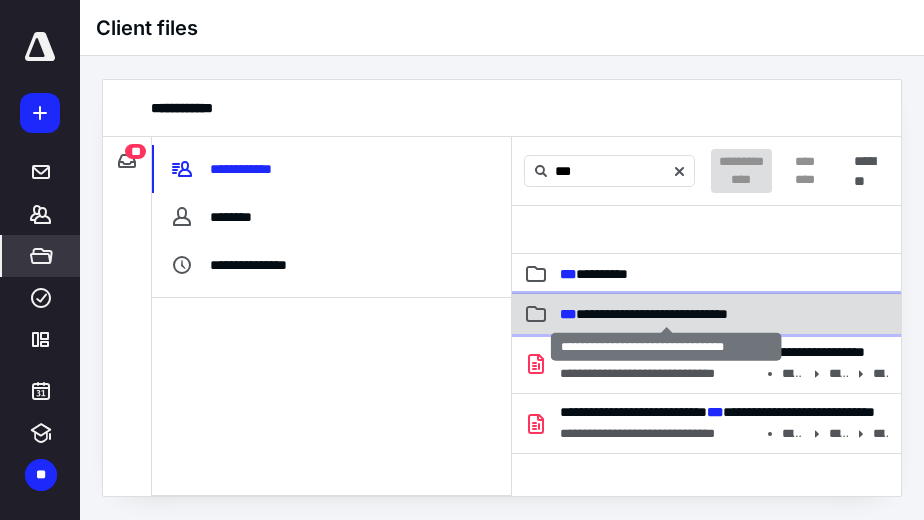 click on "**********" at bounding box center [644, 314] 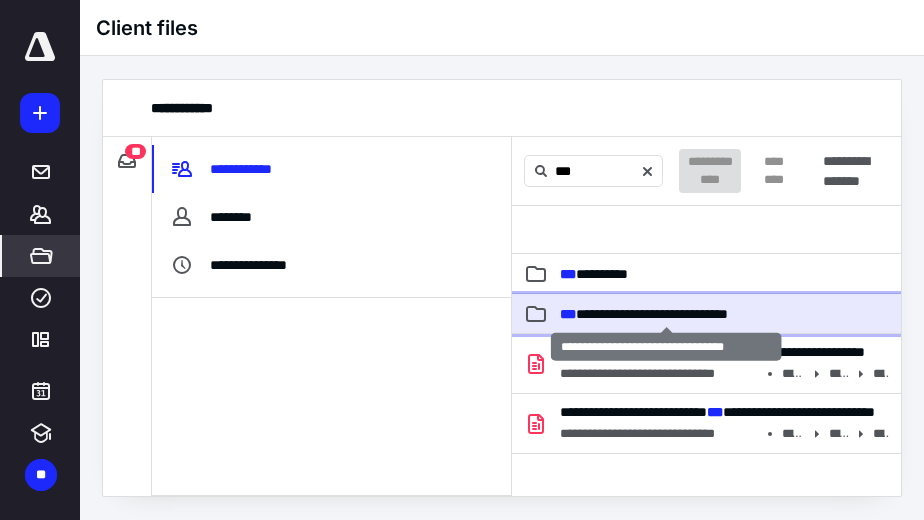 click on "**********" at bounding box center (644, 314) 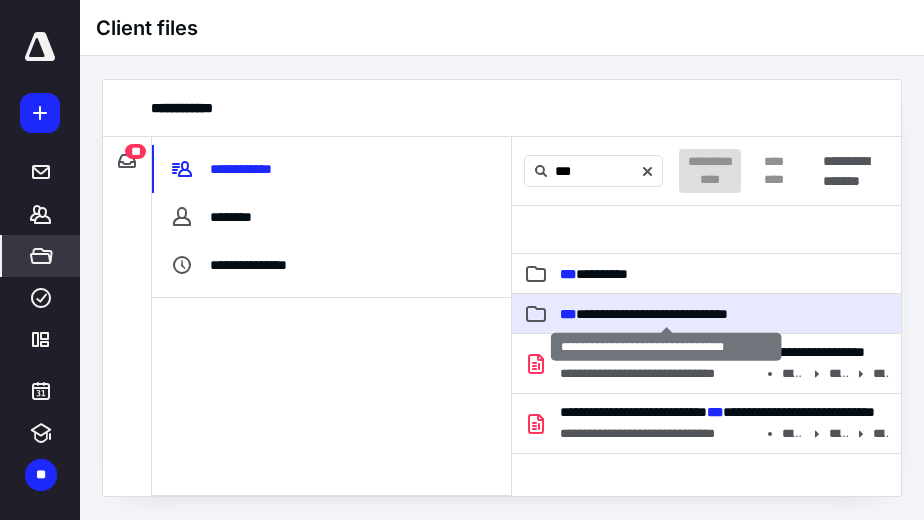type 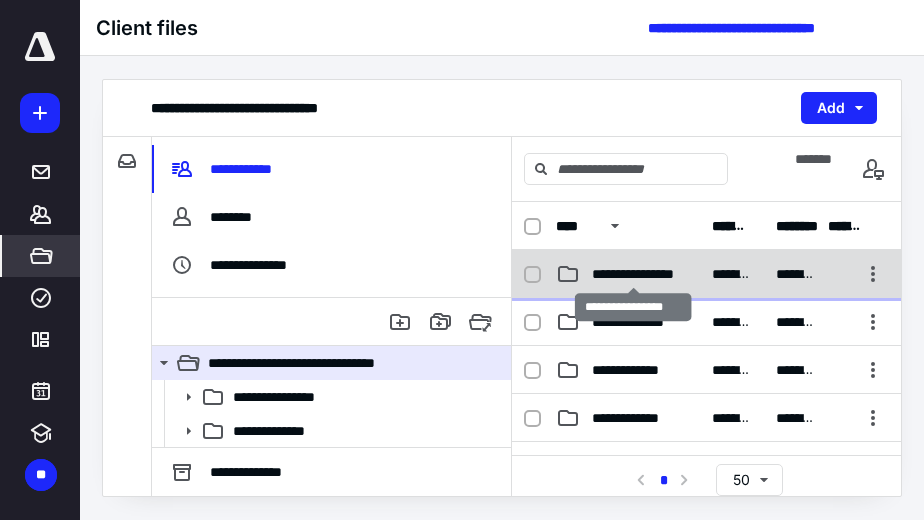 click on "**********" at bounding box center [628, 274] 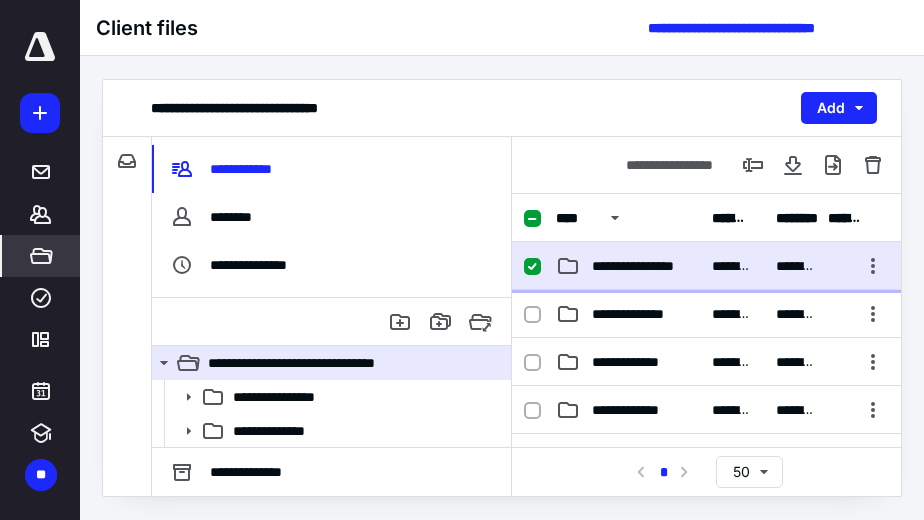 click on "**********" at bounding box center (634, 266) 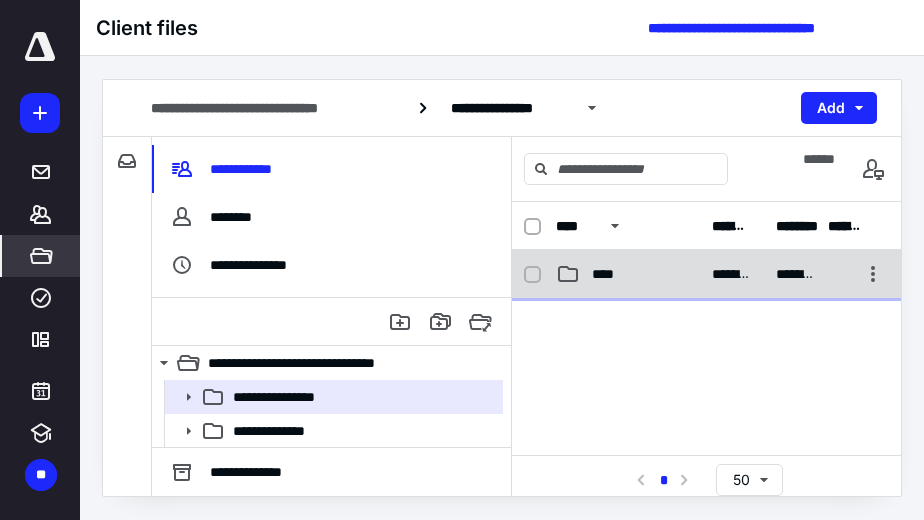click on "****" at bounding box center (609, 274) 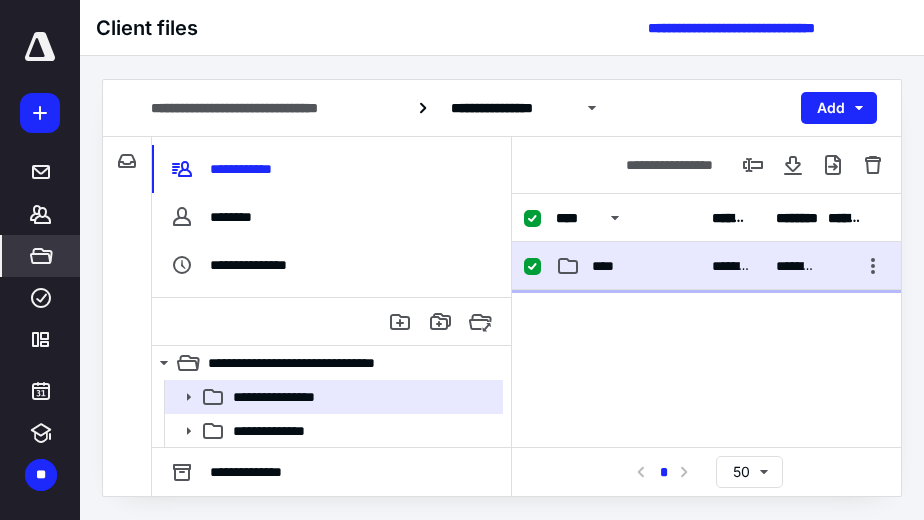 click on "****" at bounding box center (609, 266) 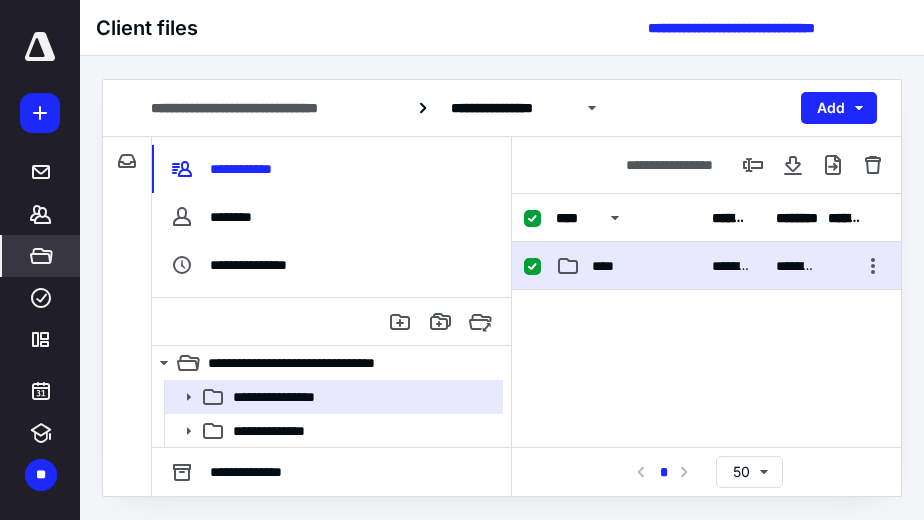 checkbox on "false" 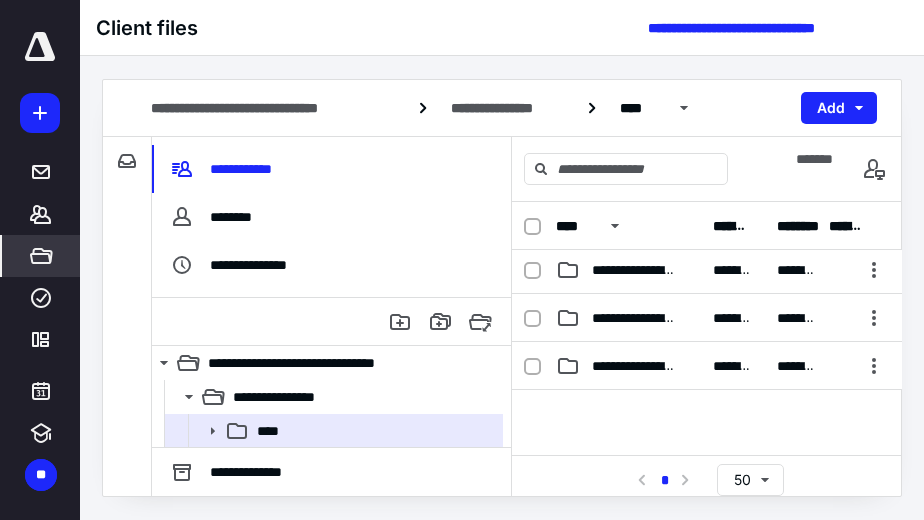 scroll, scrollTop: 144, scrollLeft: 0, axis: vertical 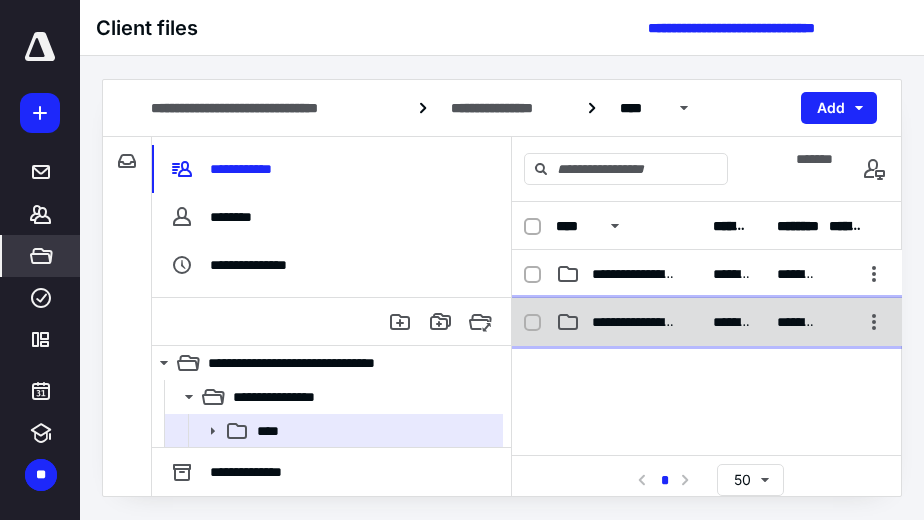 click on "**********" at bounding box center [634, 322] 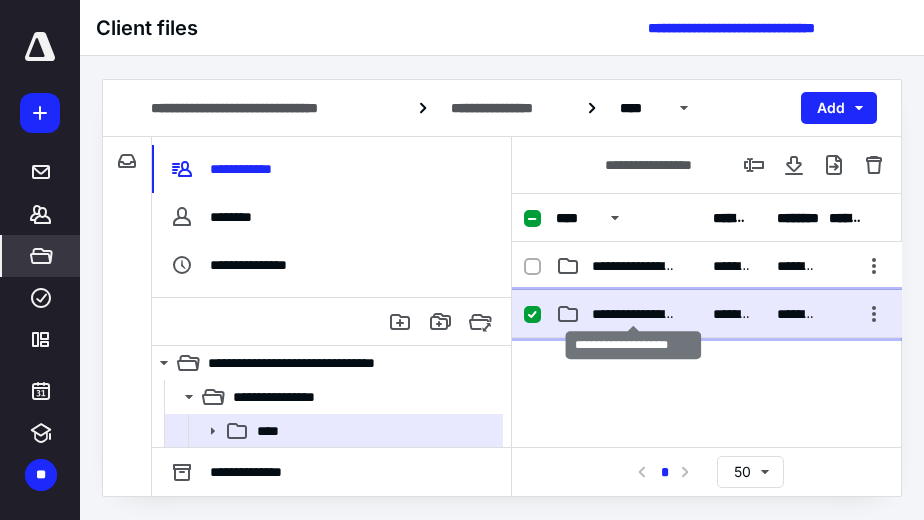 click on "**********" at bounding box center [634, 314] 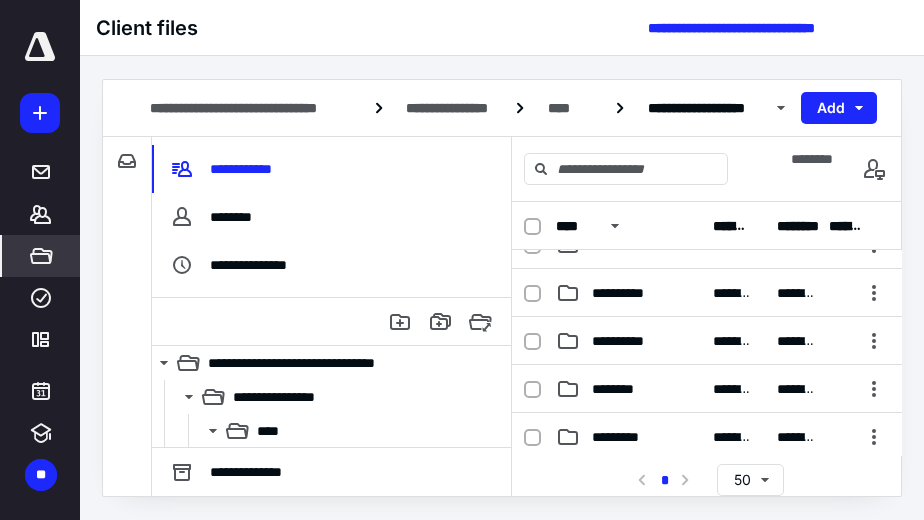 scroll, scrollTop: 142, scrollLeft: 0, axis: vertical 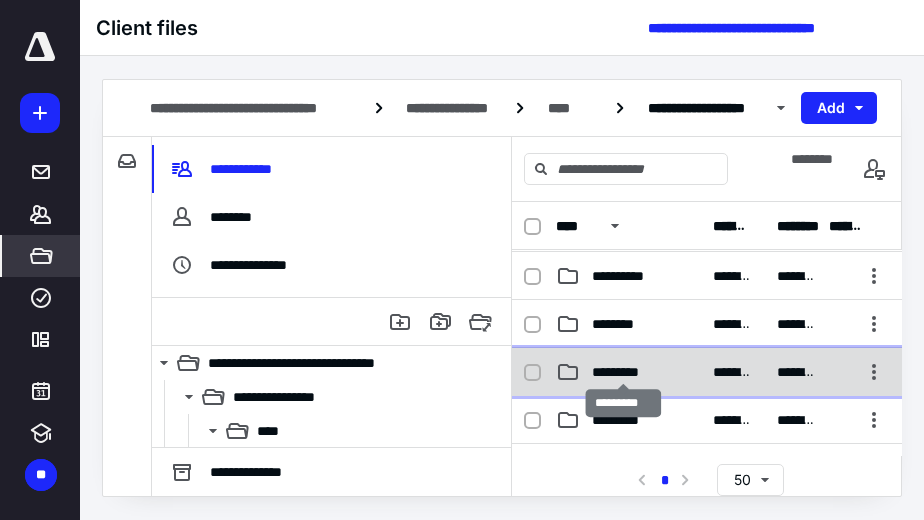 click on "*********" at bounding box center (624, 372) 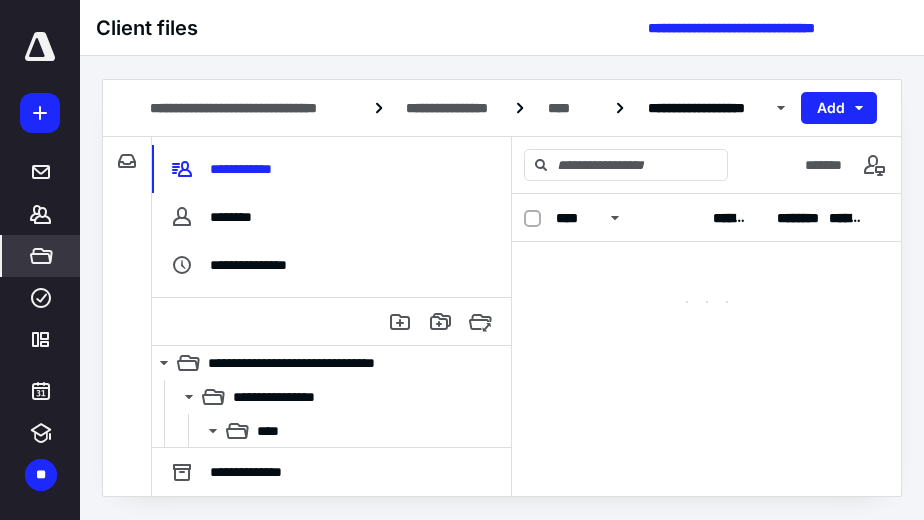 scroll, scrollTop: 0, scrollLeft: 0, axis: both 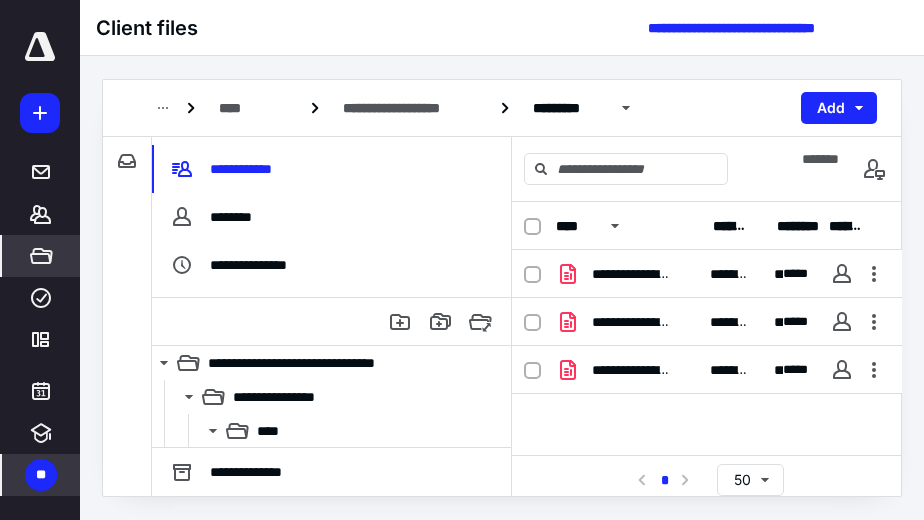 click on "**" at bounding box center [41, 475] 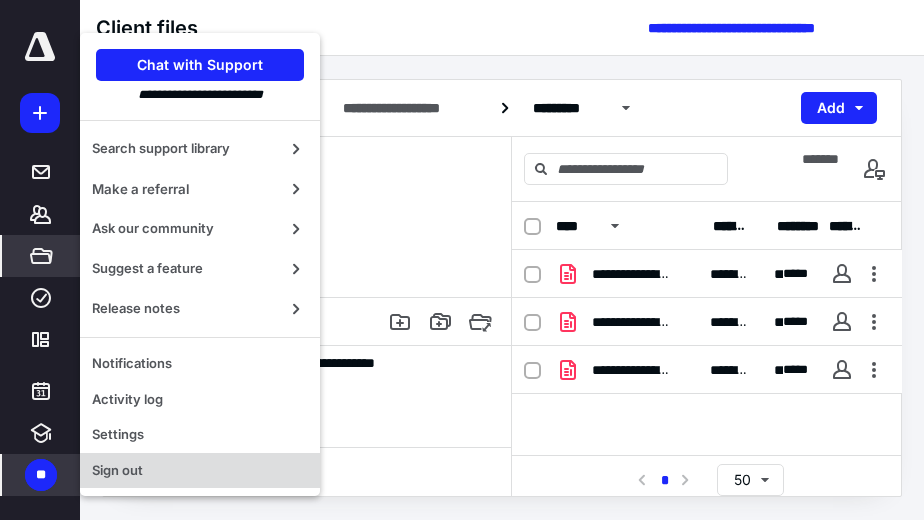 click on "Sign out" at bounding box center (200, 471) 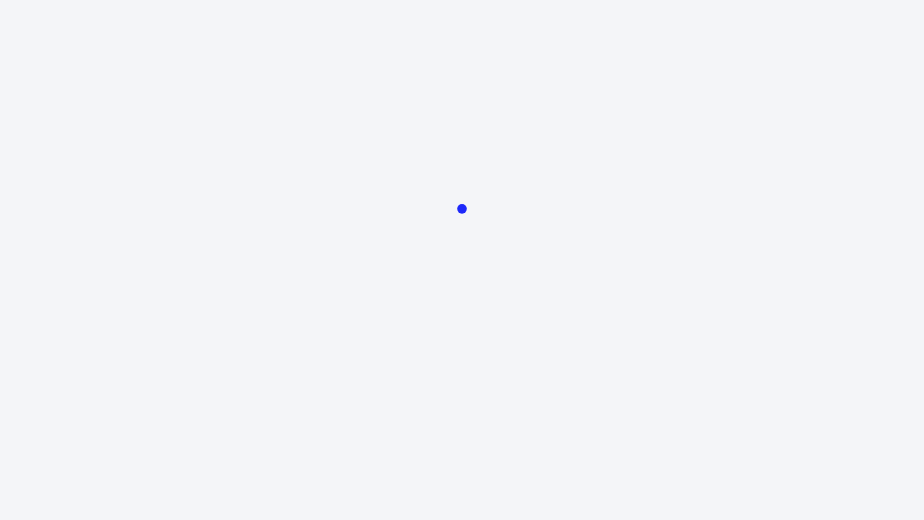 scroll, scrollTop: 0, scrollLeft: 0, axis: both 